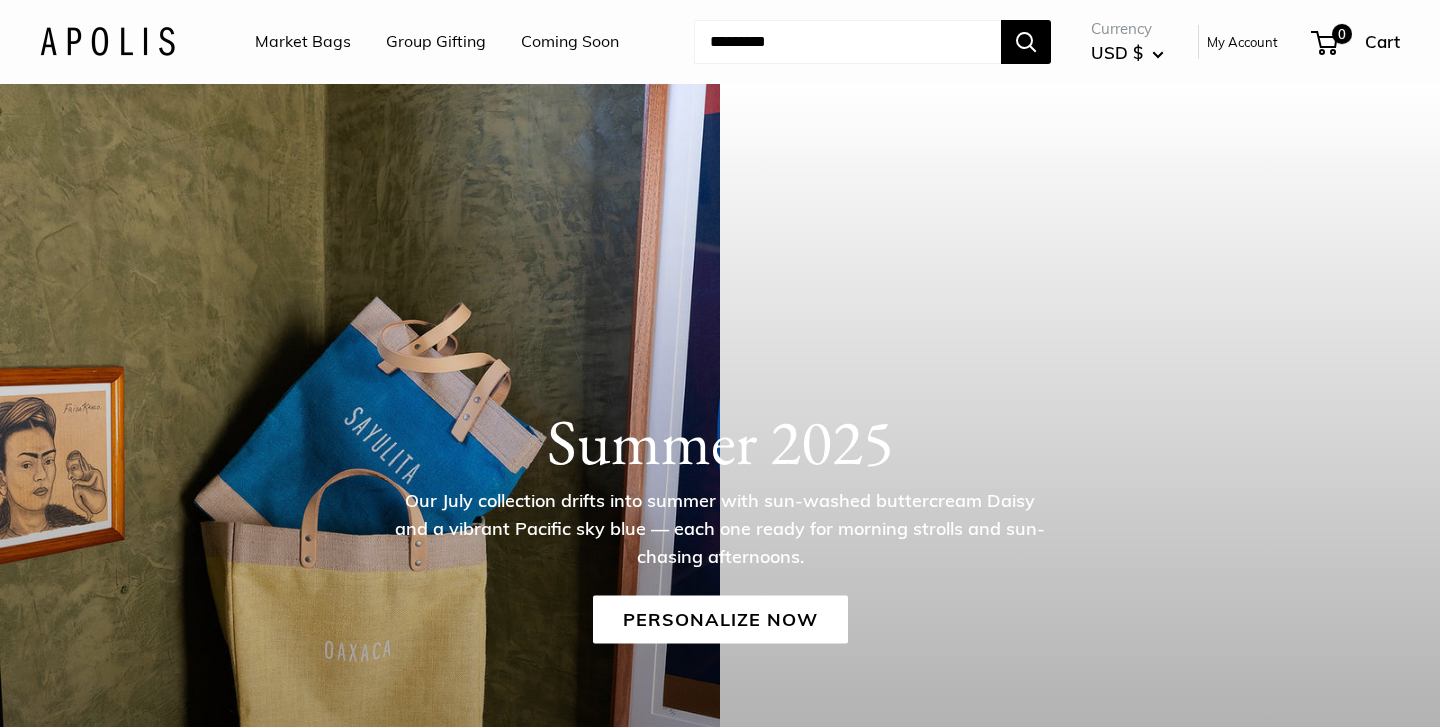scroll, scrollTop: 0, scrollLeft: 0, axis: both 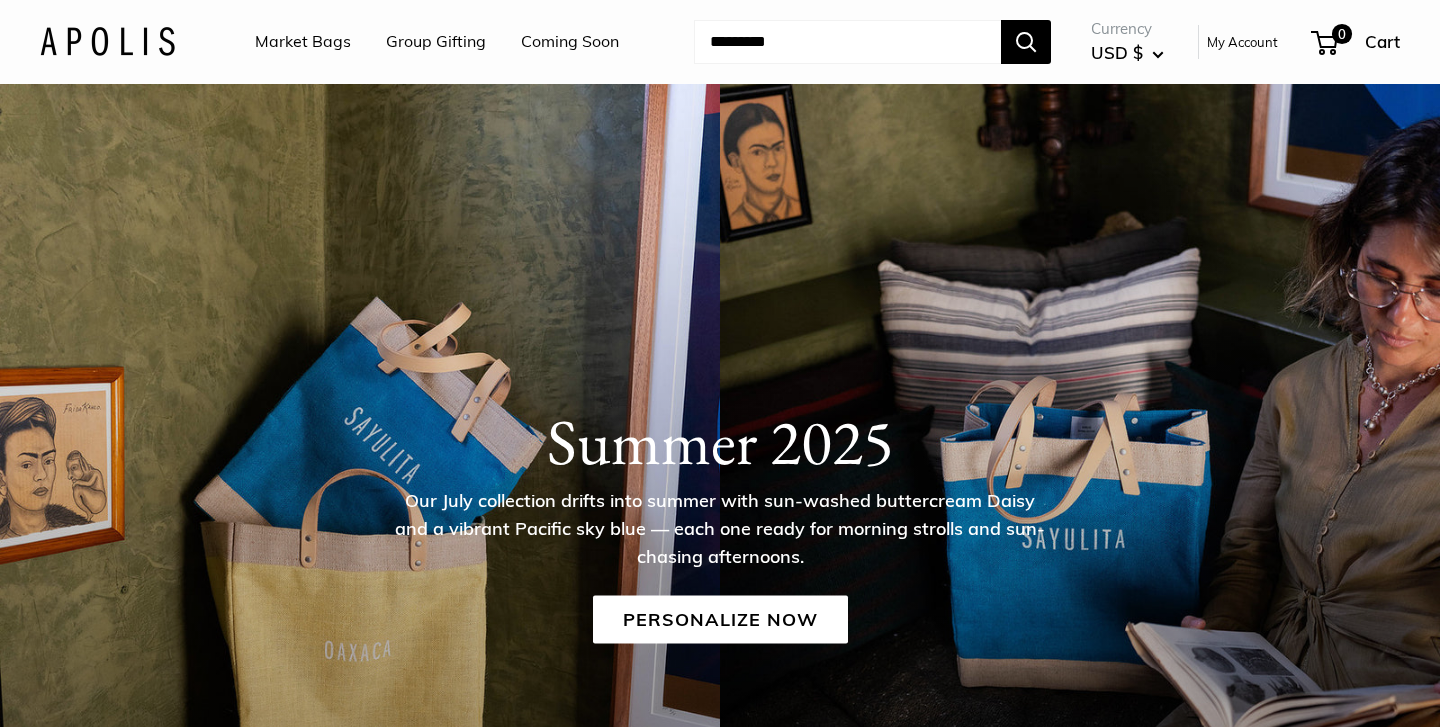 click on "Market Bags" at bounding box center [303, 42] 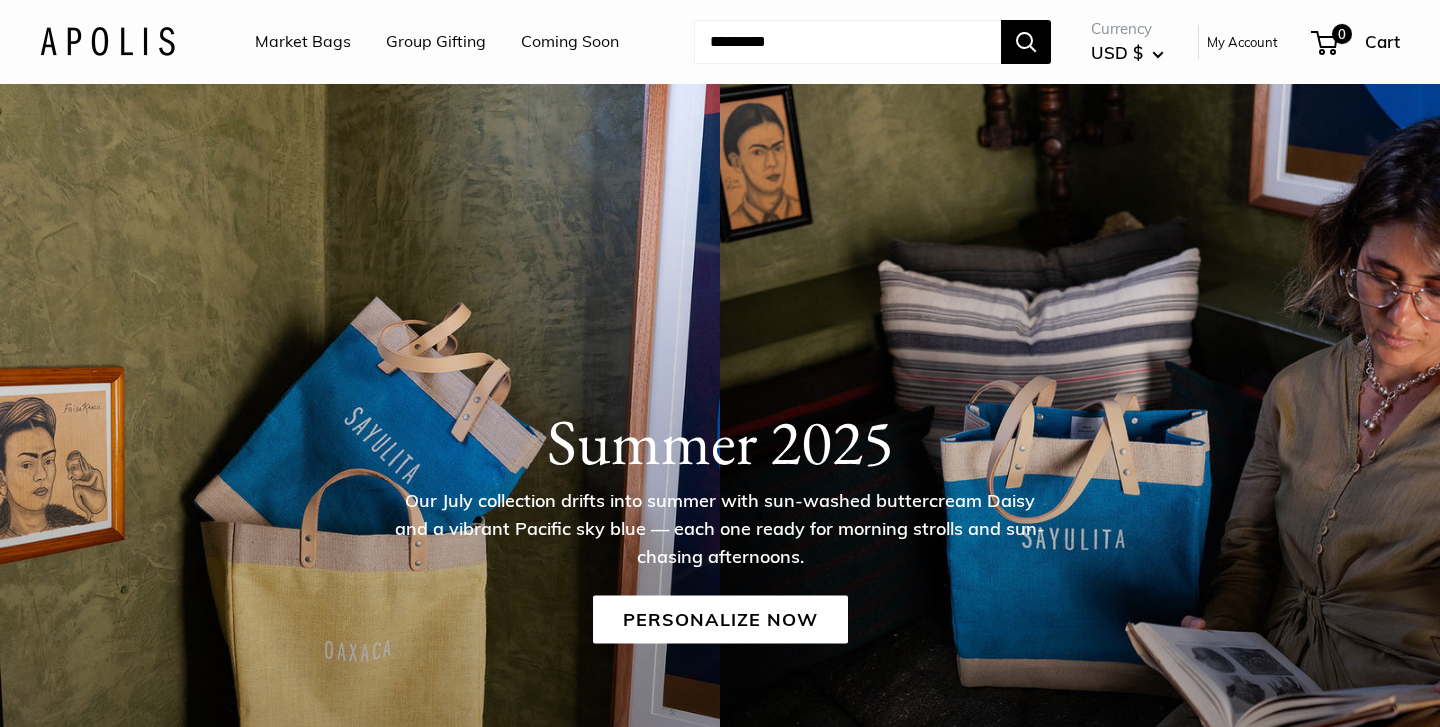 scroll, scrollTop: 0, scrollLeft: 0, axis: both 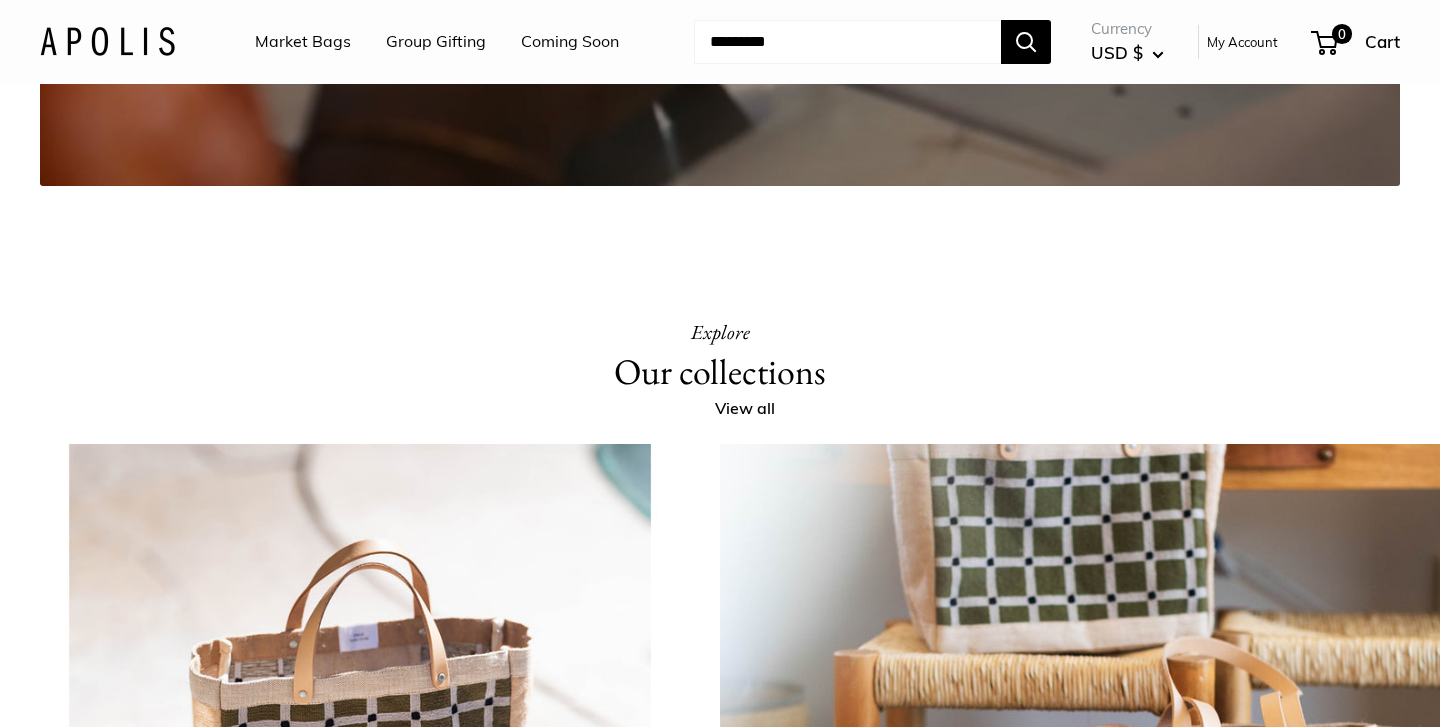 click on "Market Bags" at bounding box center [303, 42] 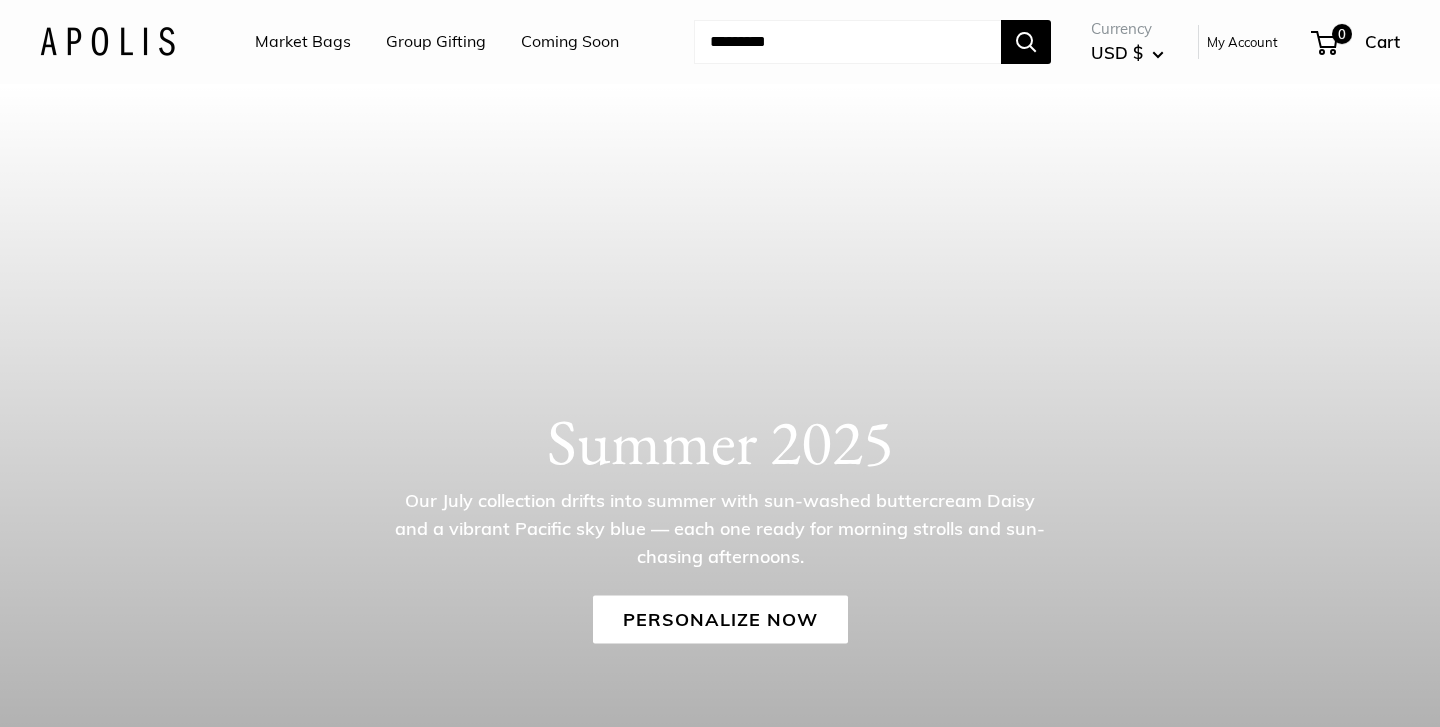 scroll, scrollTop: 0, scrollLeft: 0, axis: both 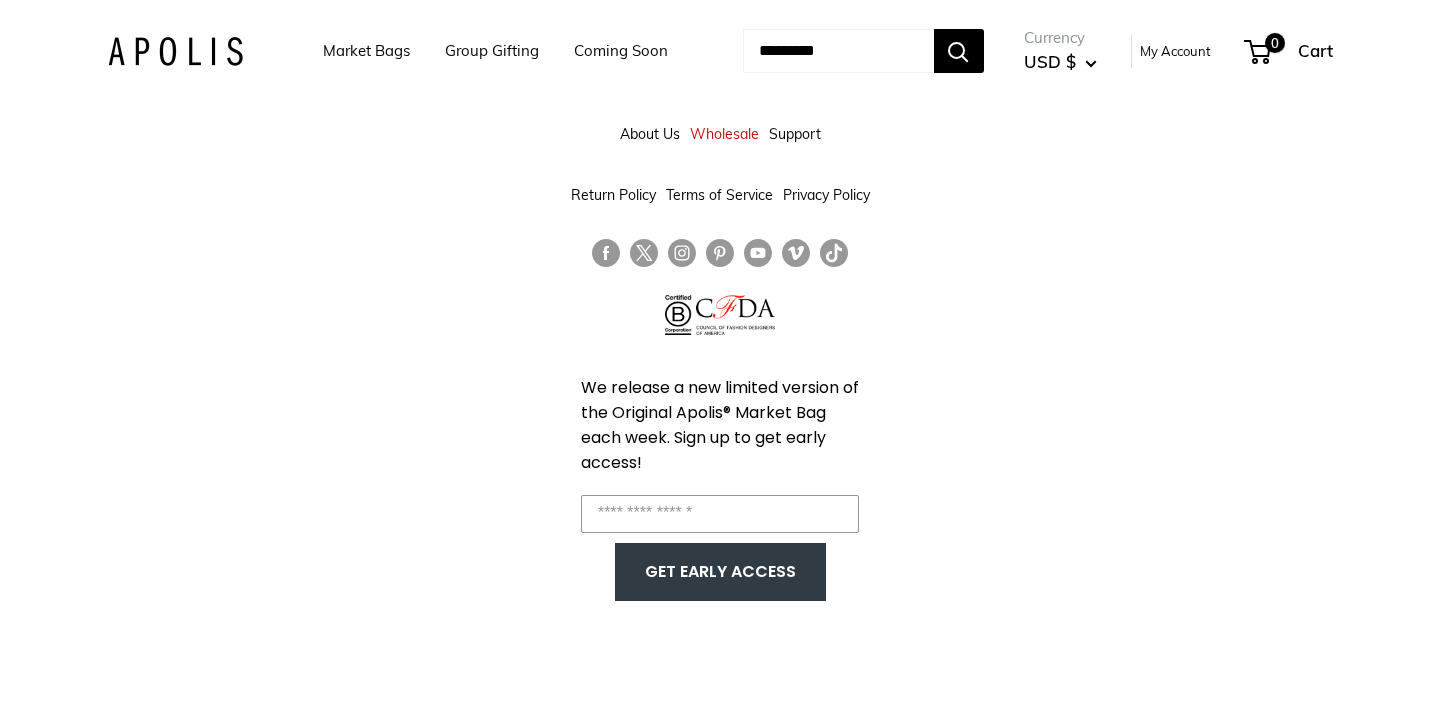 click on "Market Bags" at bounding box center (366, 51) 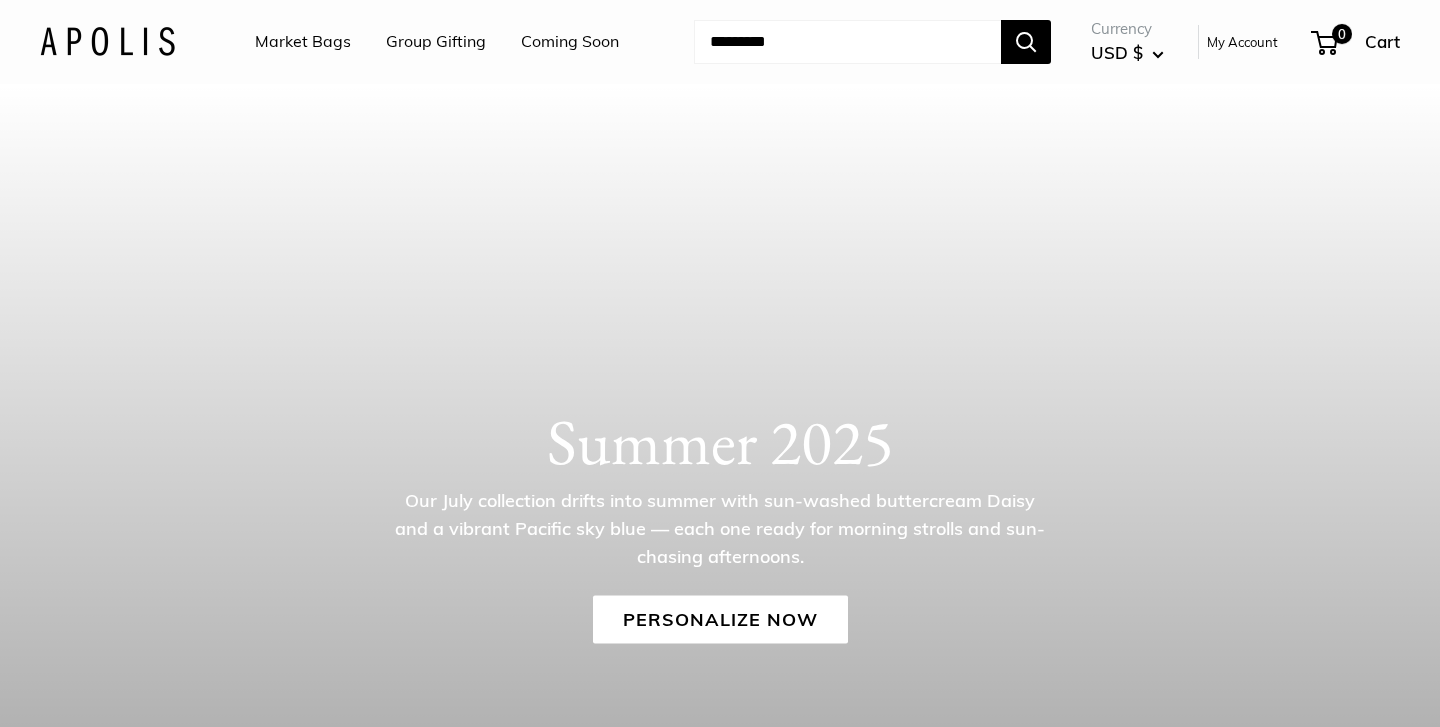 scroll, scrollTop: 0, scrollLeft: 0, axis: both 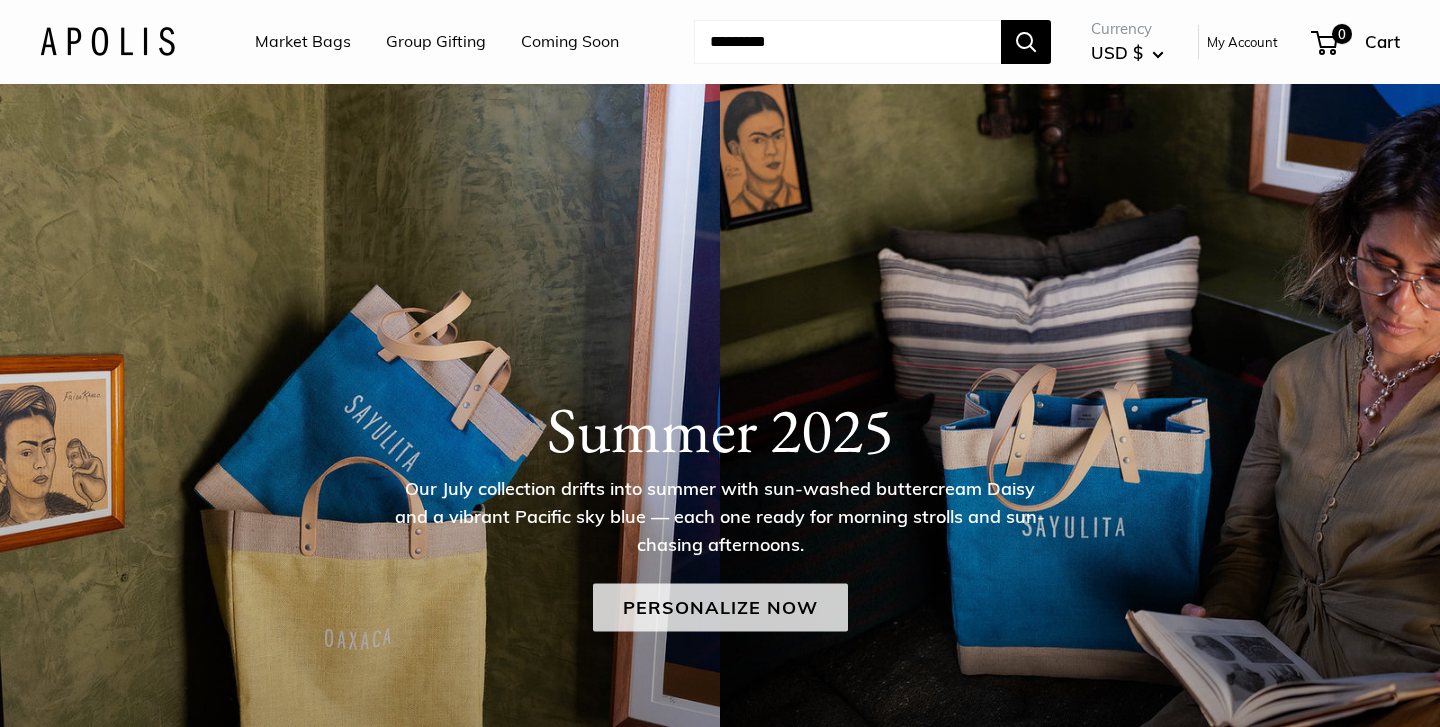 click on "Personalize Now" at bounding box center [720, 607] 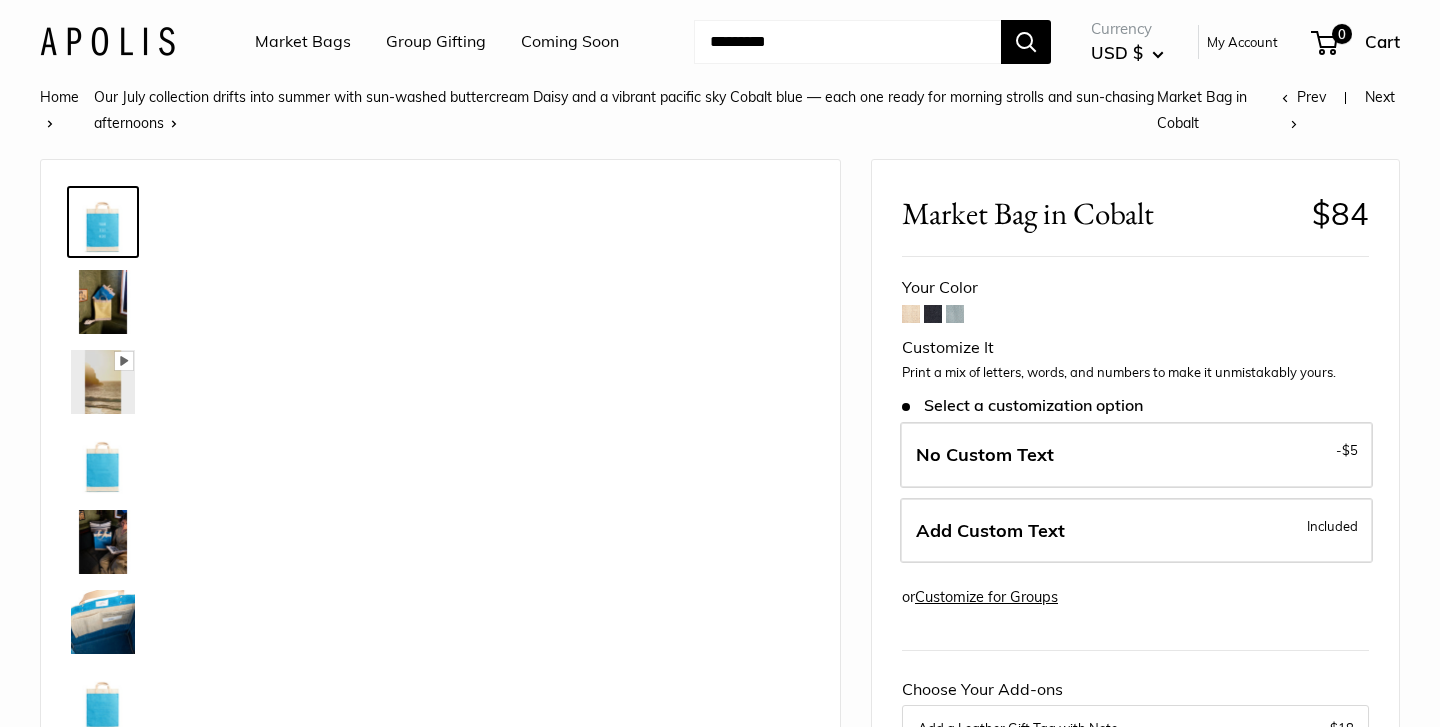 scroll, scrollTop: 0, scrollLeft: 0, axis: both 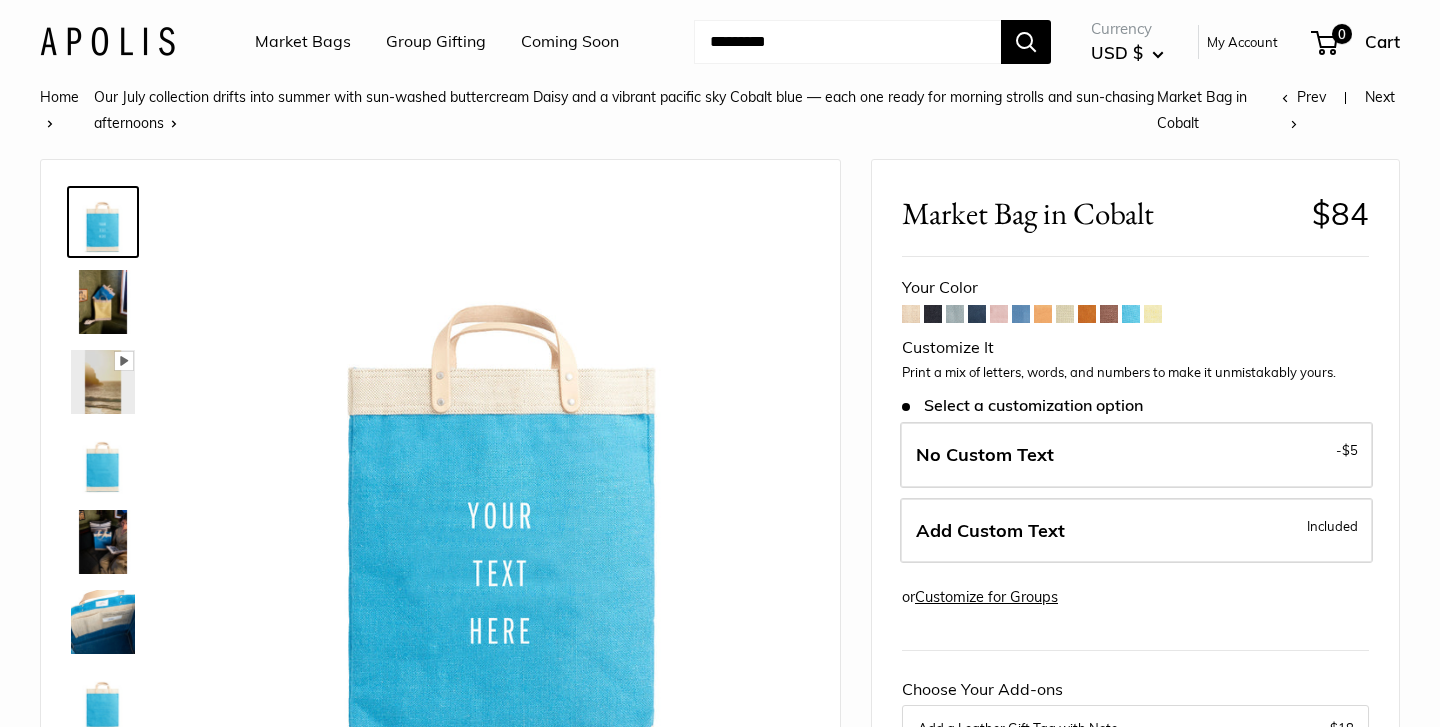 click at bounding box center [1043, 314] 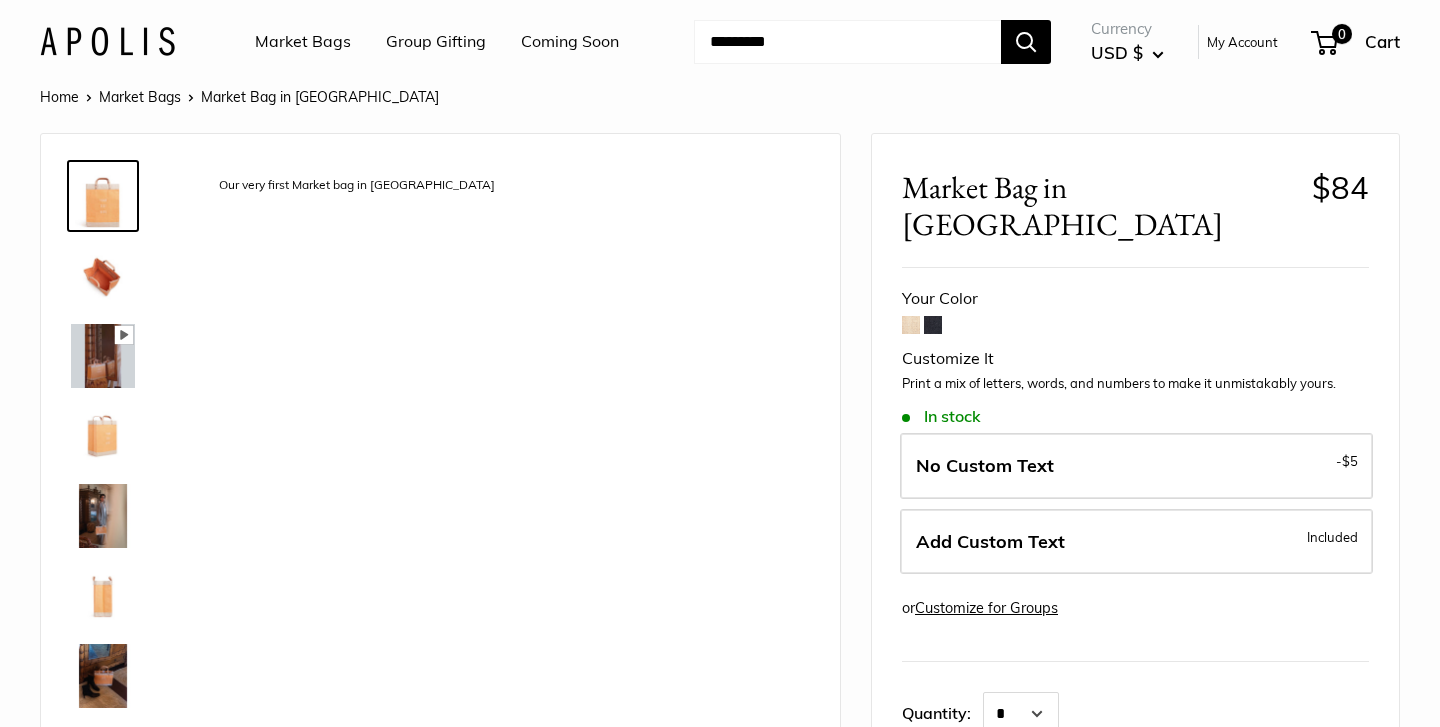 scroll, scrollTop: 0, scrollLeft: 0, axis: both 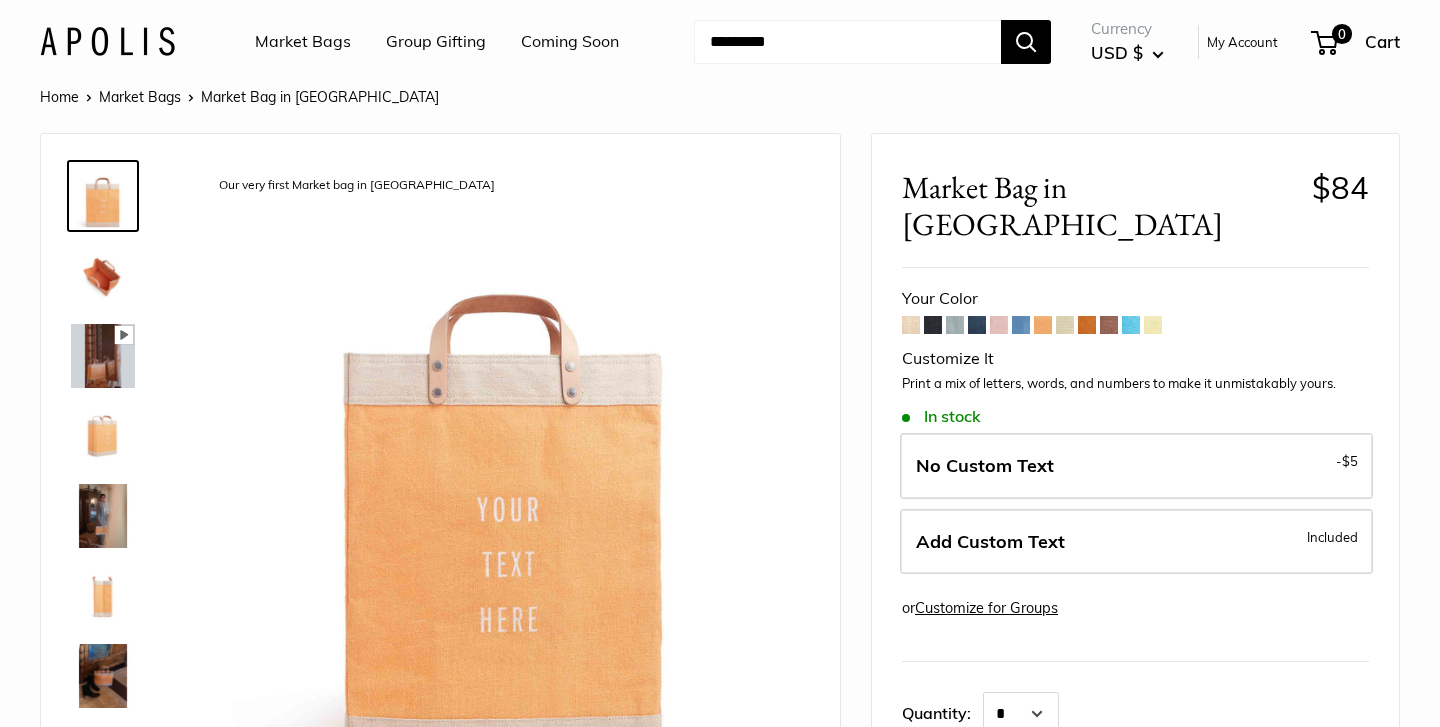 click at bounding box center [103, 676] 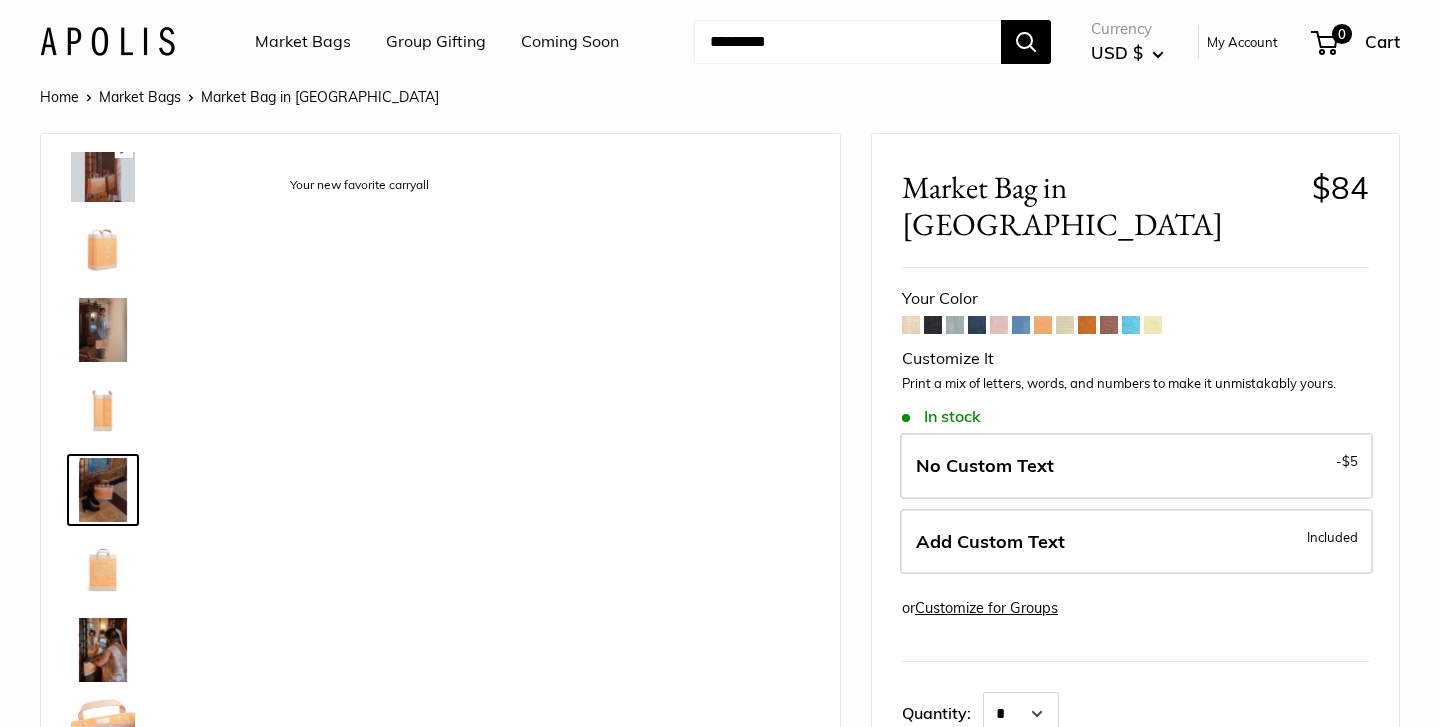 scroll, scrollTop: 222, scrollLeft: 0, axis: vertical 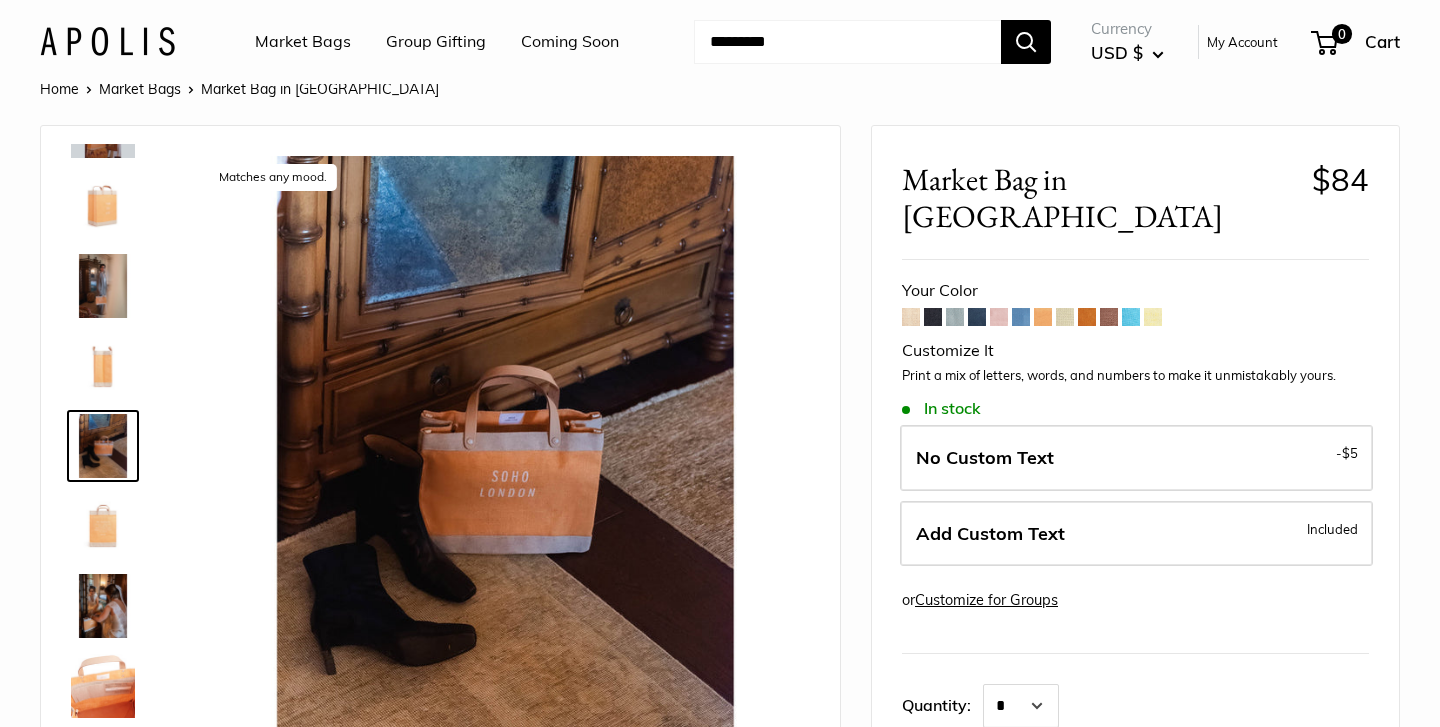 click at bounding box center (103, 606) 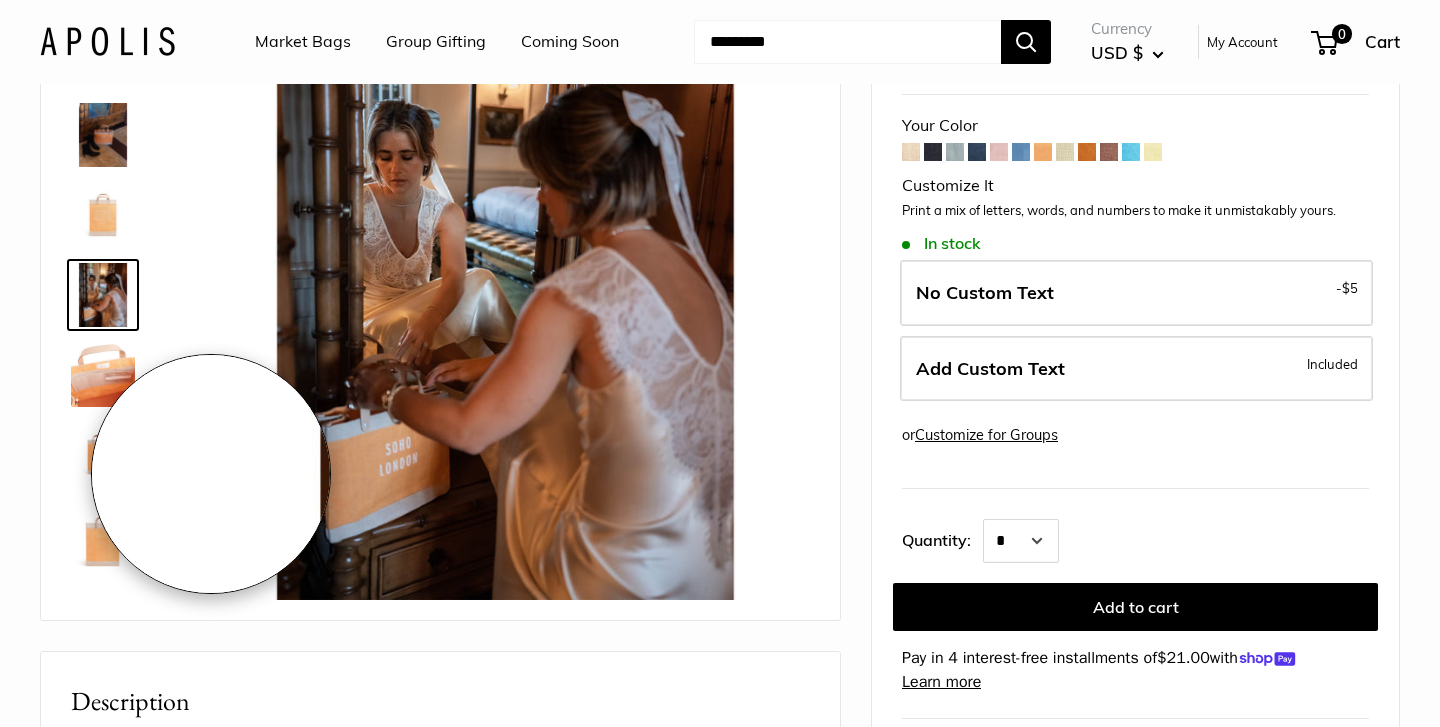 scroll, scrollTop: 220, scrollLeft: 0, axis: vertical 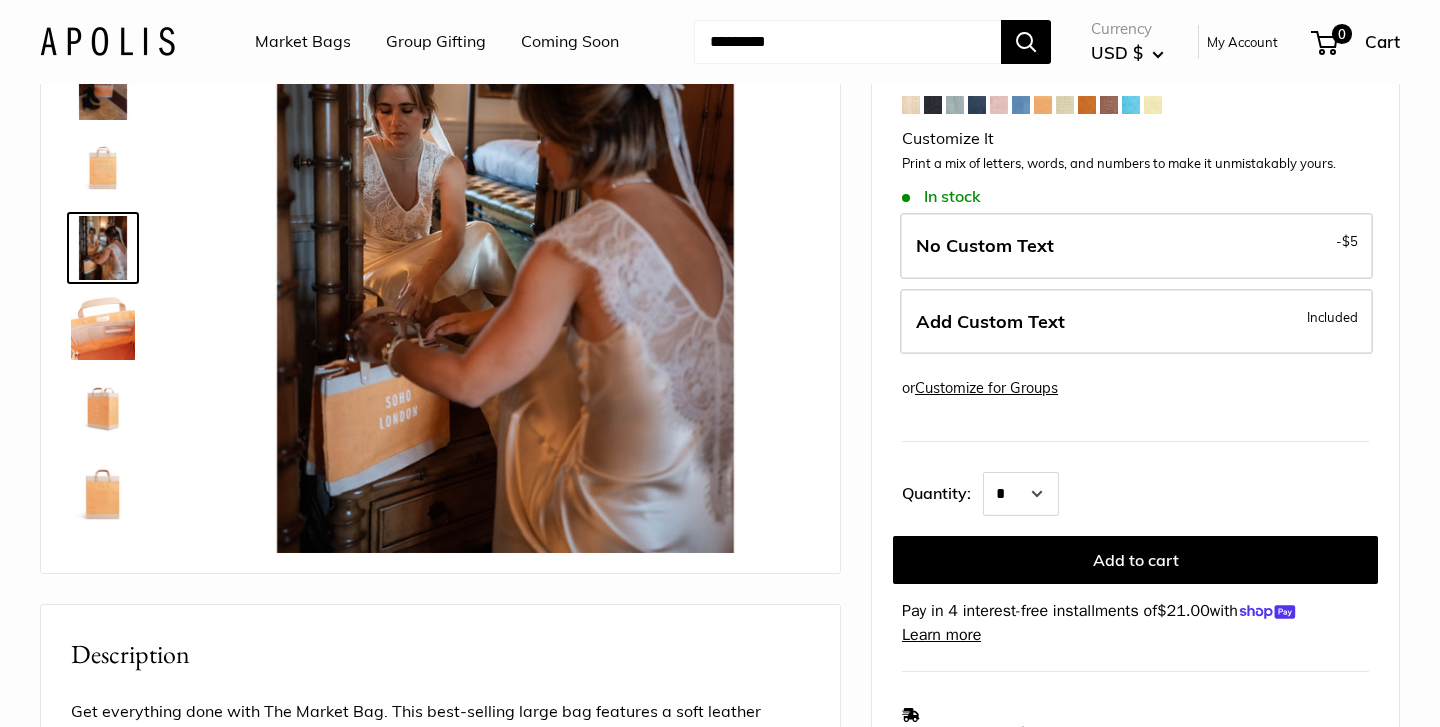 click at bounding box center (103, 488) 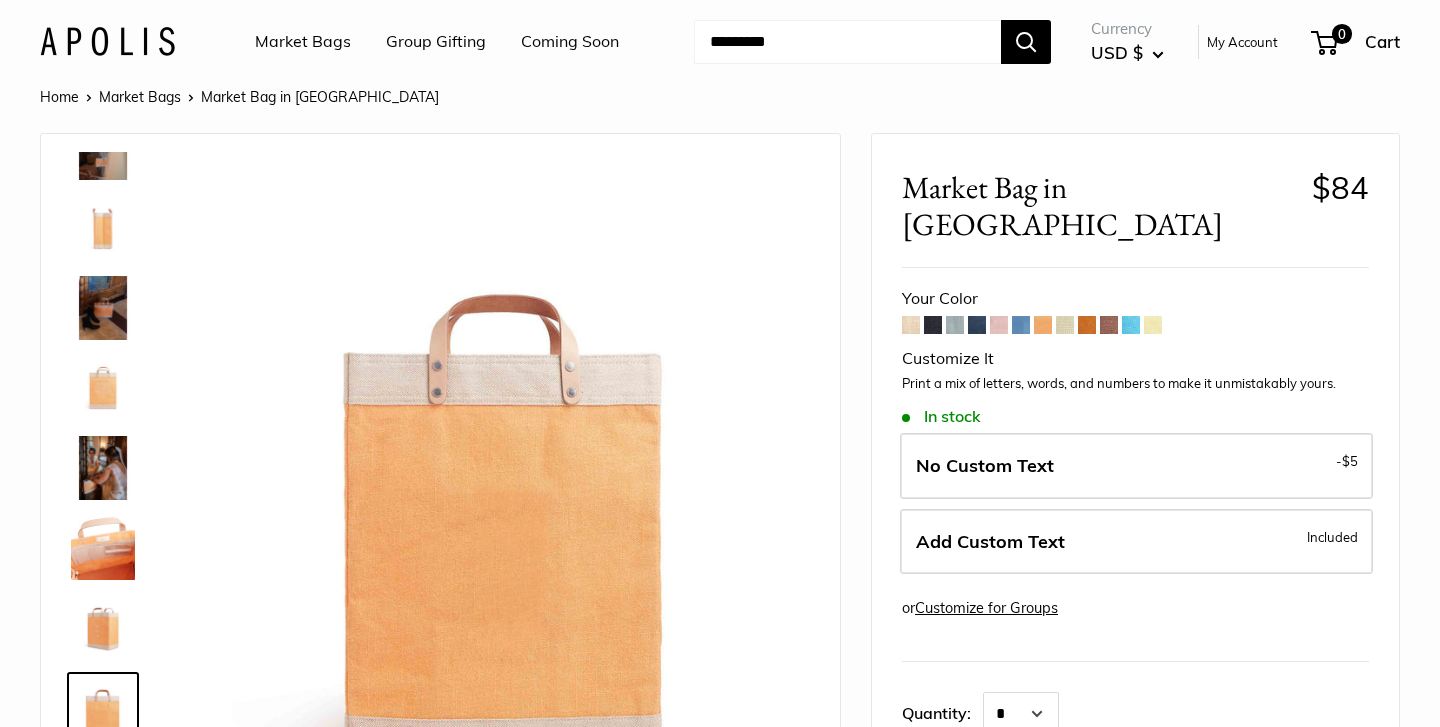 scroll, scrollTop: 0, scrollLeft: 0, axis: both 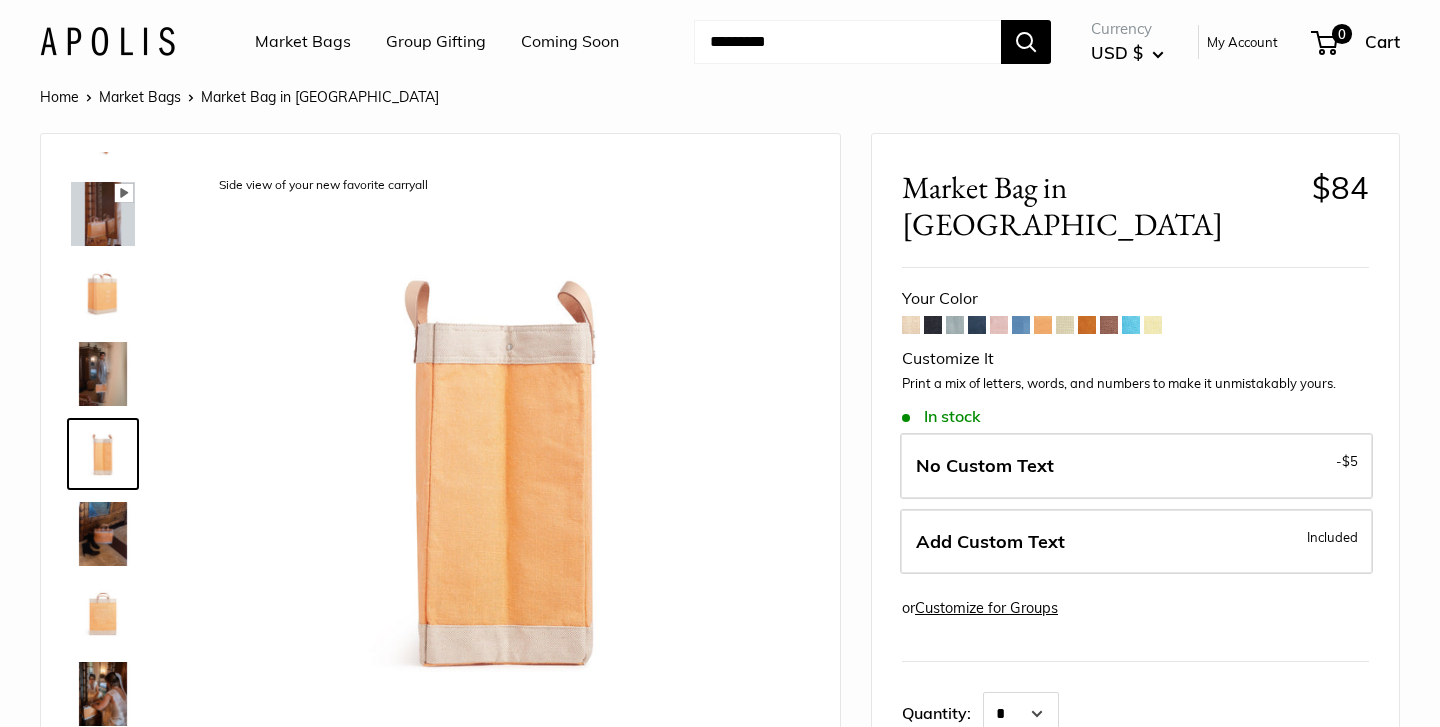 click at bounding box center [1087, 325] 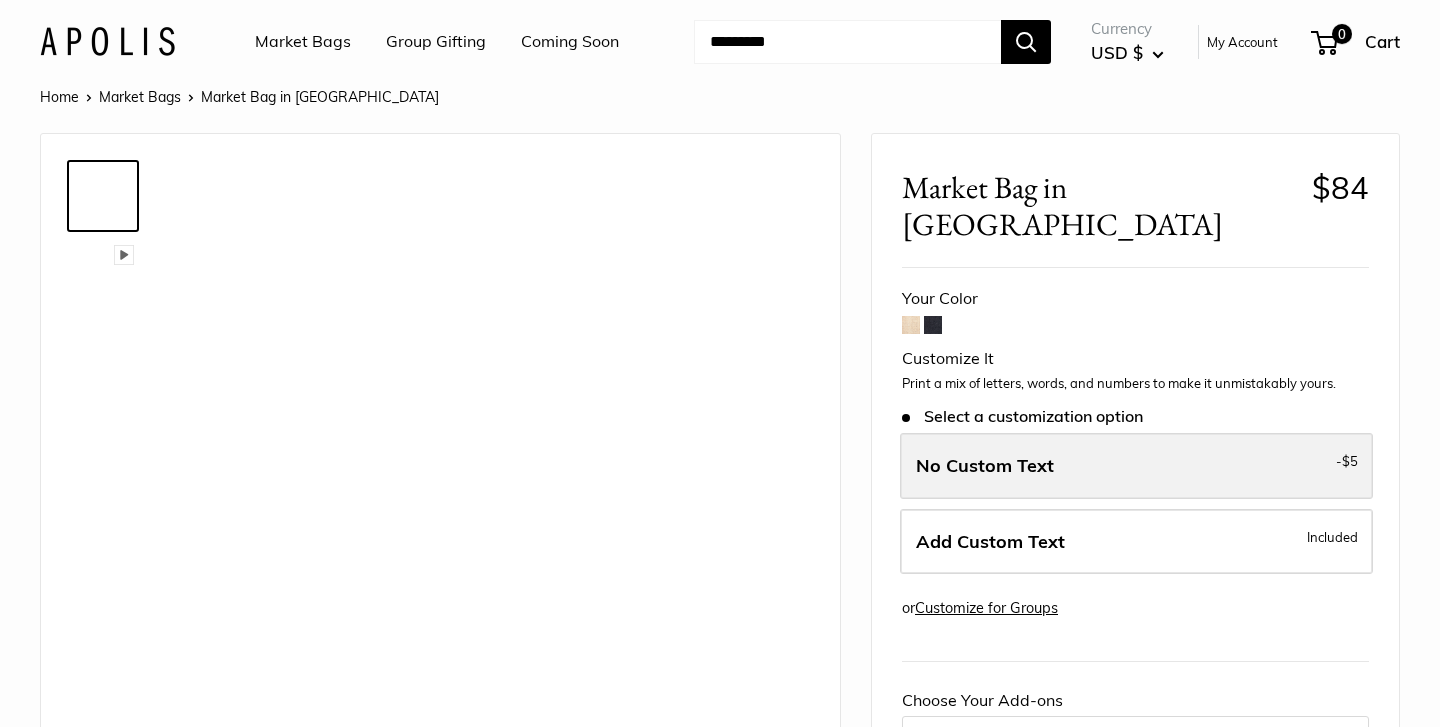 scroll, scrollTop: 0, scrollLeft: 0, axis: both 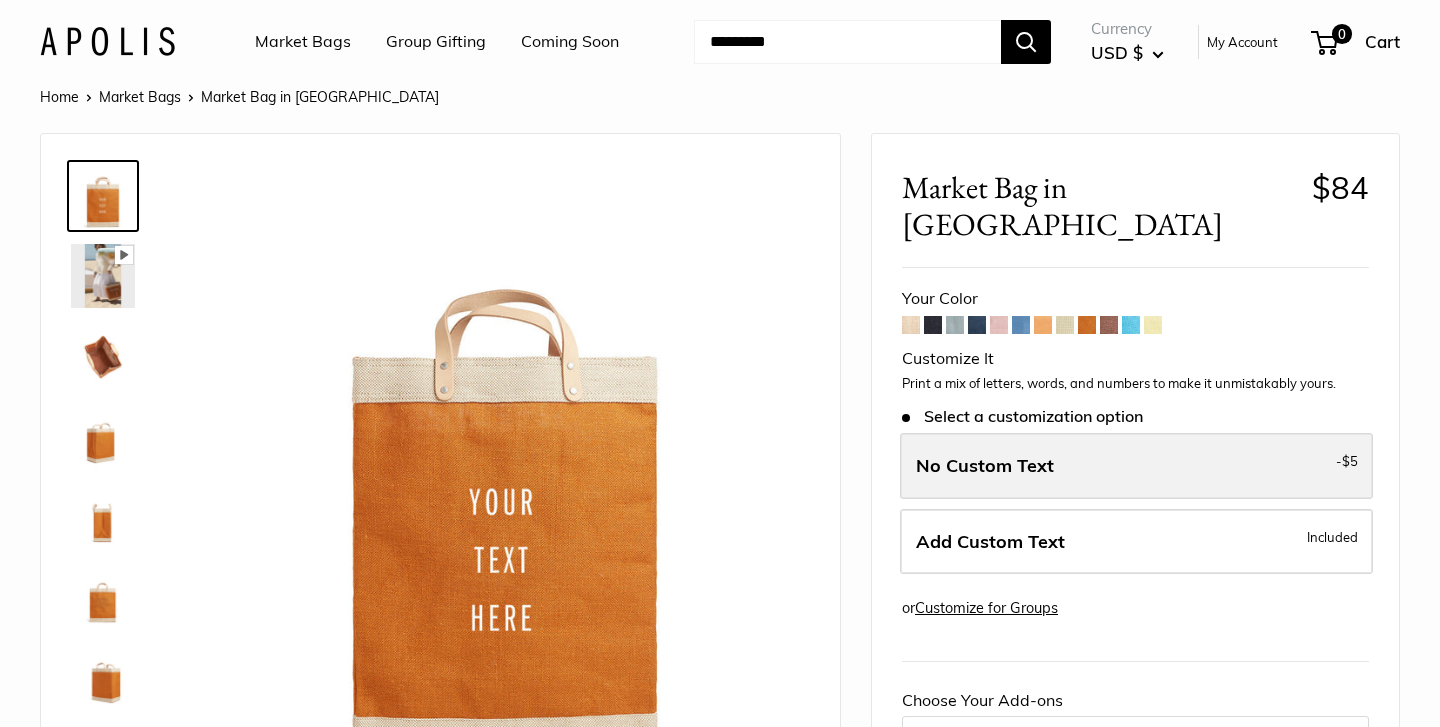 click on "No Custom Text
- $5" at bounding box center [1136, 466] 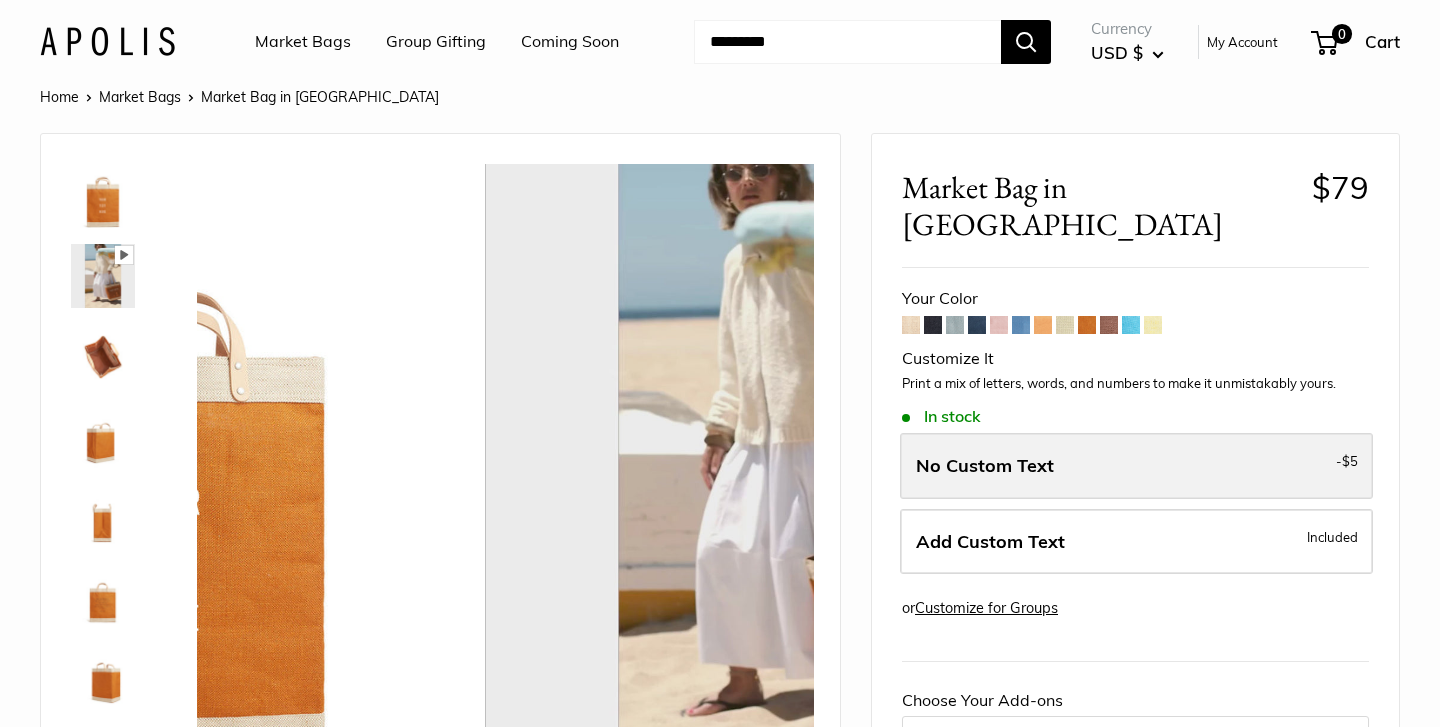 scroll, scrollTop: 128, scrollLeft: 0, axis: vertical 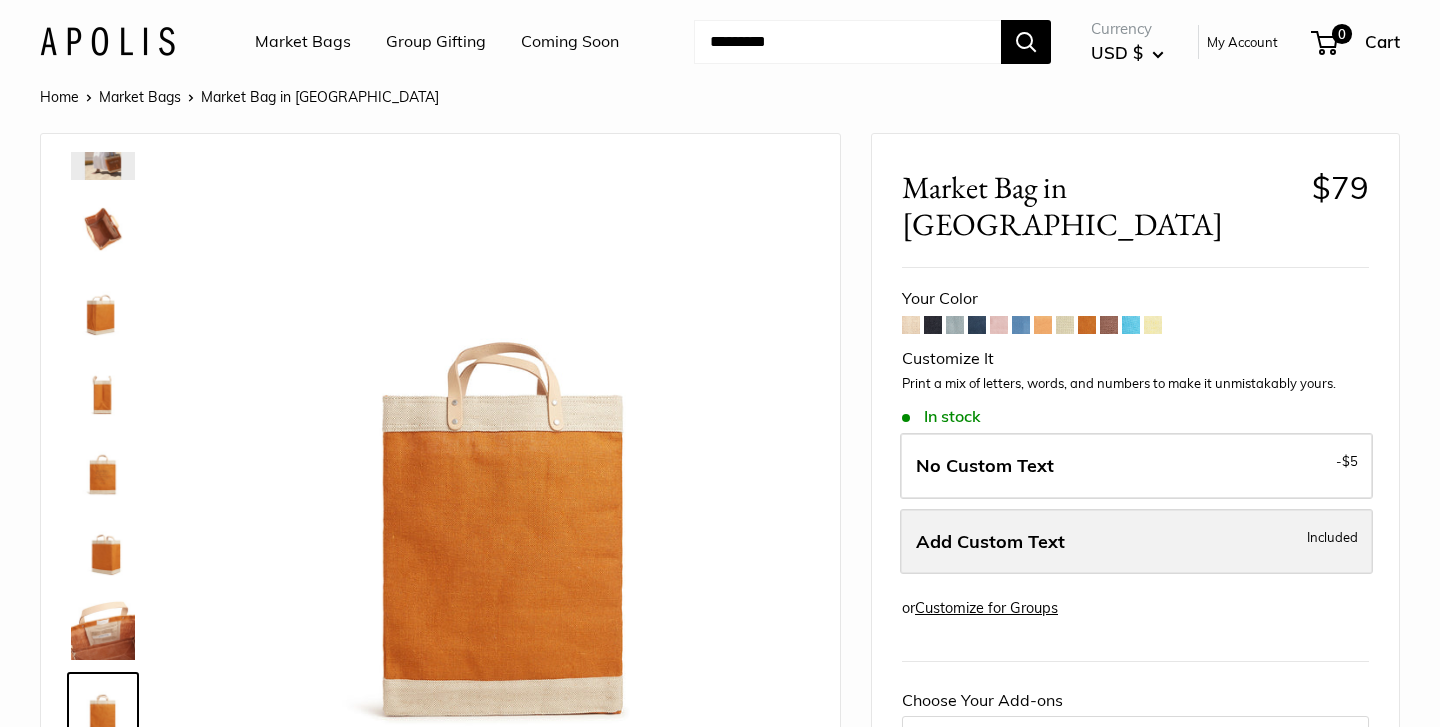 click on "Add Custom Text" at bounding box center [990, 541] 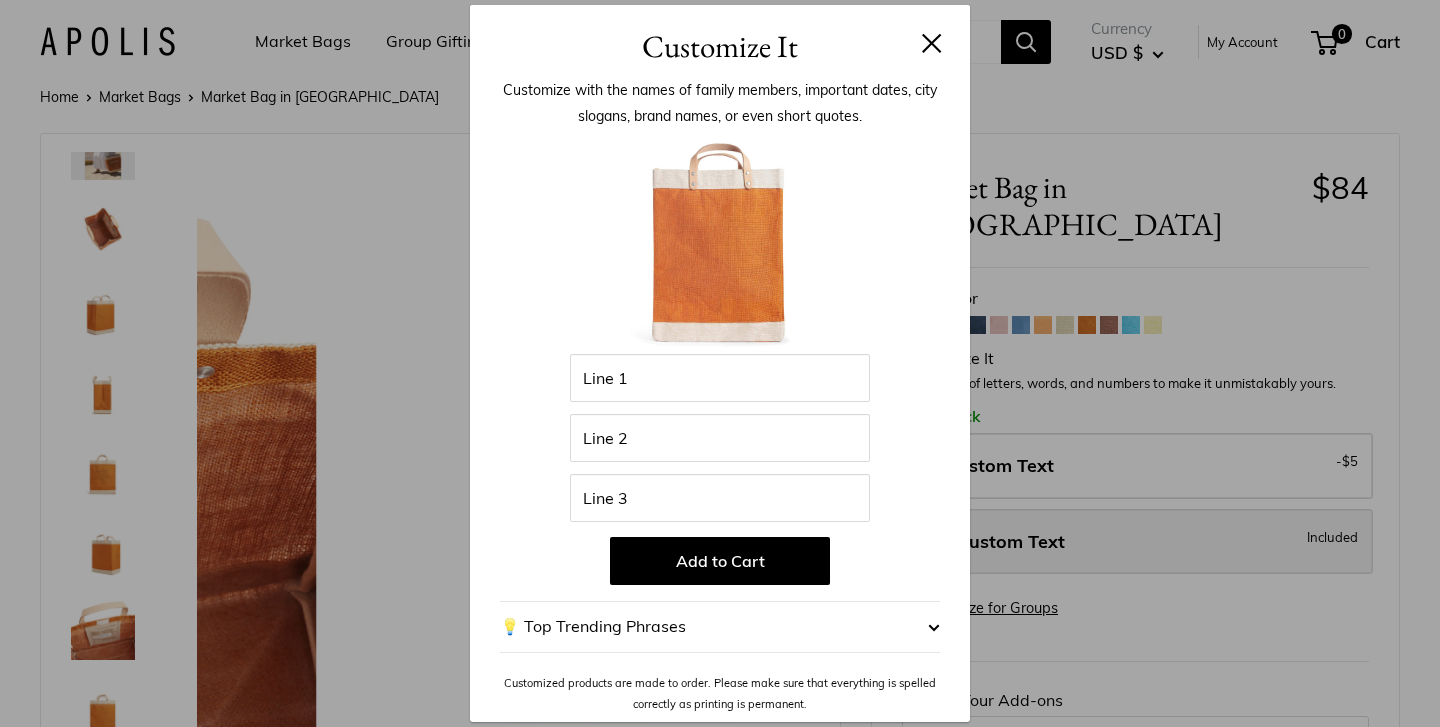 scroll, scrollTop: 0, scrollLeft: 0, axis: both 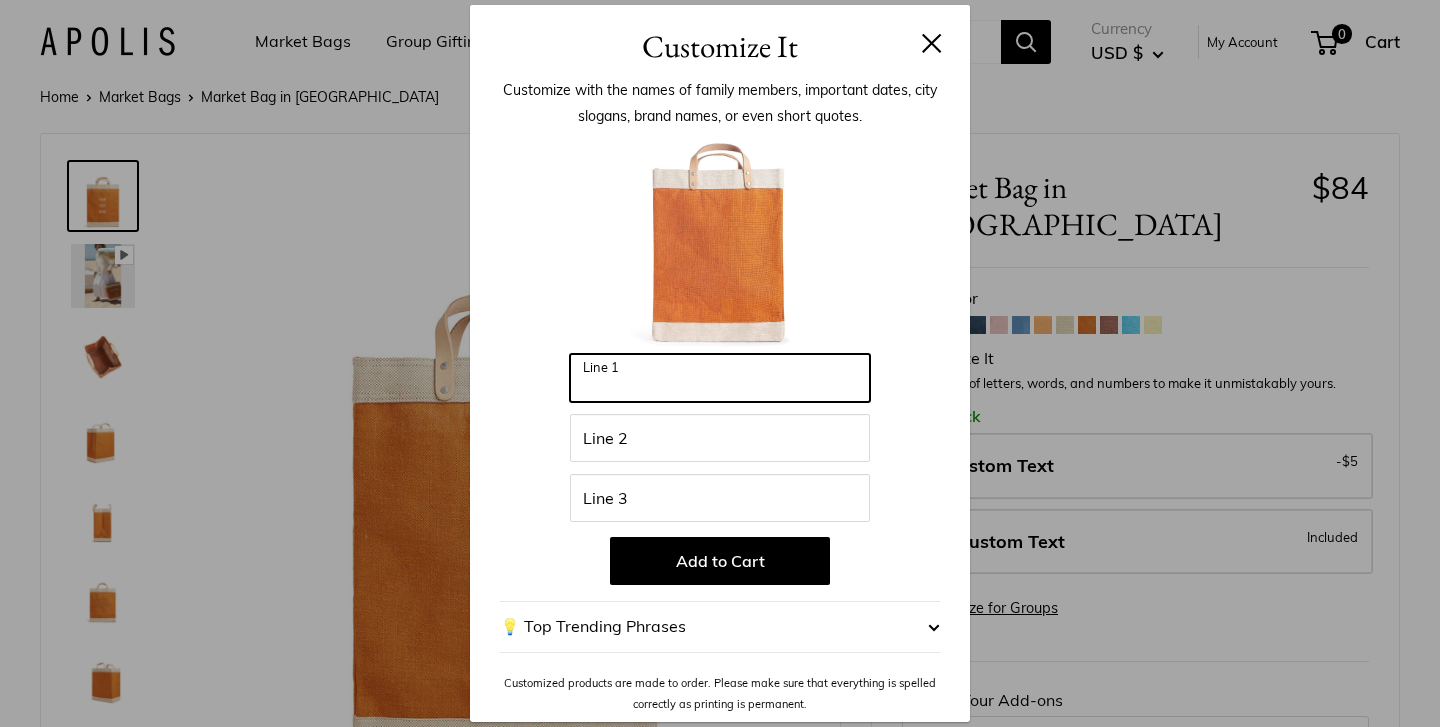 click on "Line 1" at bounding box center (720, 378) 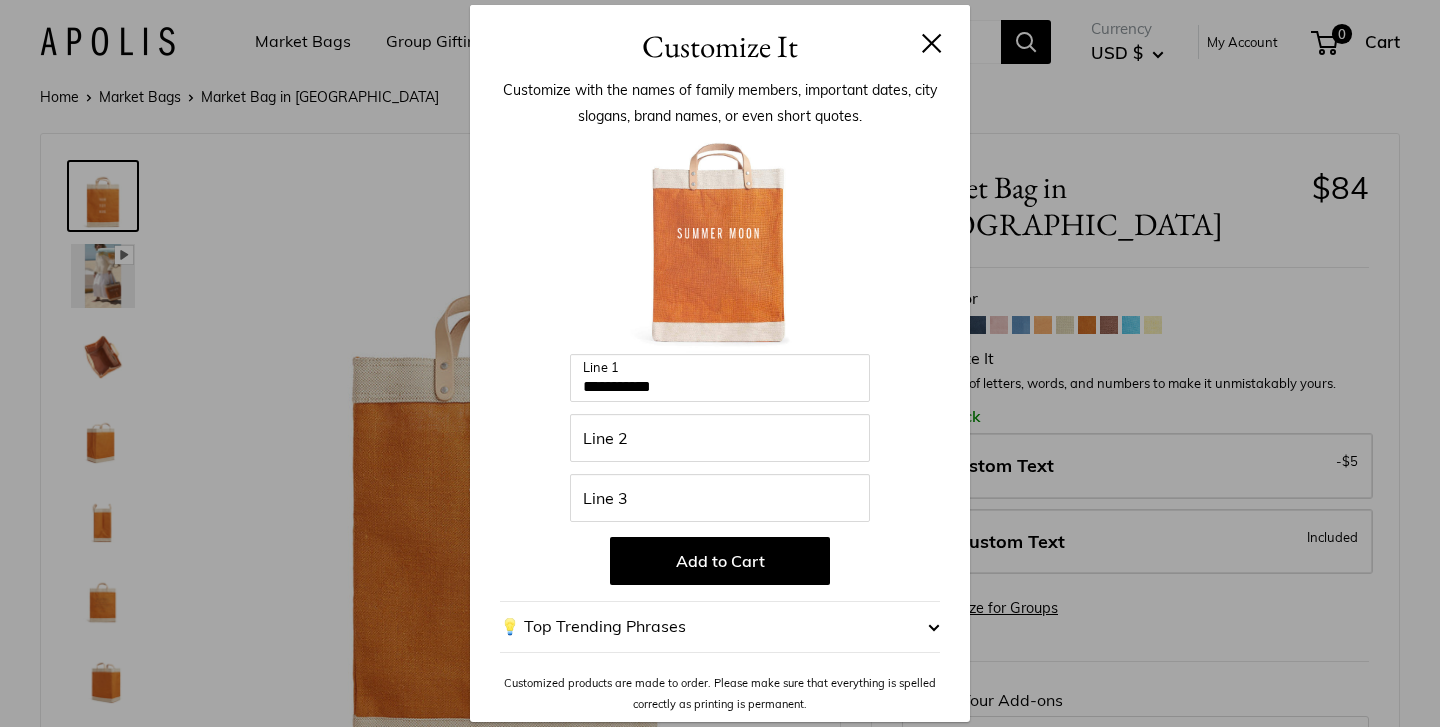 click on "Customize It" at bounding box center [720, 46] 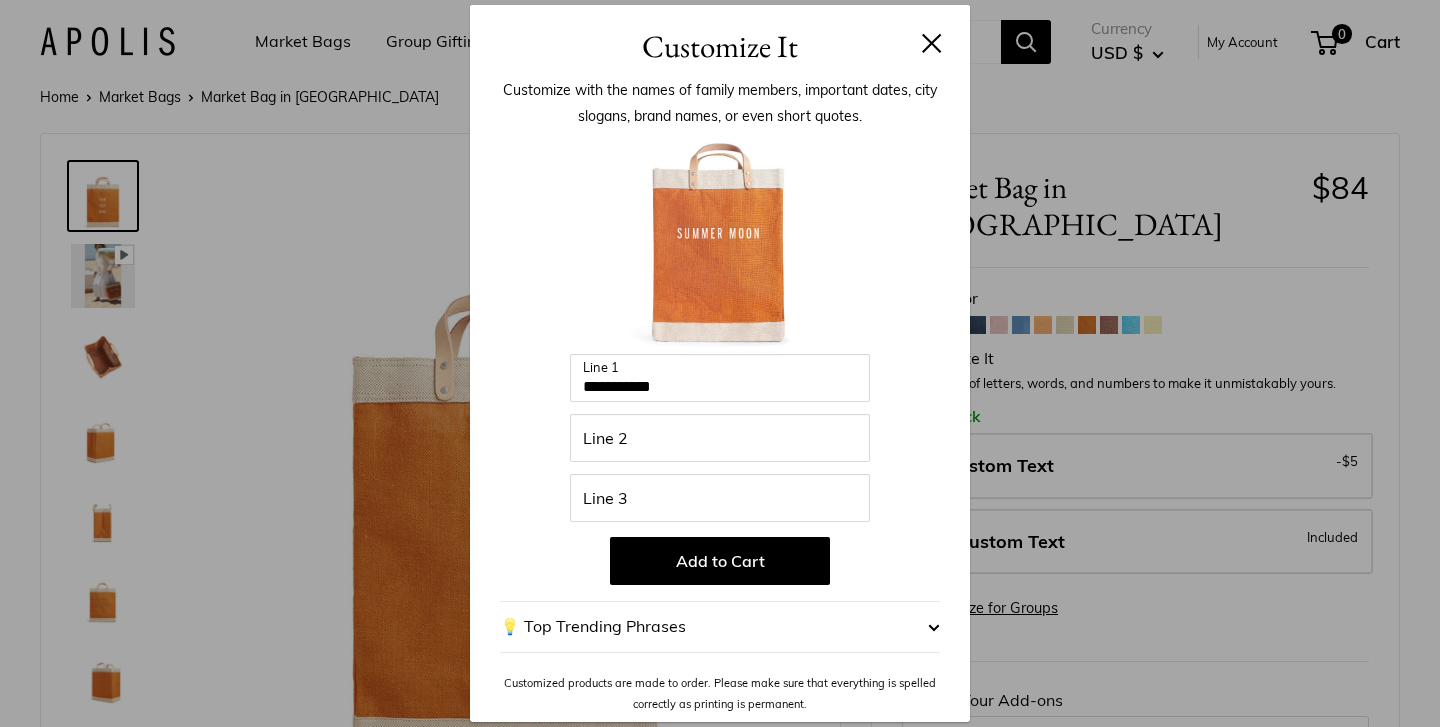 click on "Customize It" at bounding box center (720, 46) 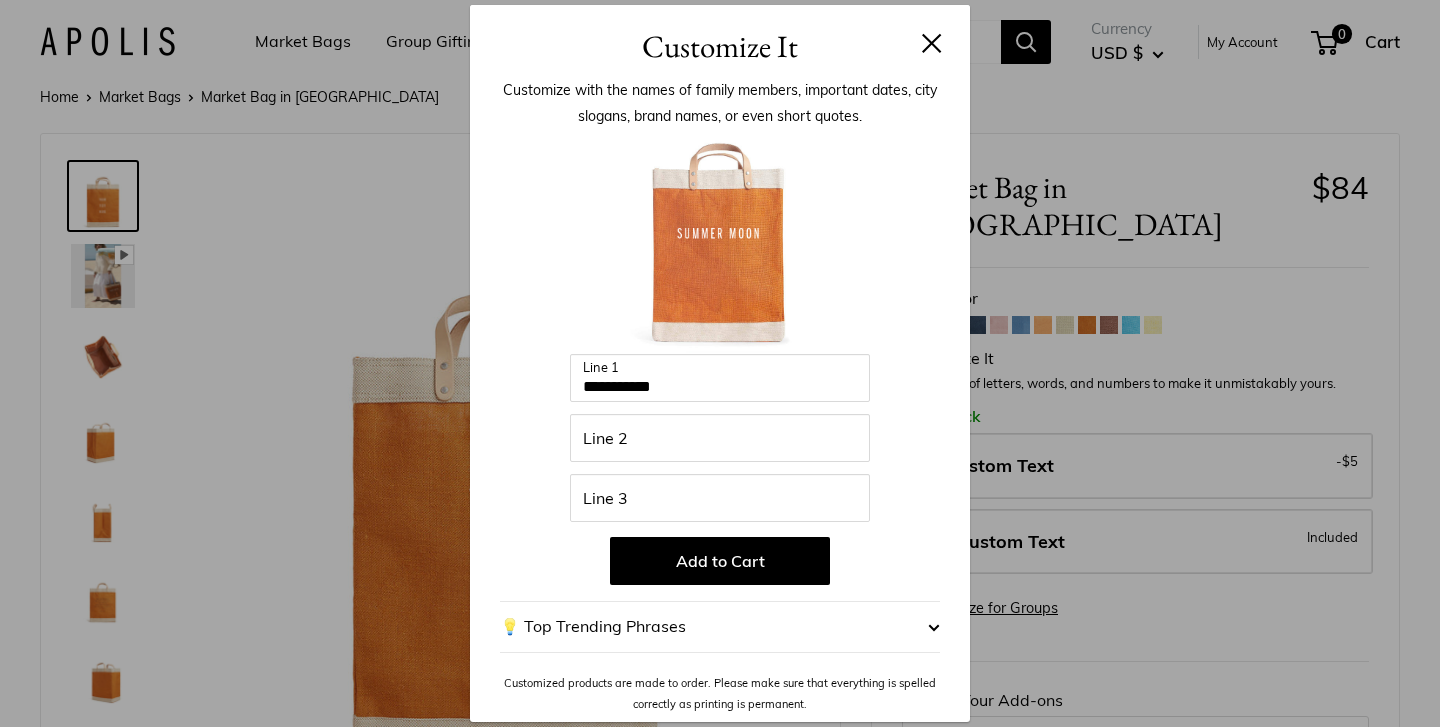 click at bounding box center (932, 43) 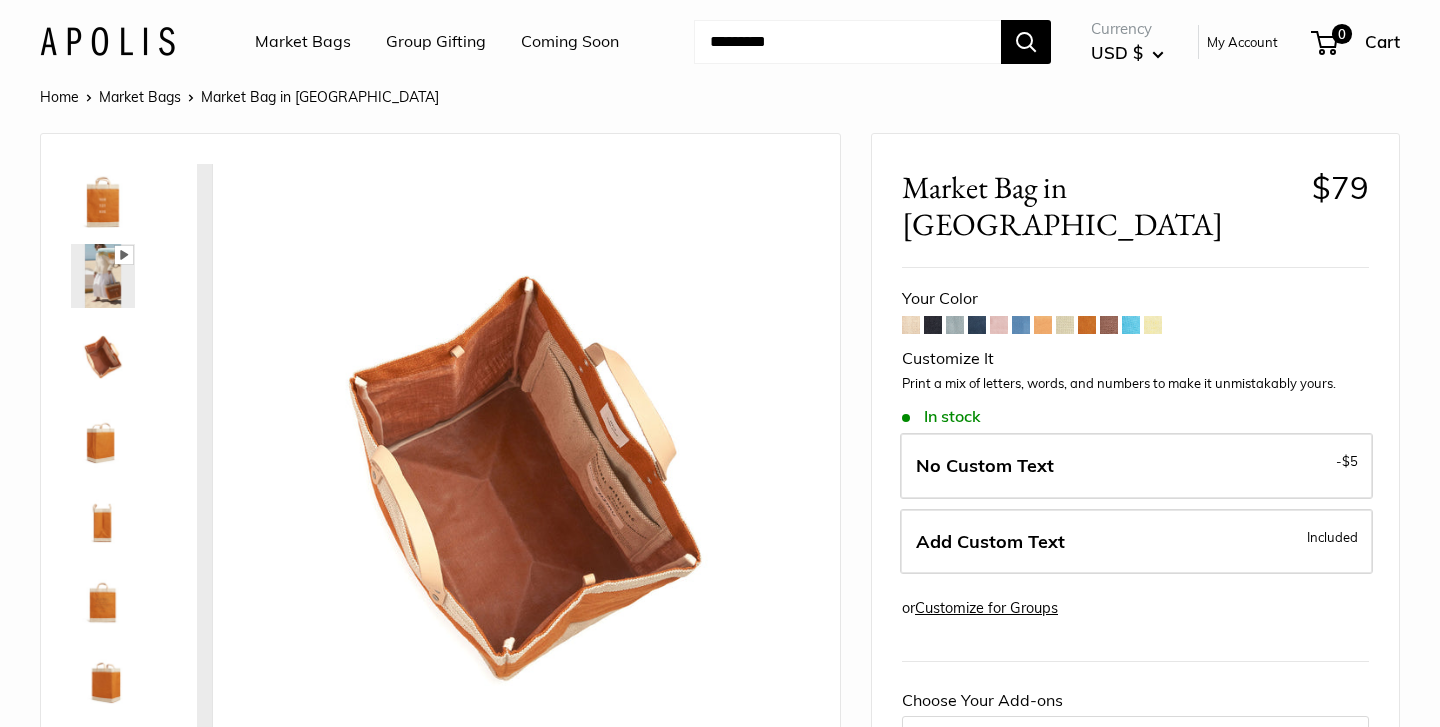 scroll, scrollTop: 128, scrollLeft: 0, axis: vertical 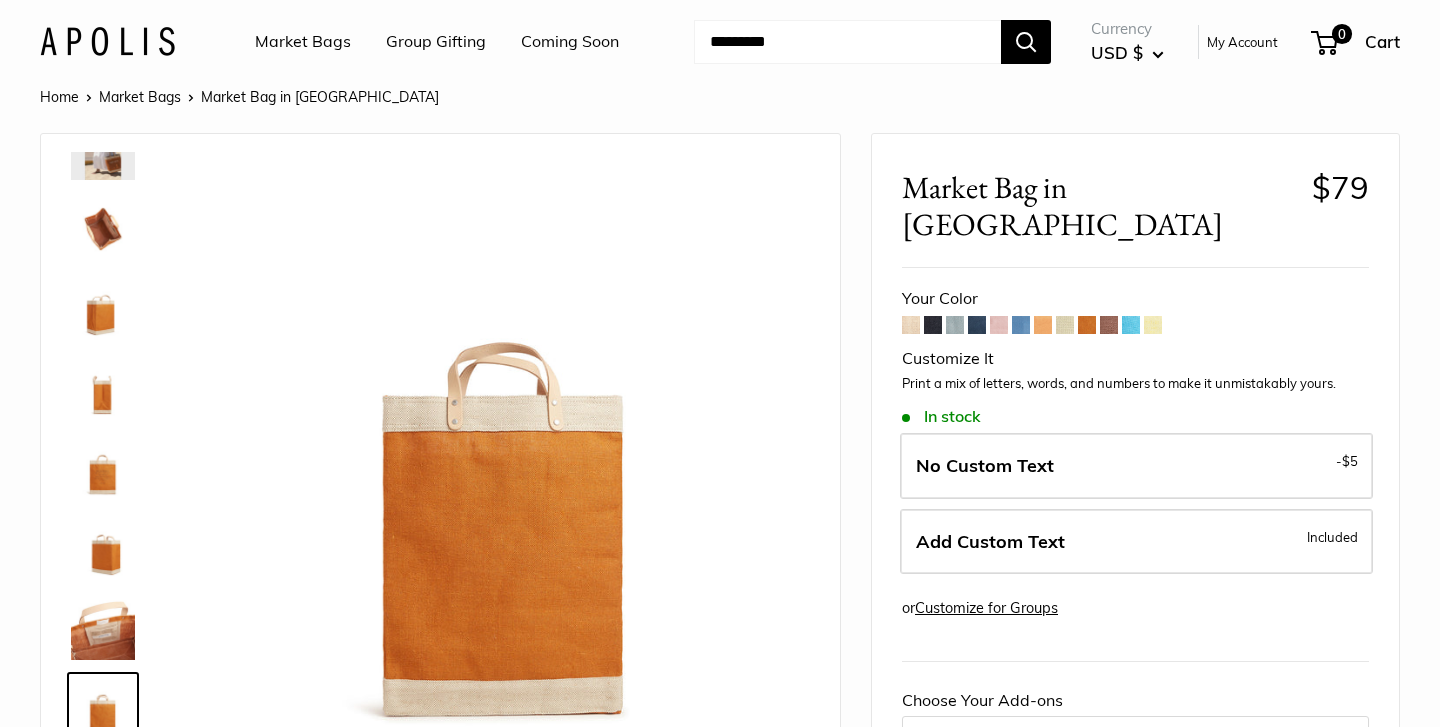click at bounding box center (103, 628) 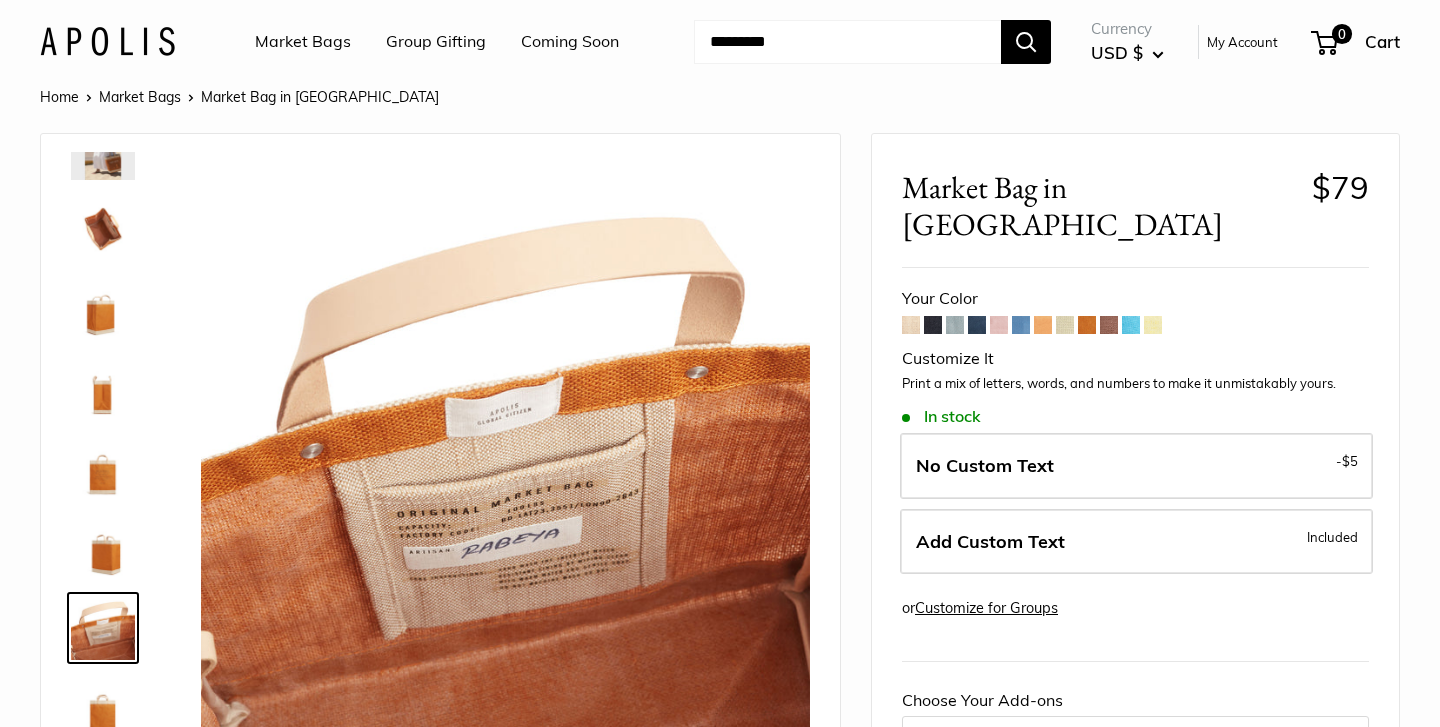 scroll, scrollTop: 0, scrollLeft: 0, axis: both 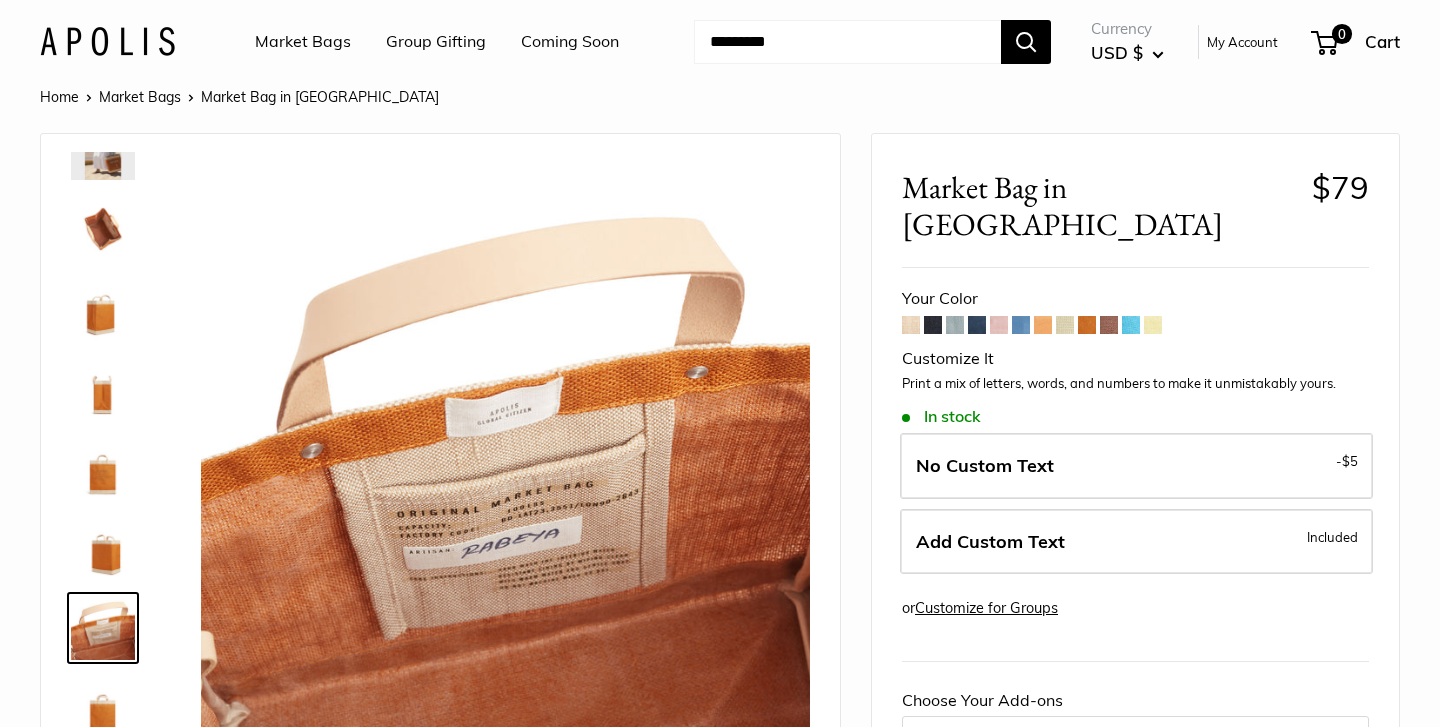 click at bounding box center (103, 468) 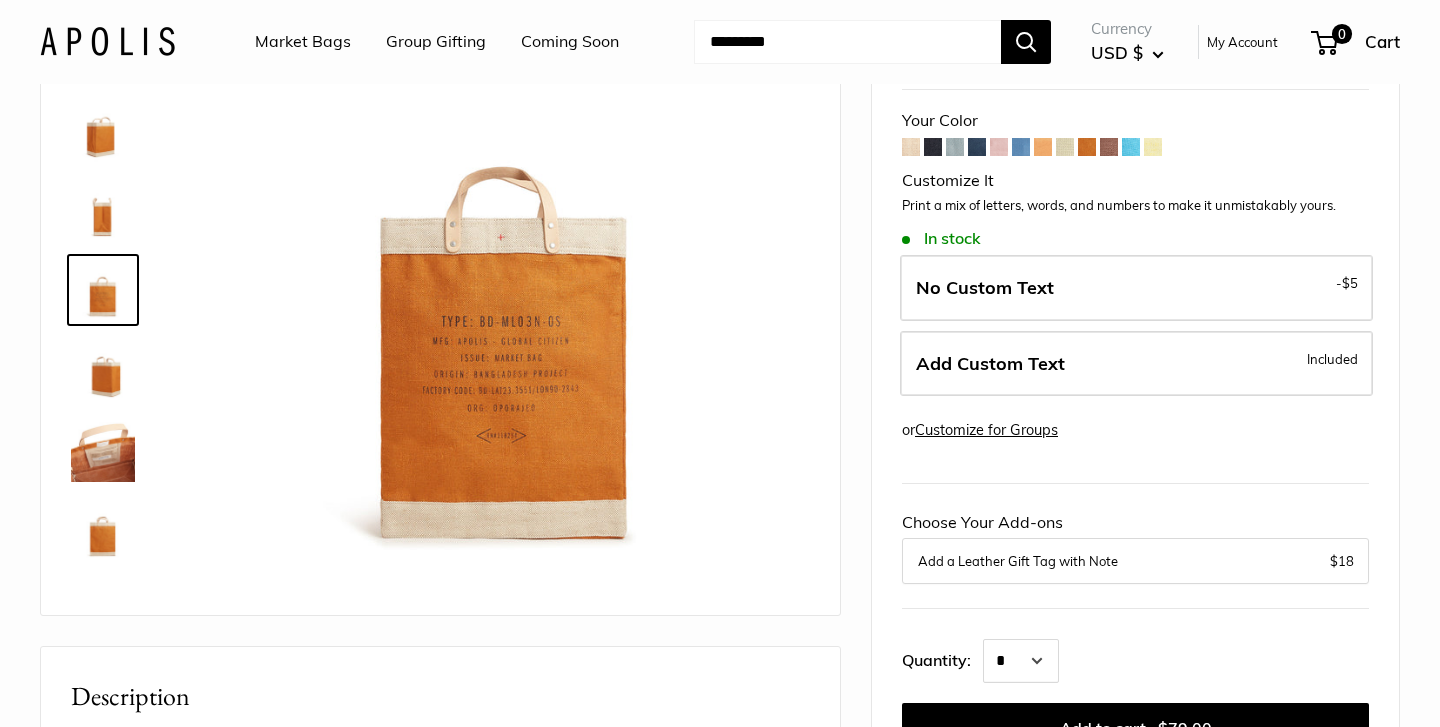 scroll, scrollTop: 212, scrollLeft: 0, axis: vertical 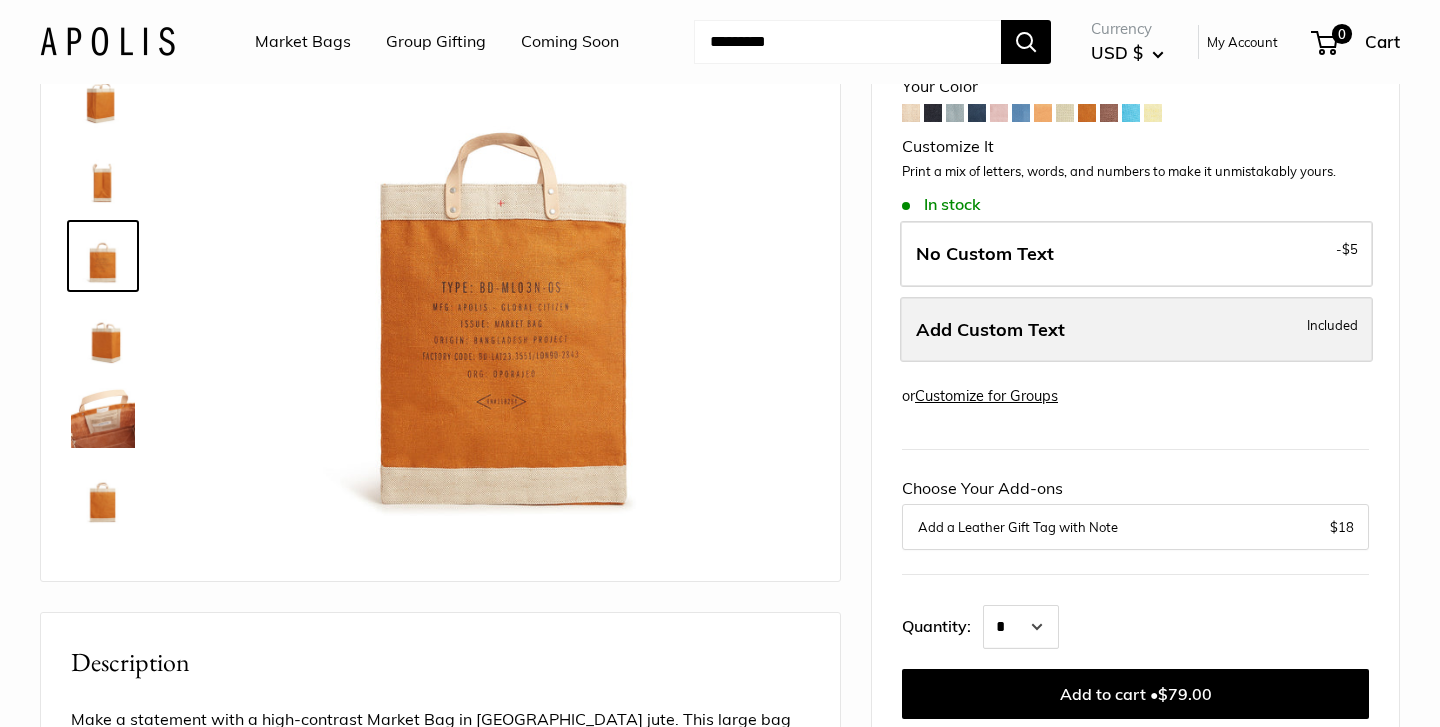 click on "Add Custom Text" at bounding box center (990, 329) 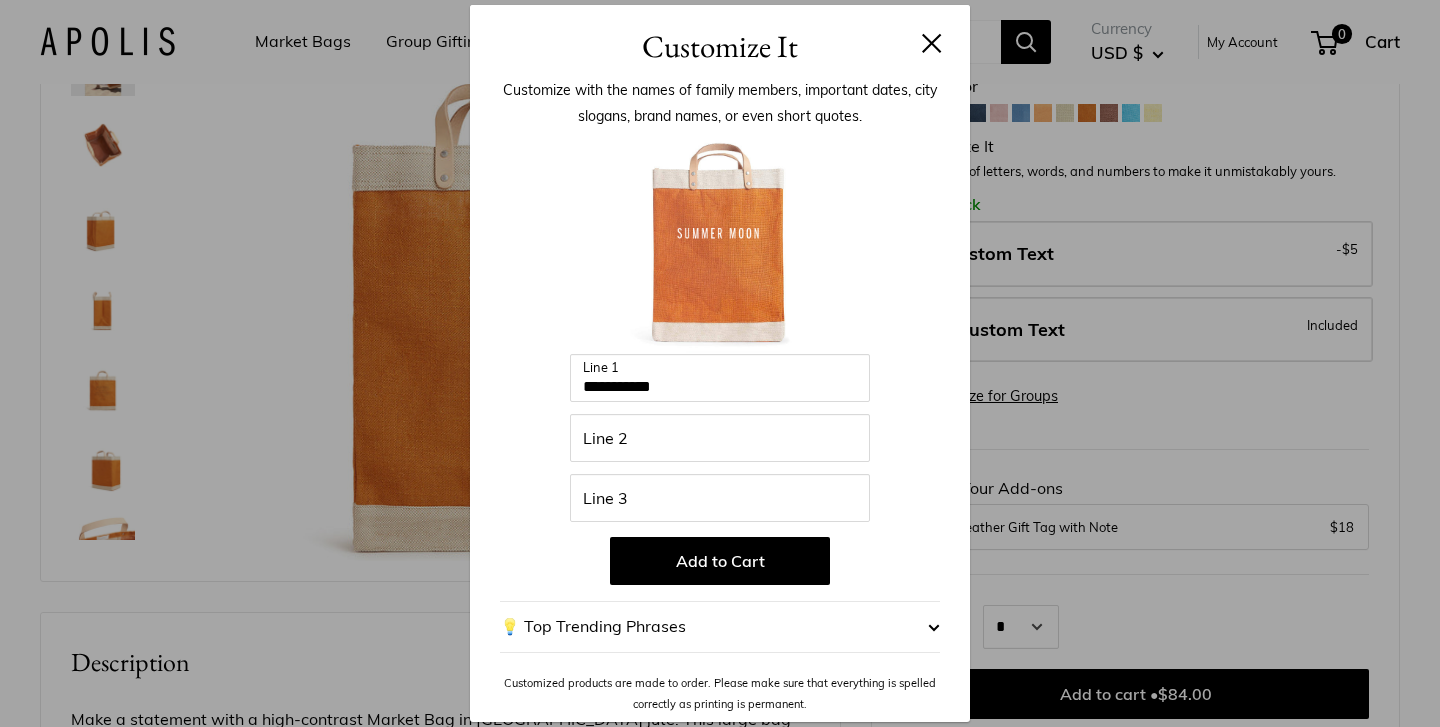 click on "💡 Top Trending Phrases" at bounding box center (720, 627) 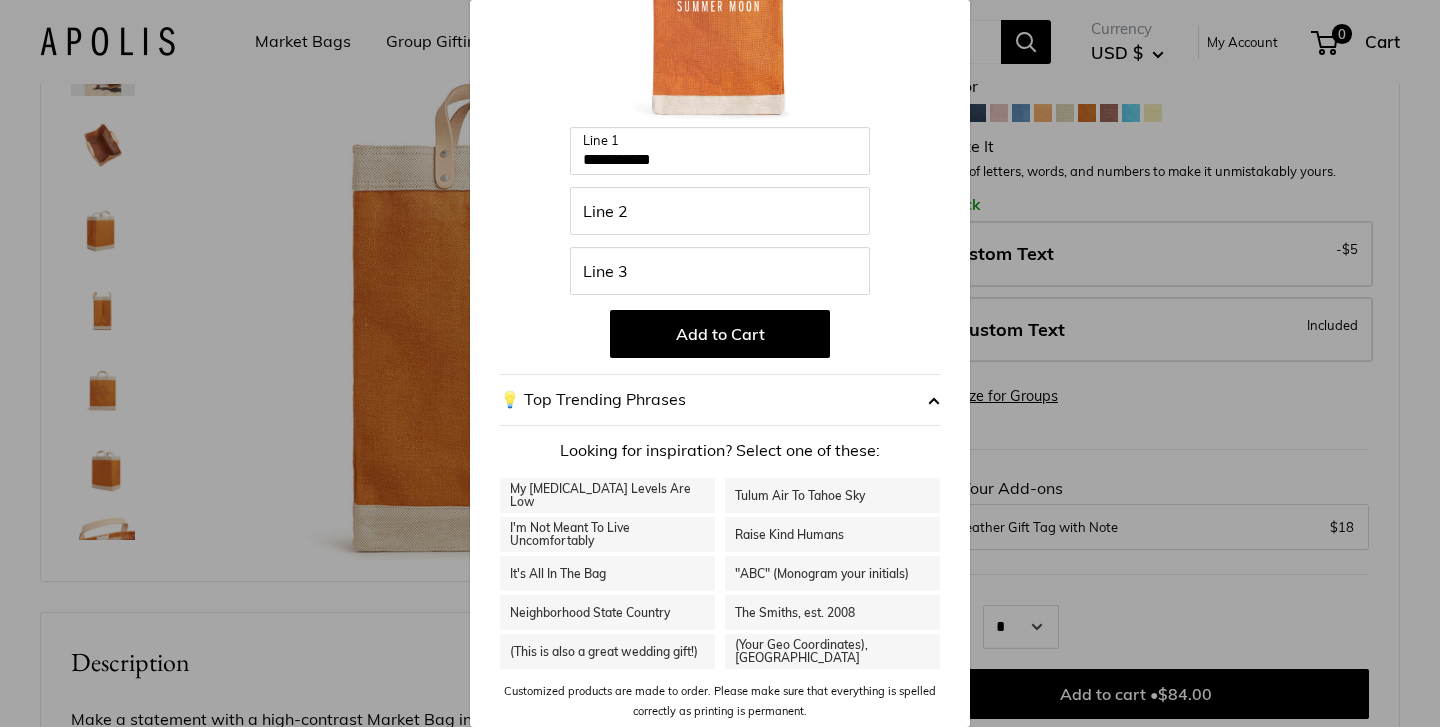 scroll, scrollTop: 222, scrollLeft: 0, axis: vertical 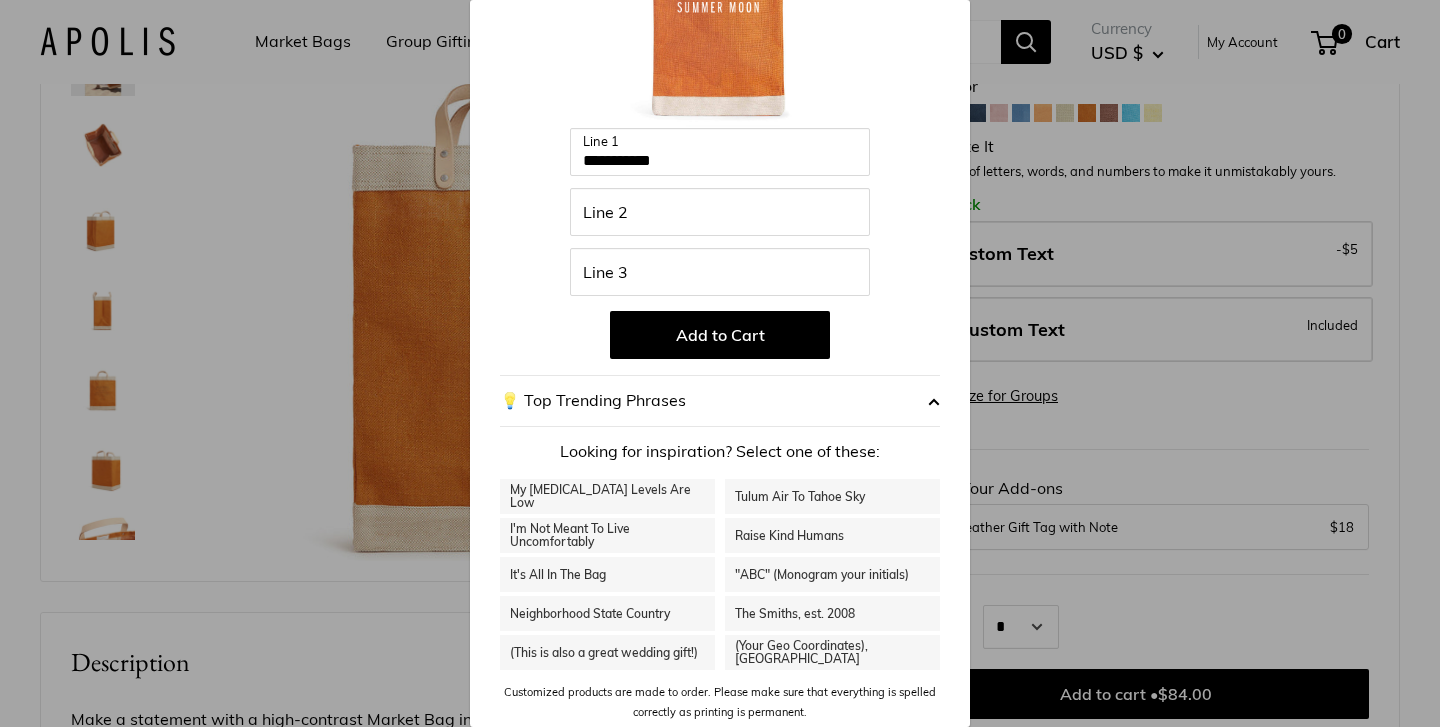 click on "Tulum Air To Tahoe Sky" at bounding box center (832, 496) 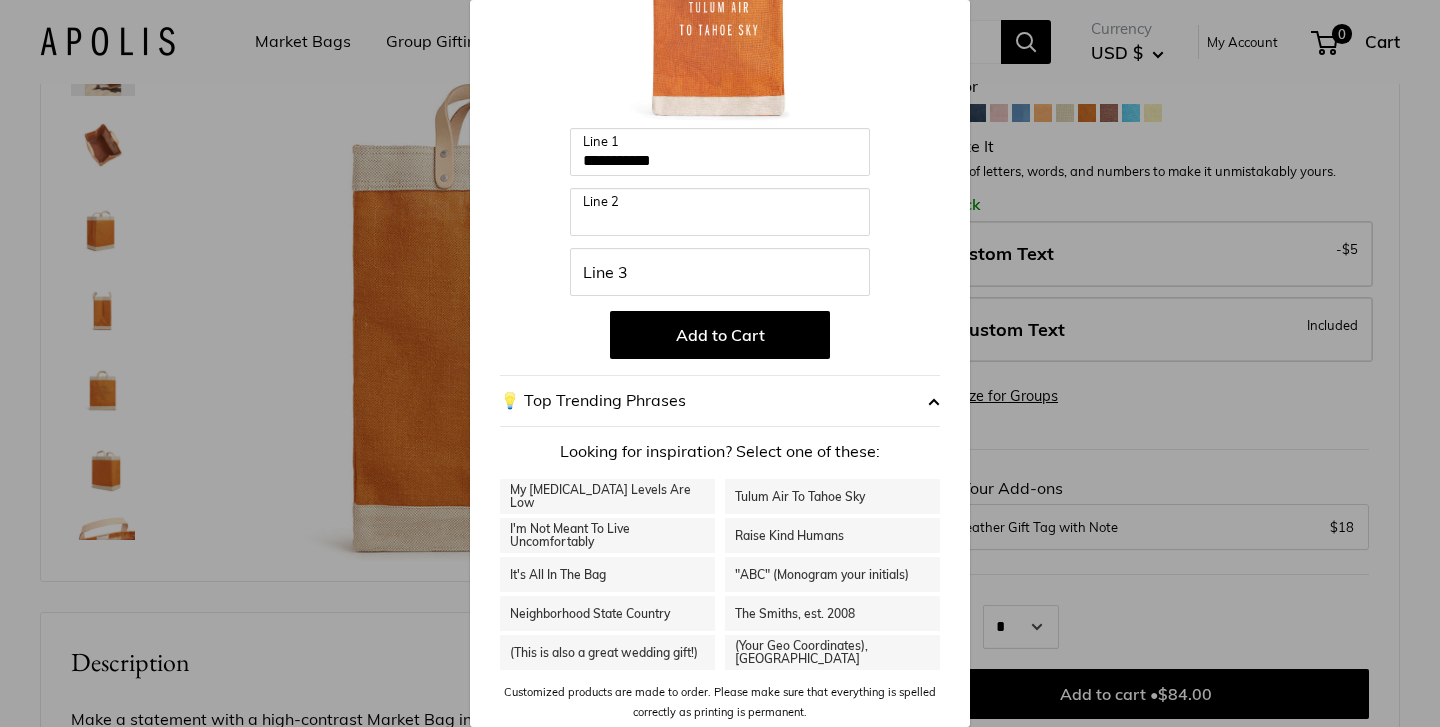 type on "*********" 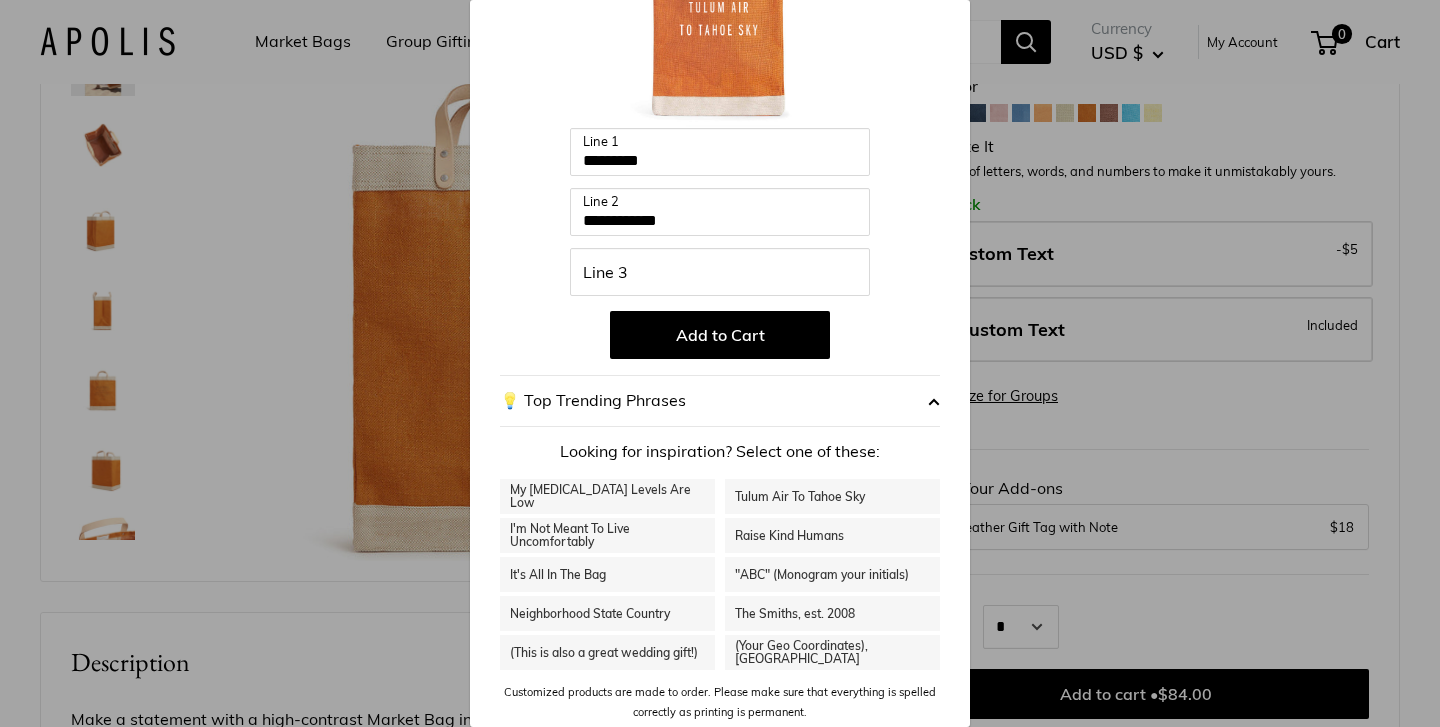 scroll, scrollTop: 129, scrollLeft: 0, axis: vertical 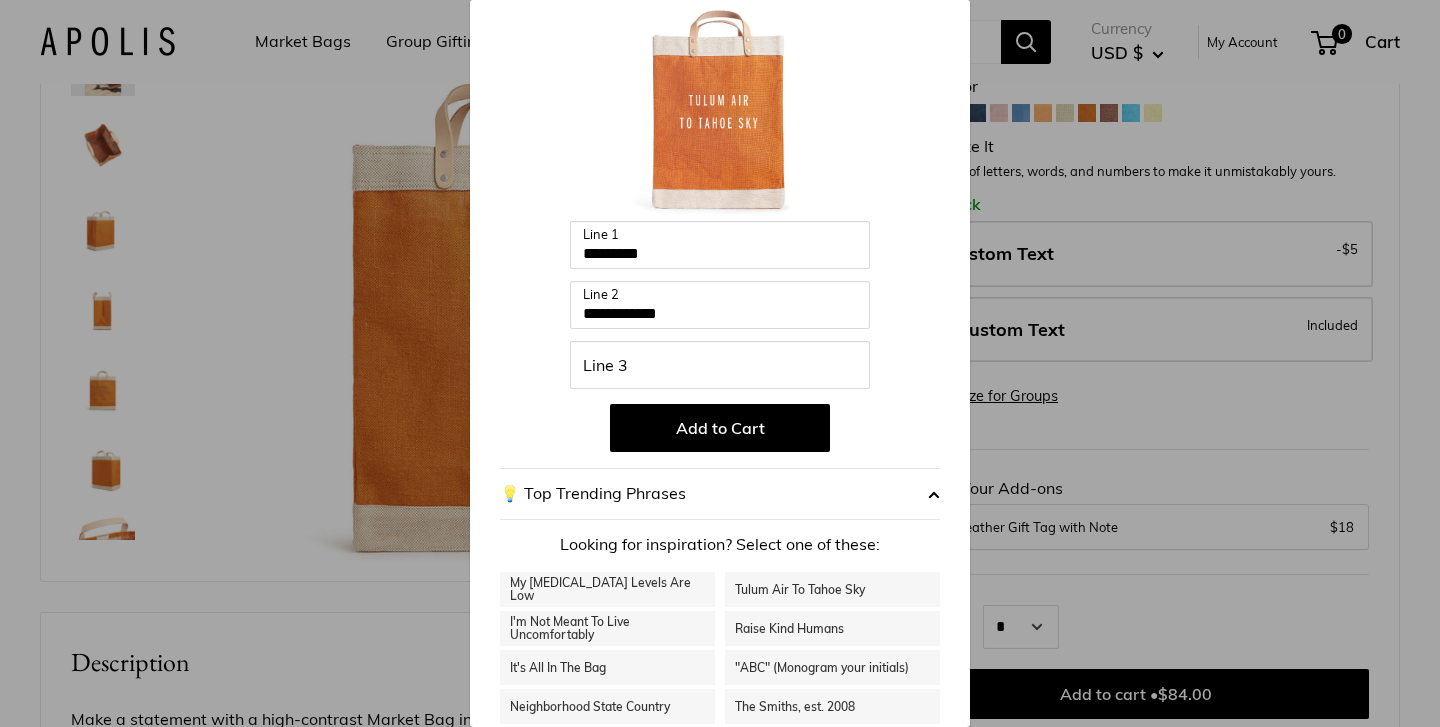 click on "**********" at bounding box center (720, 363) 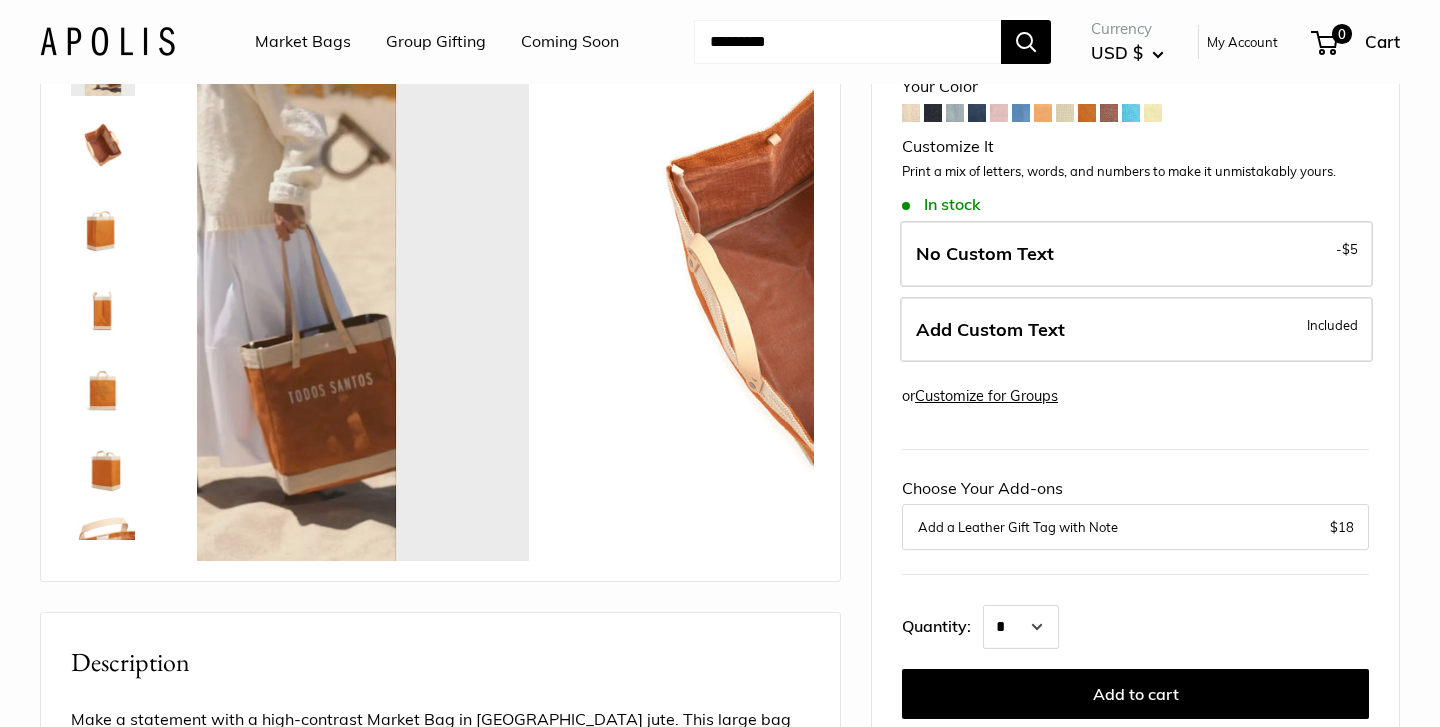 scroll, scrollTop: 128, scrollLeft: 0, axis: vertical 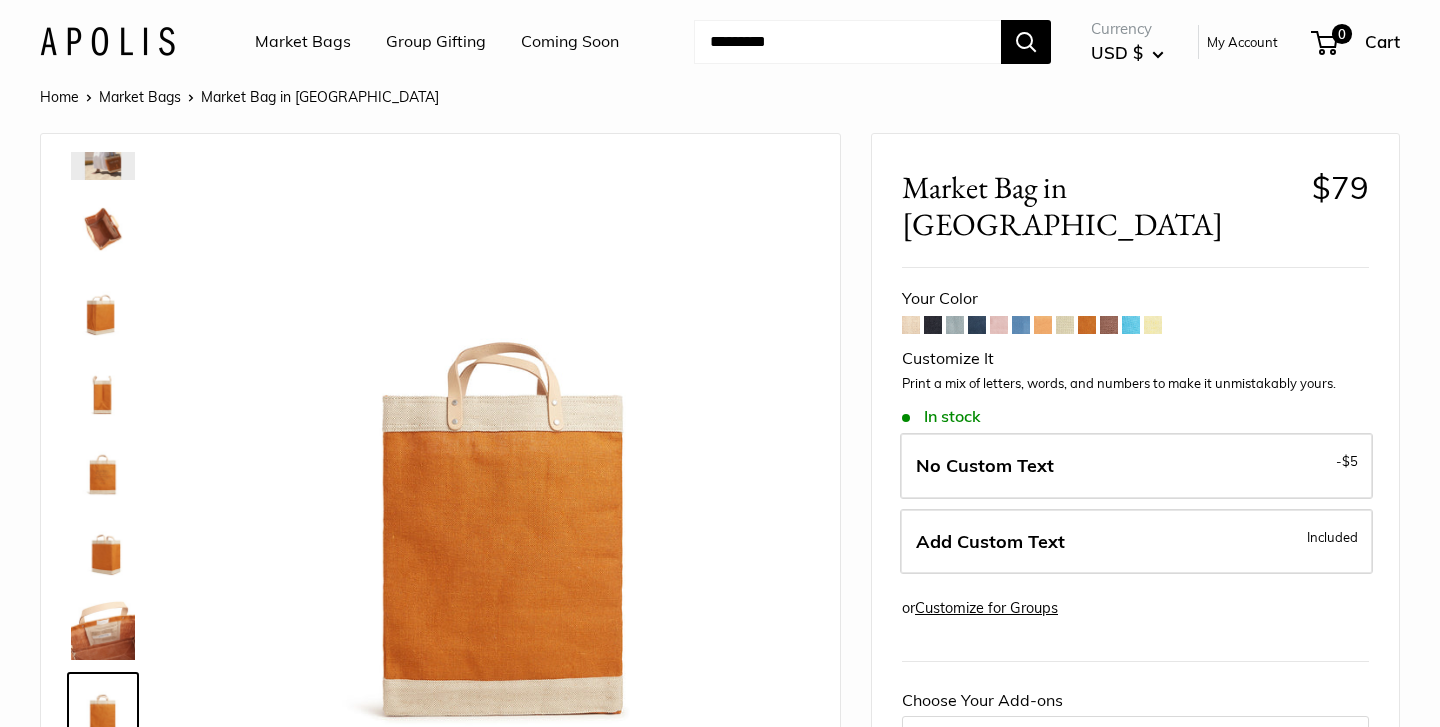 click at bounding box center (103, 468) 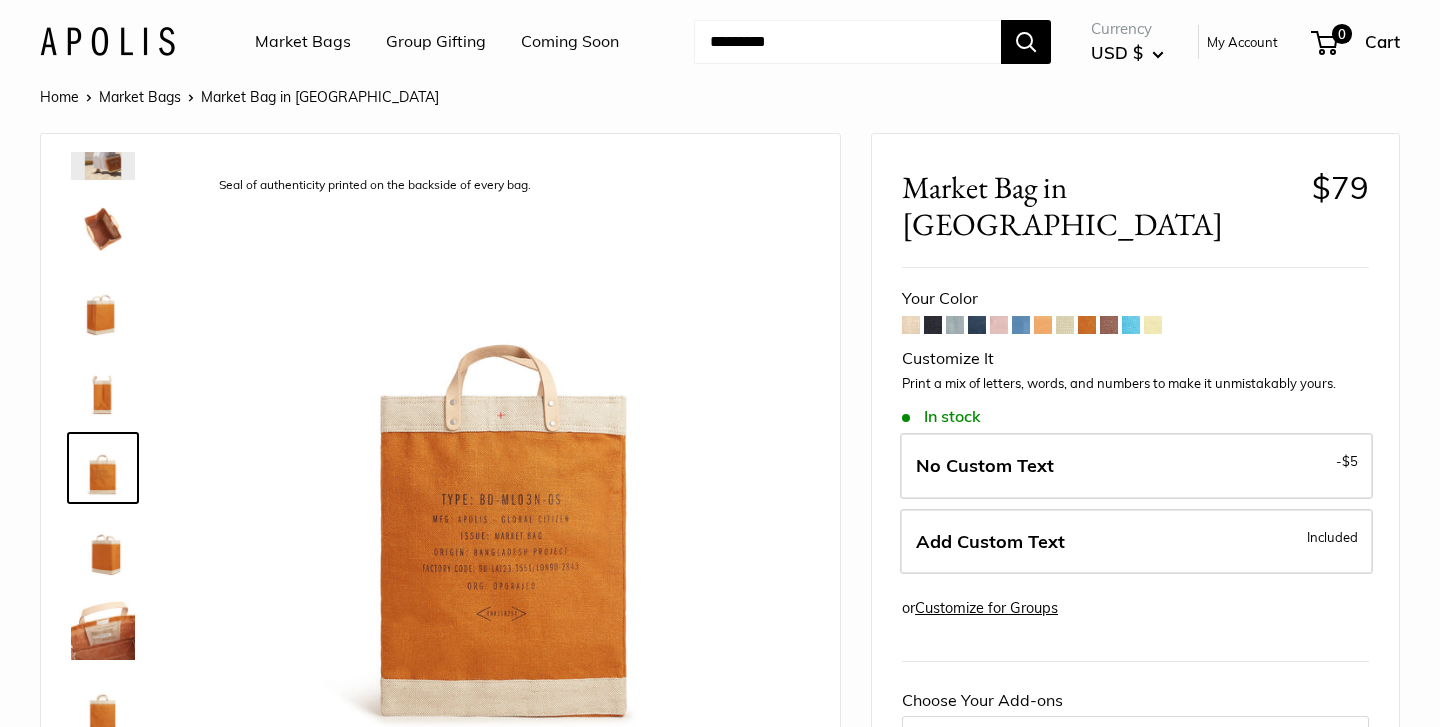 click at bounding box center (103, 388) 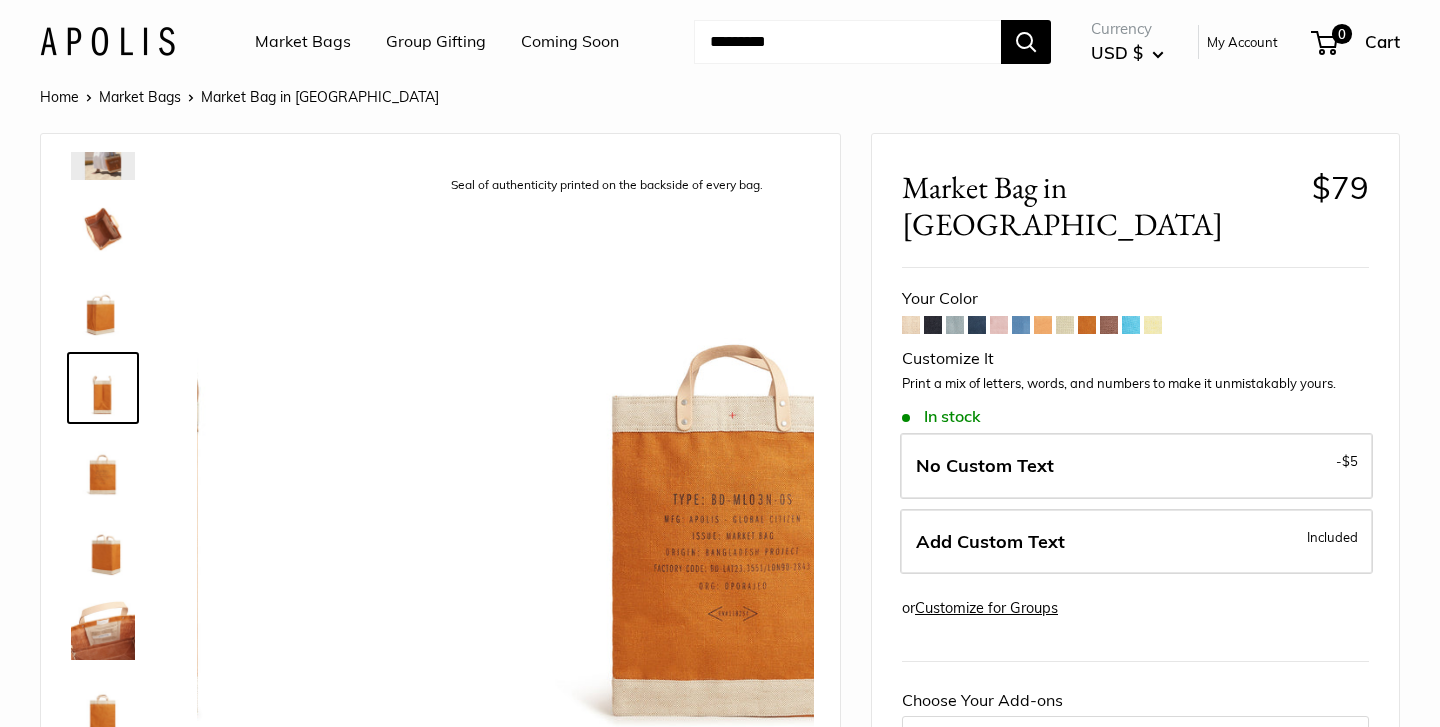 scroll, scrollTop: 62, scrollLeft: 0, axis: vertical 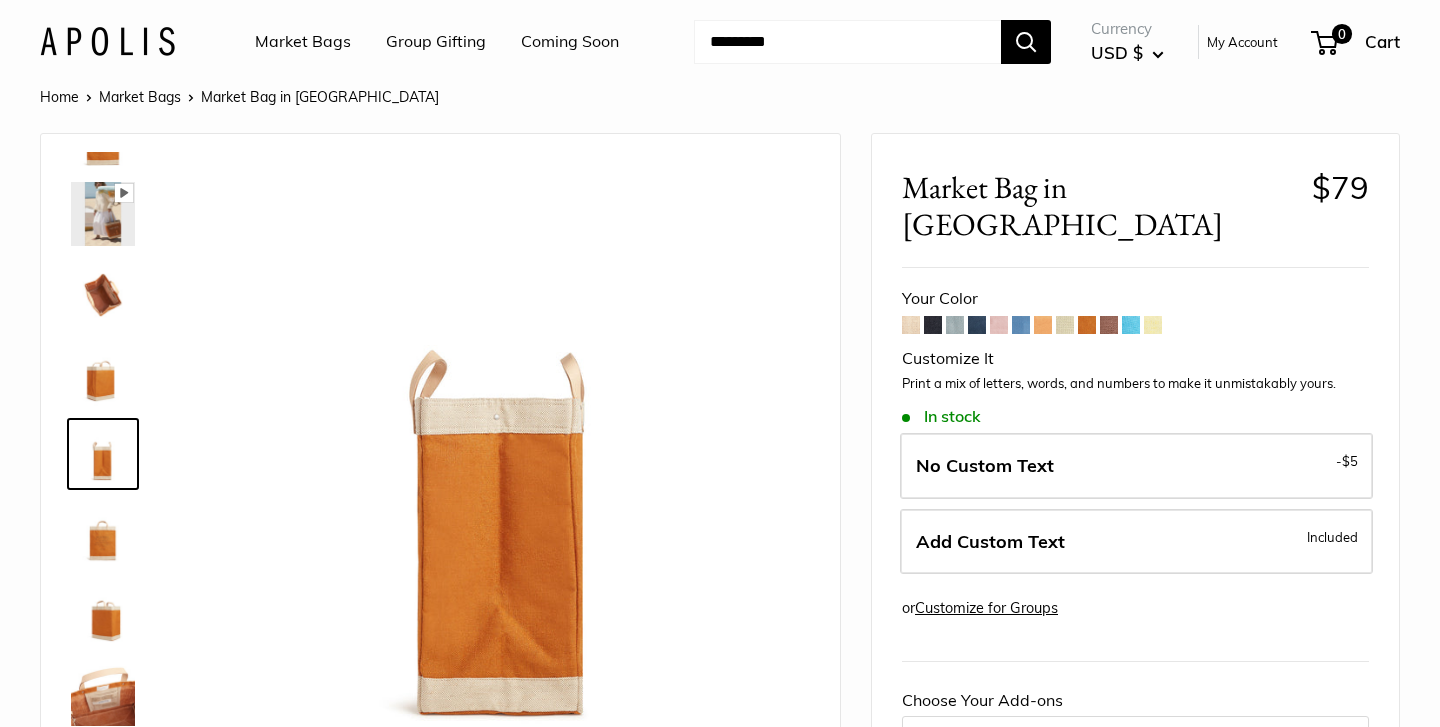 click at bounding box center (103, 294) 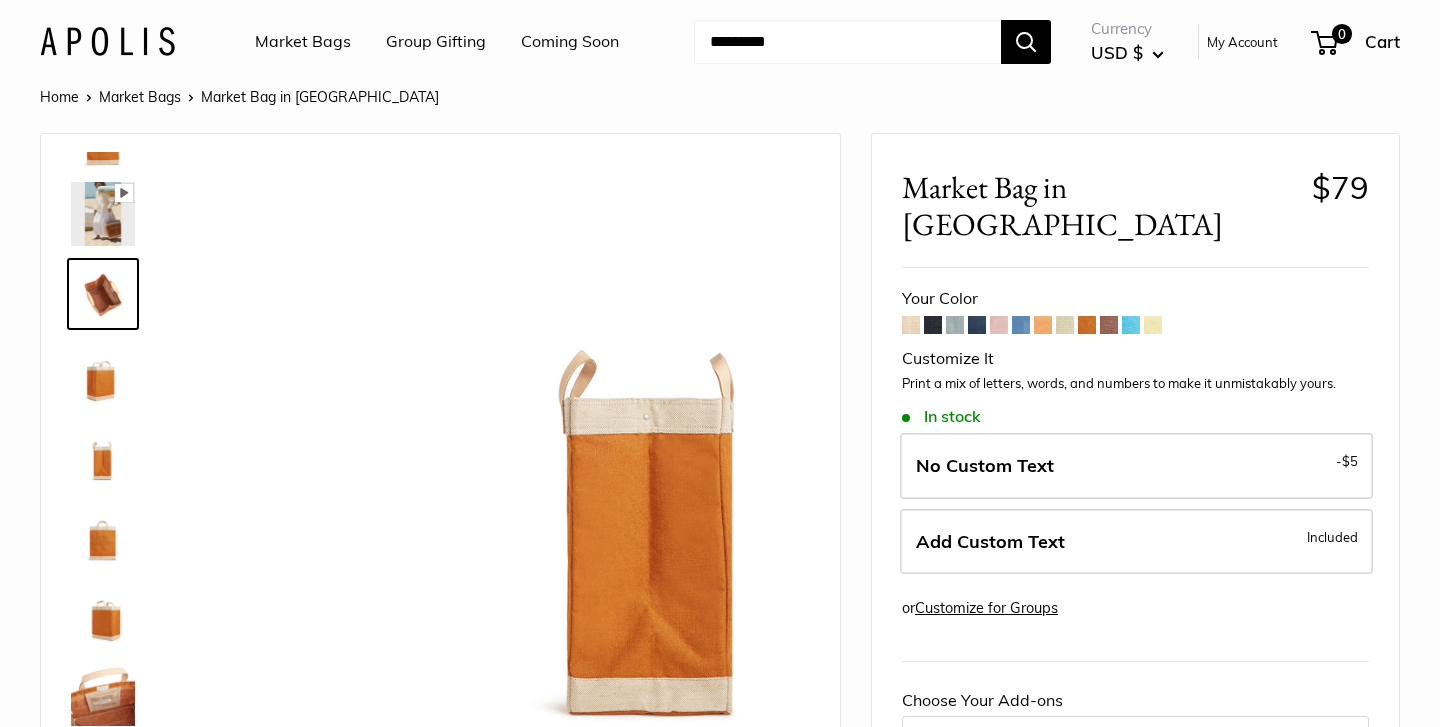 scroll, scrollTop: 0, scrollLeft: 0, axis: both 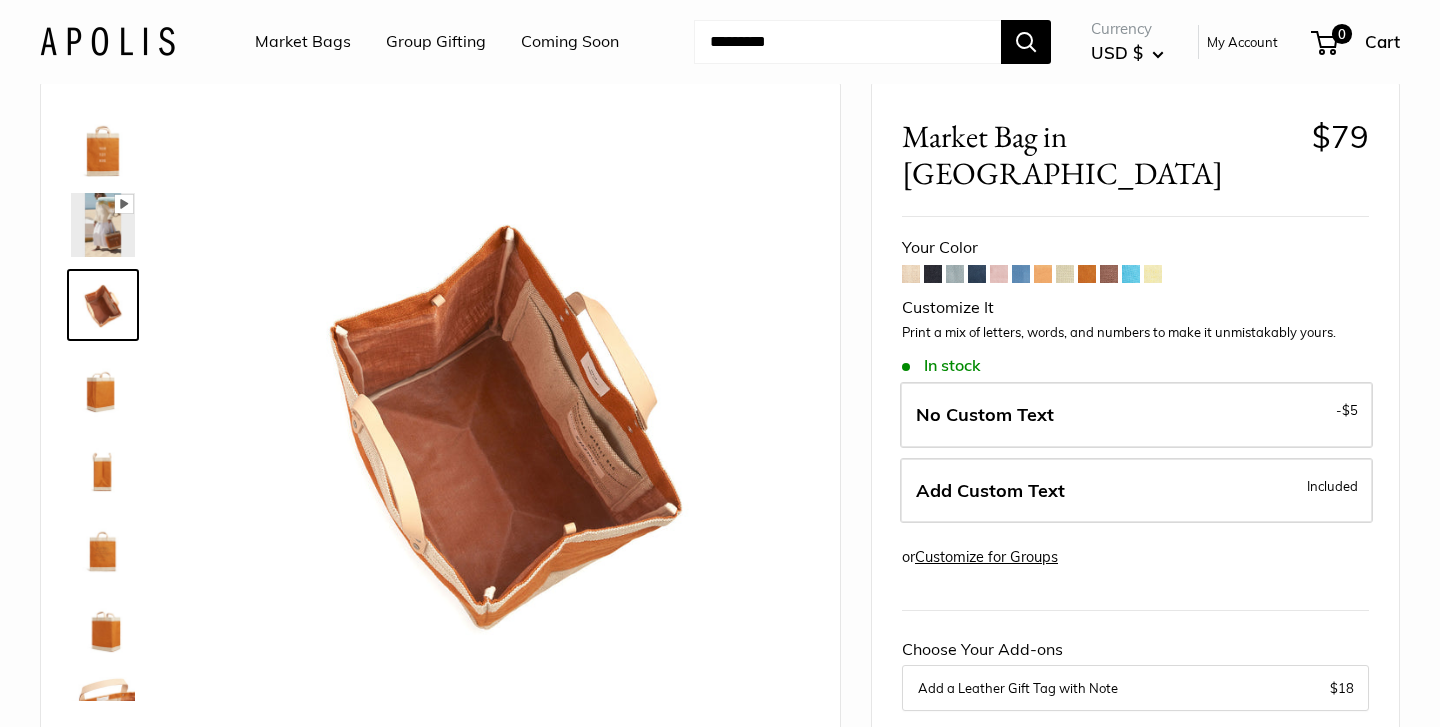 click 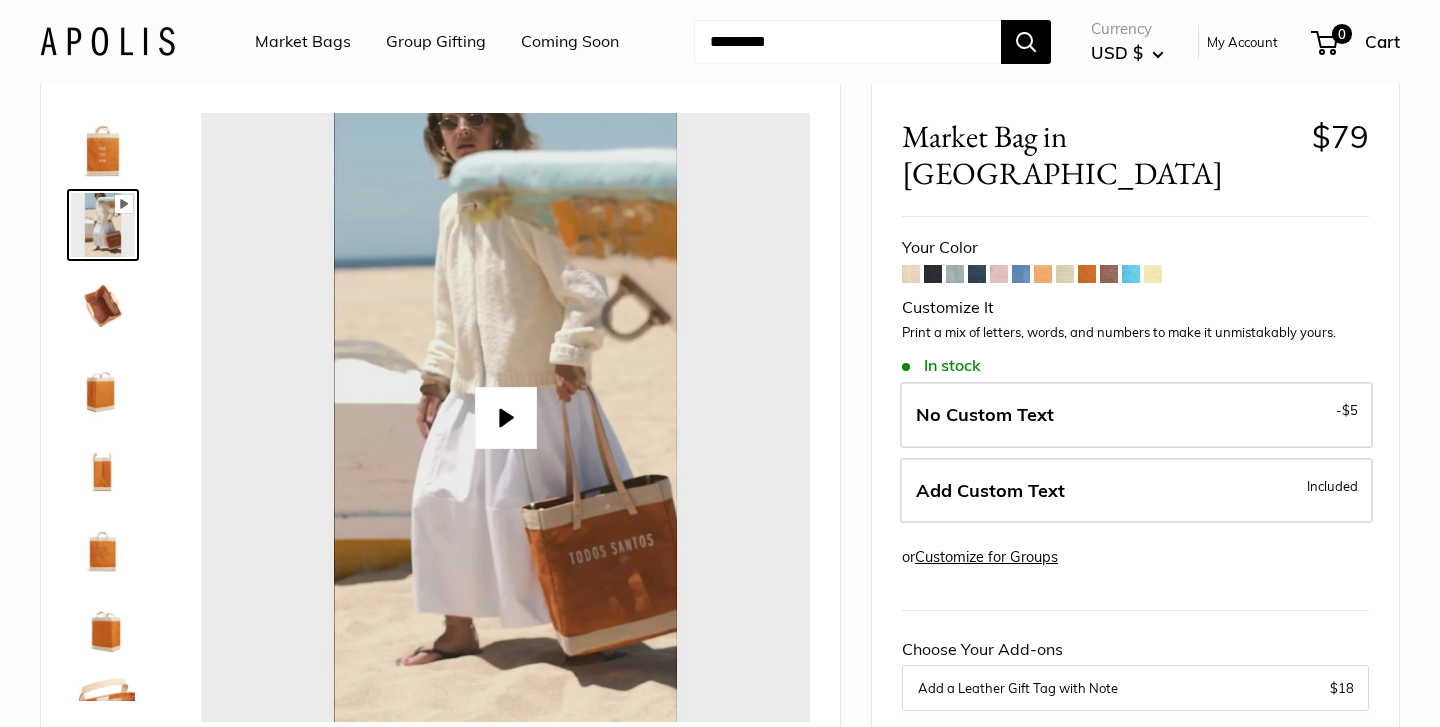 click on "Play" at bounding box center [506, 418] 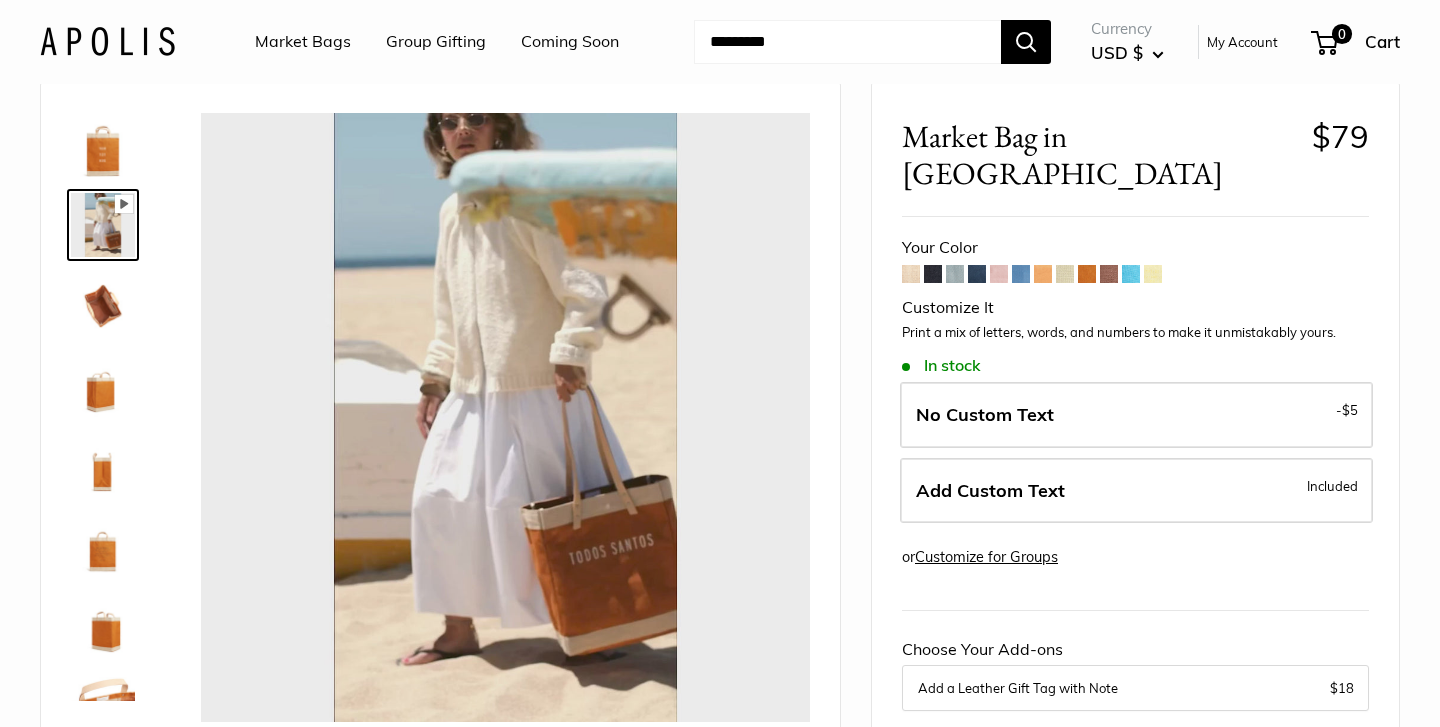 type on "*" 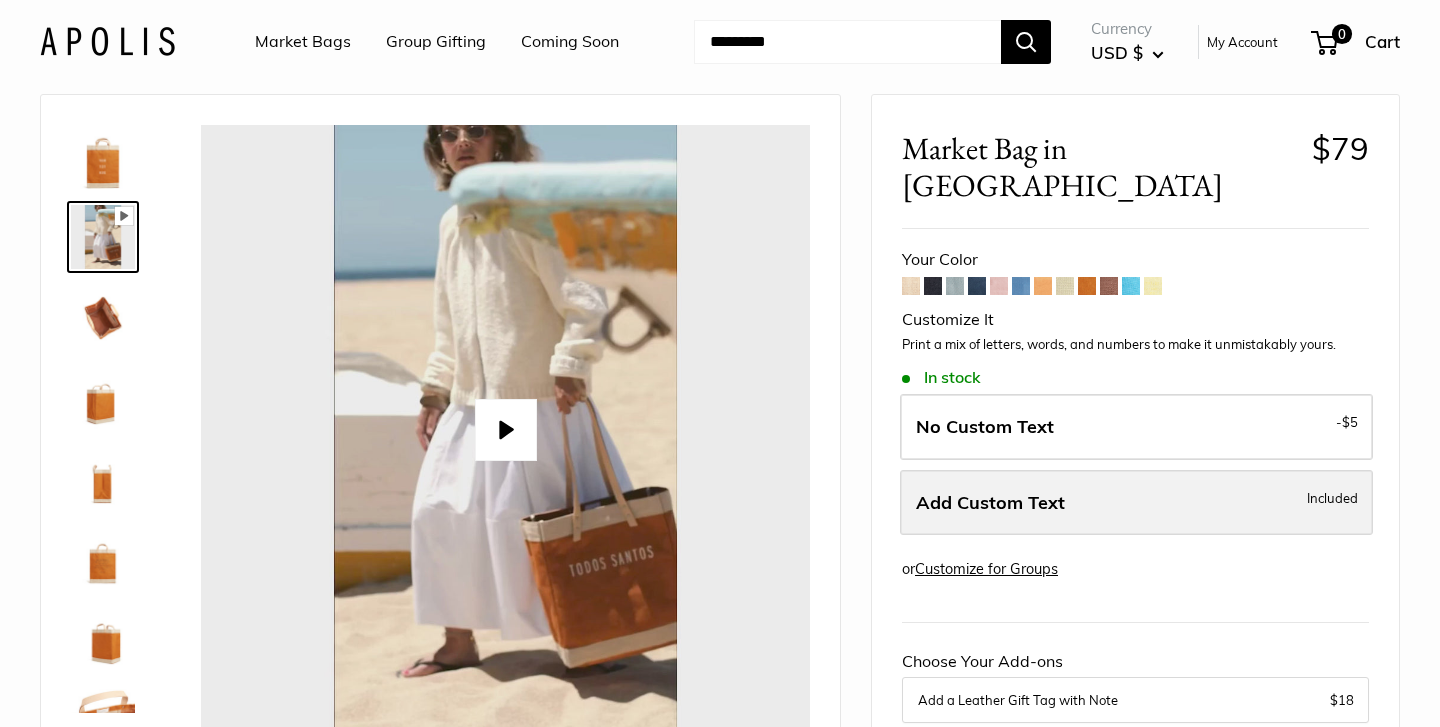 scroll, scrollTop: 38, scrollLeft: 0, axis: vertical 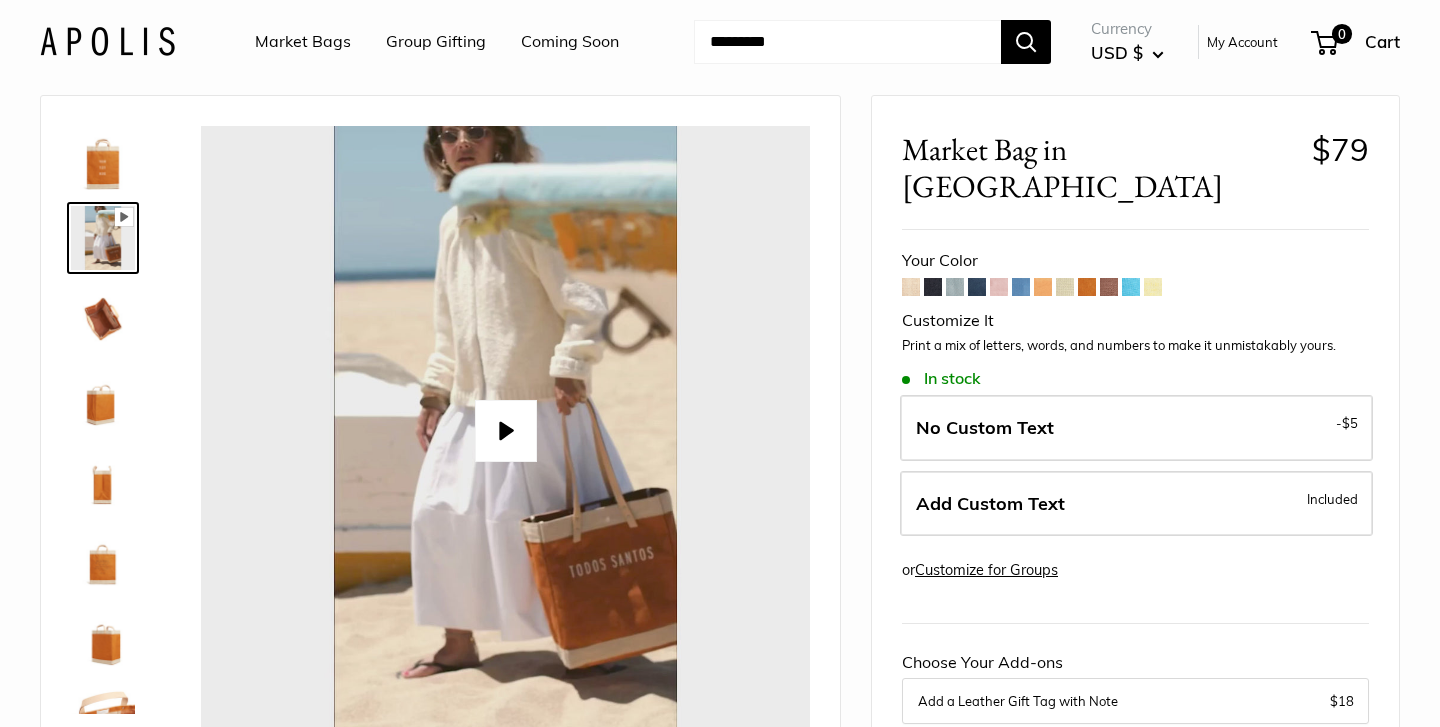 click on "Group Gifting" at bounding box center [436, 42] 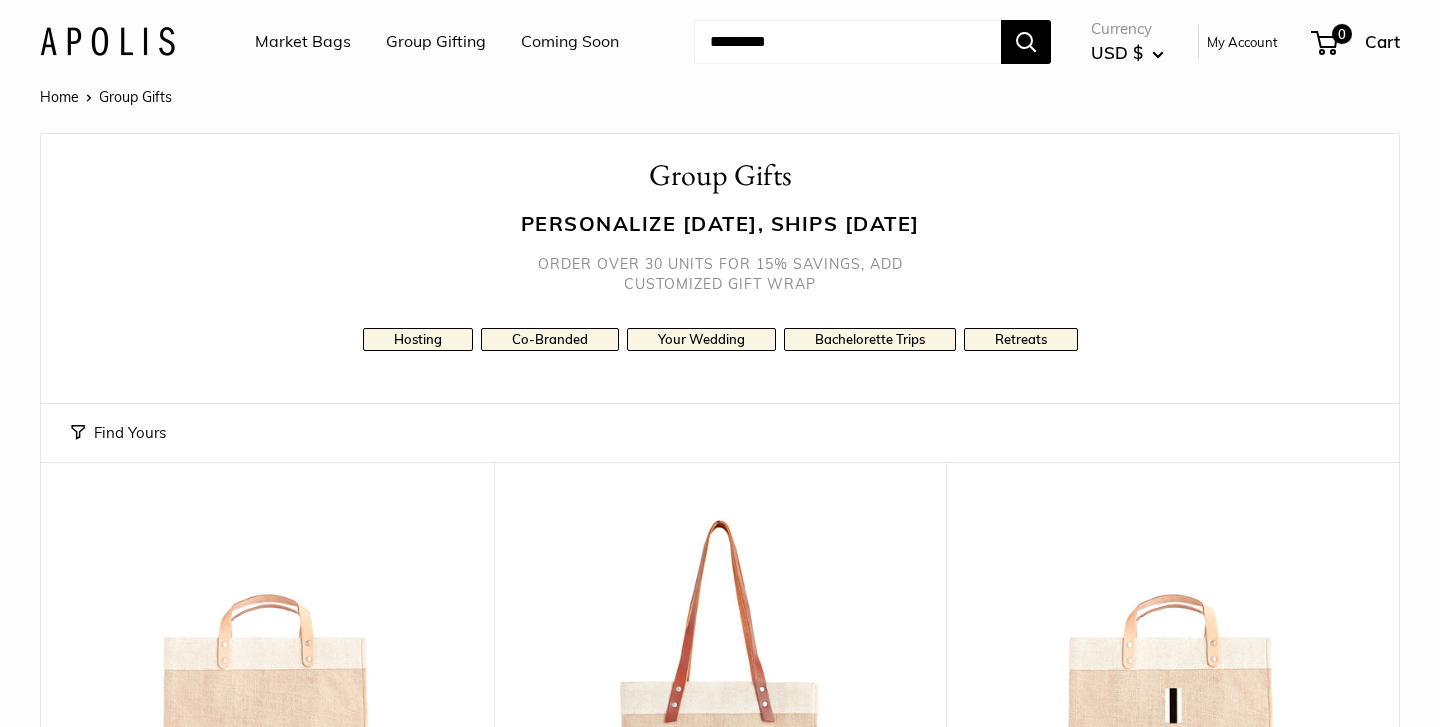 scroll, scrollTop: 17, scrollLeft: 0, axis: vertical 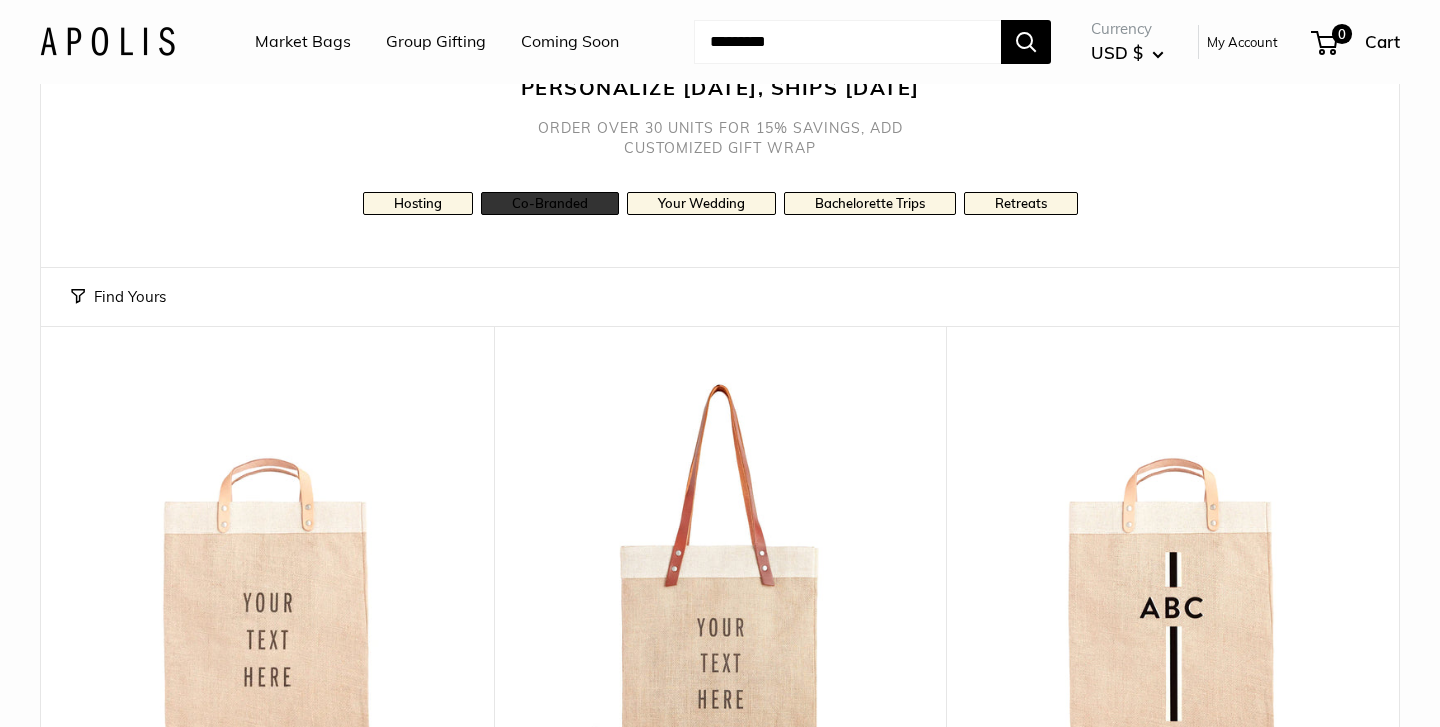 click on "Co-Branded" at bounding box center (550, 203) 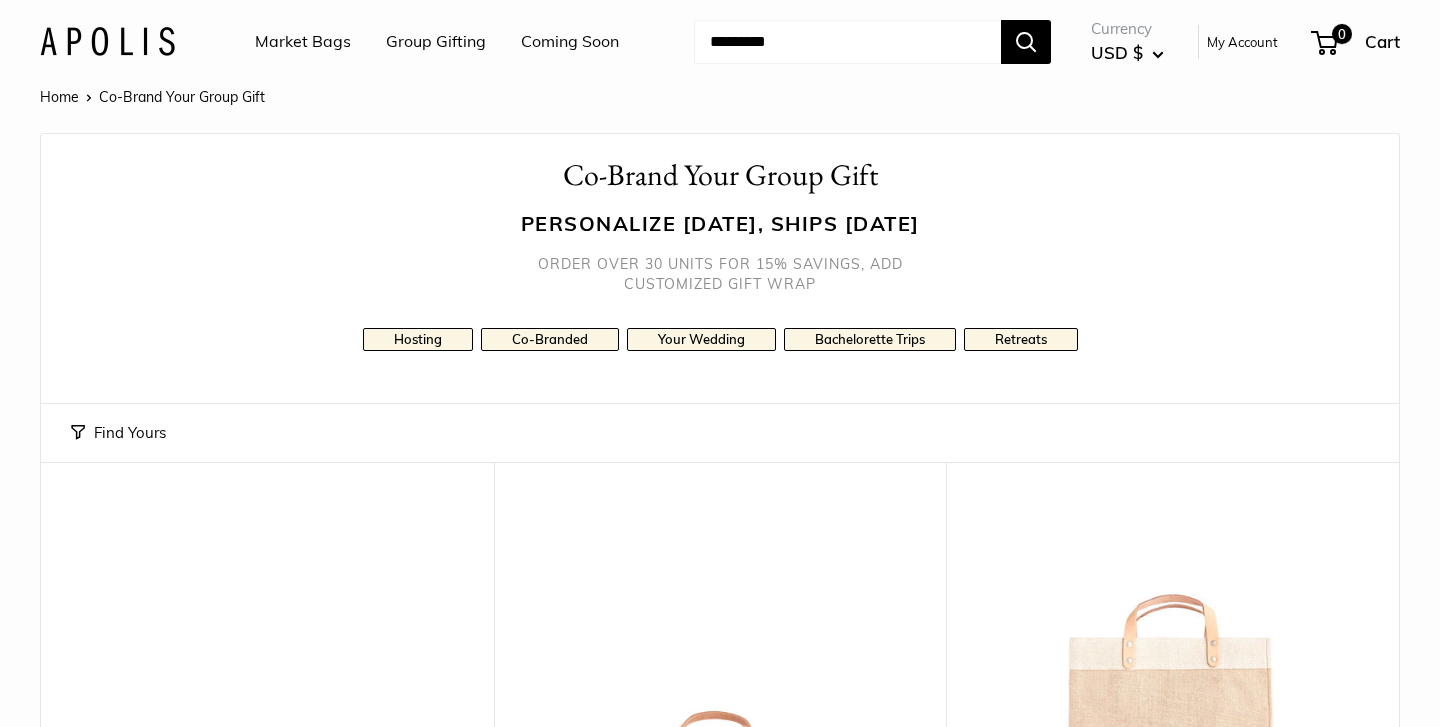 scroll, scrollTop: 0, scrollLeft: 0, axis: both 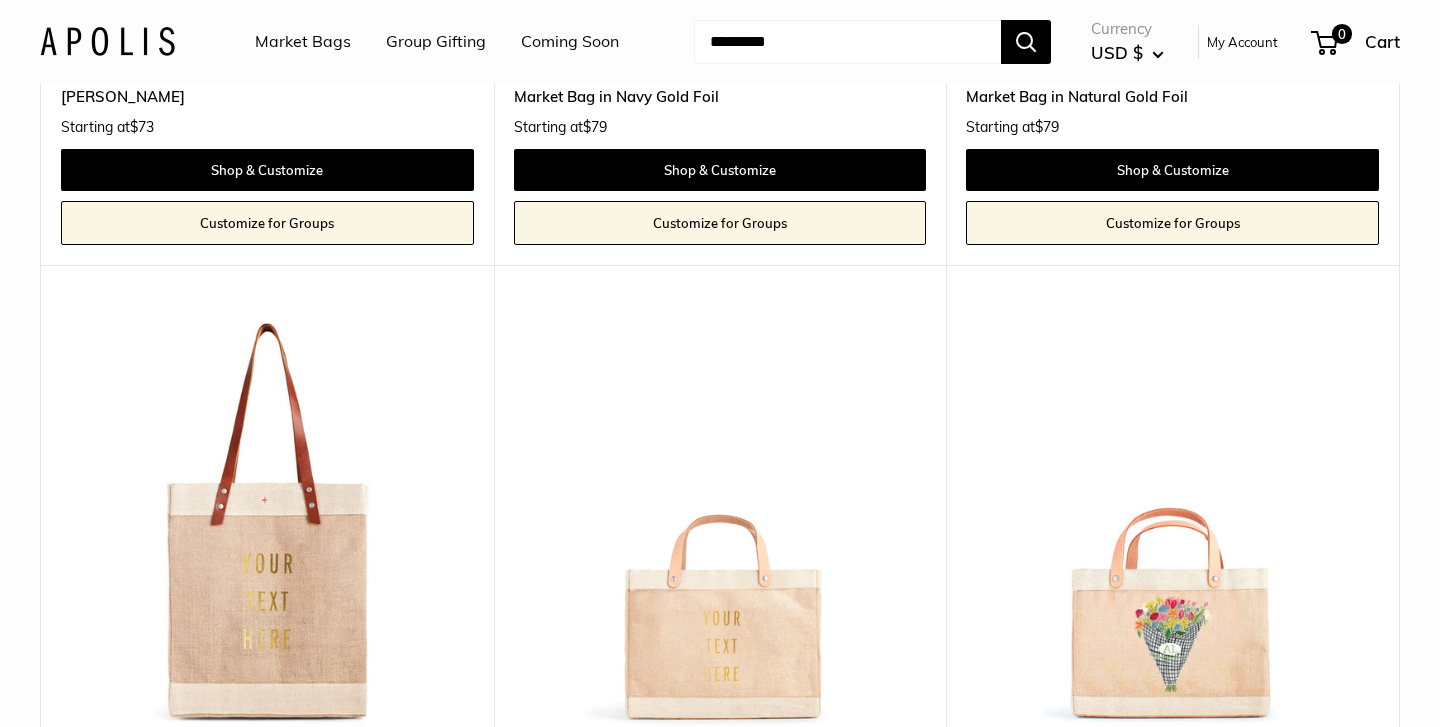 click at bounding box center [0, 0] 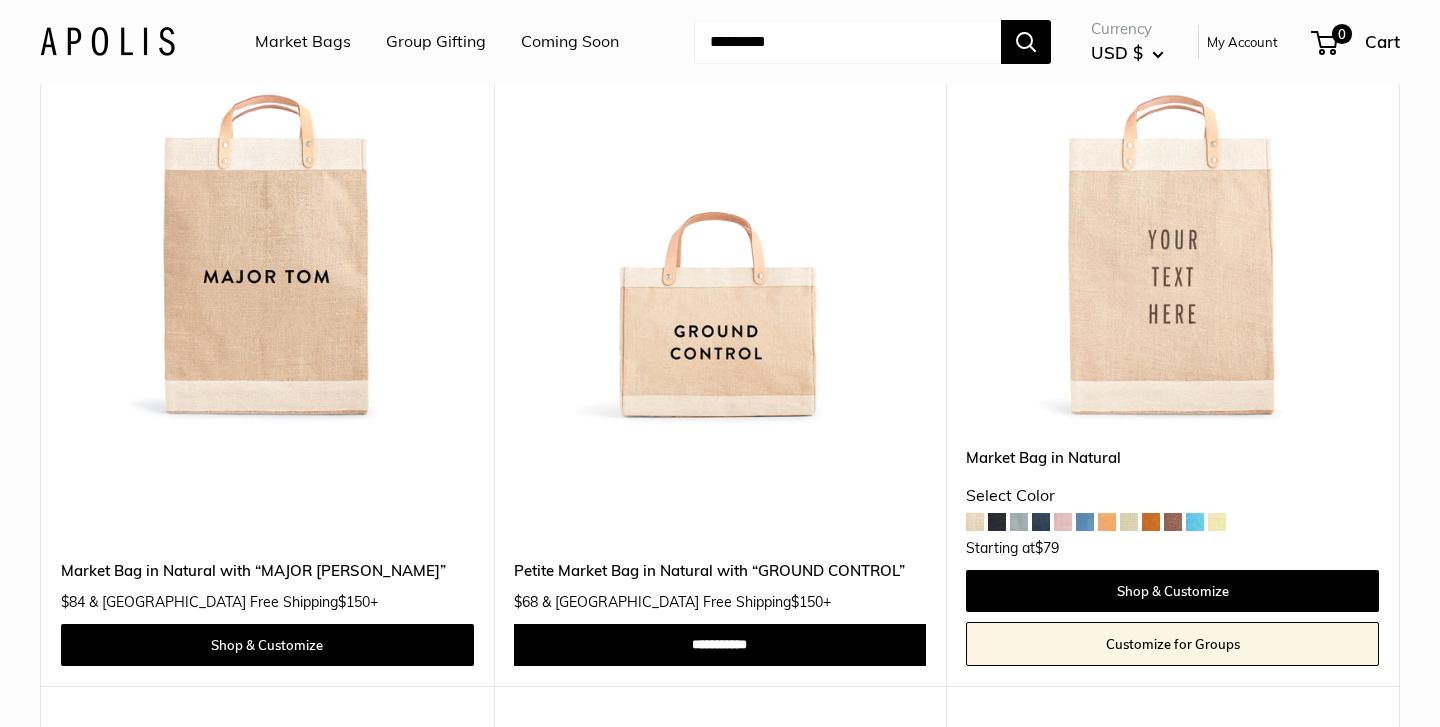 scroll, scrollTop: 488, scrollLeft: 0, axis: vertical 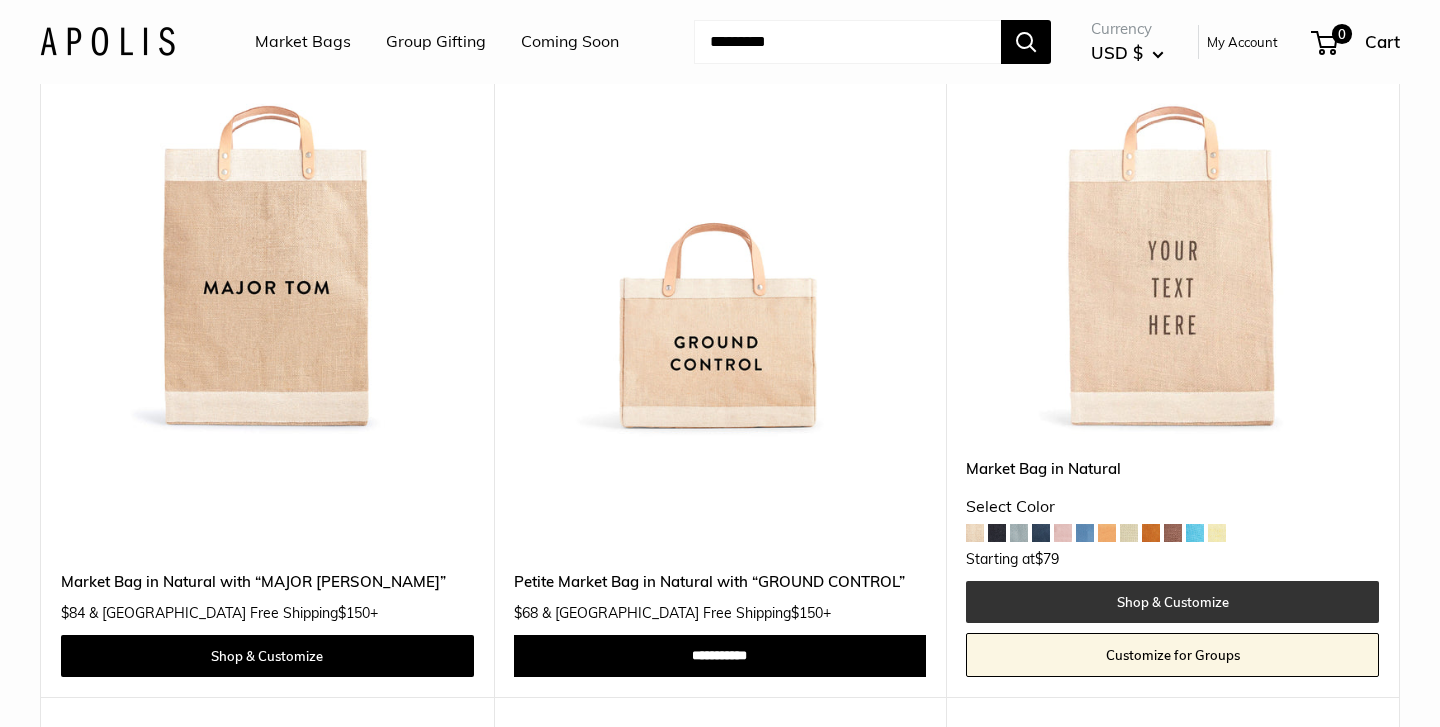 click on "Shop & Customize" at bounding box center [1172, 602] 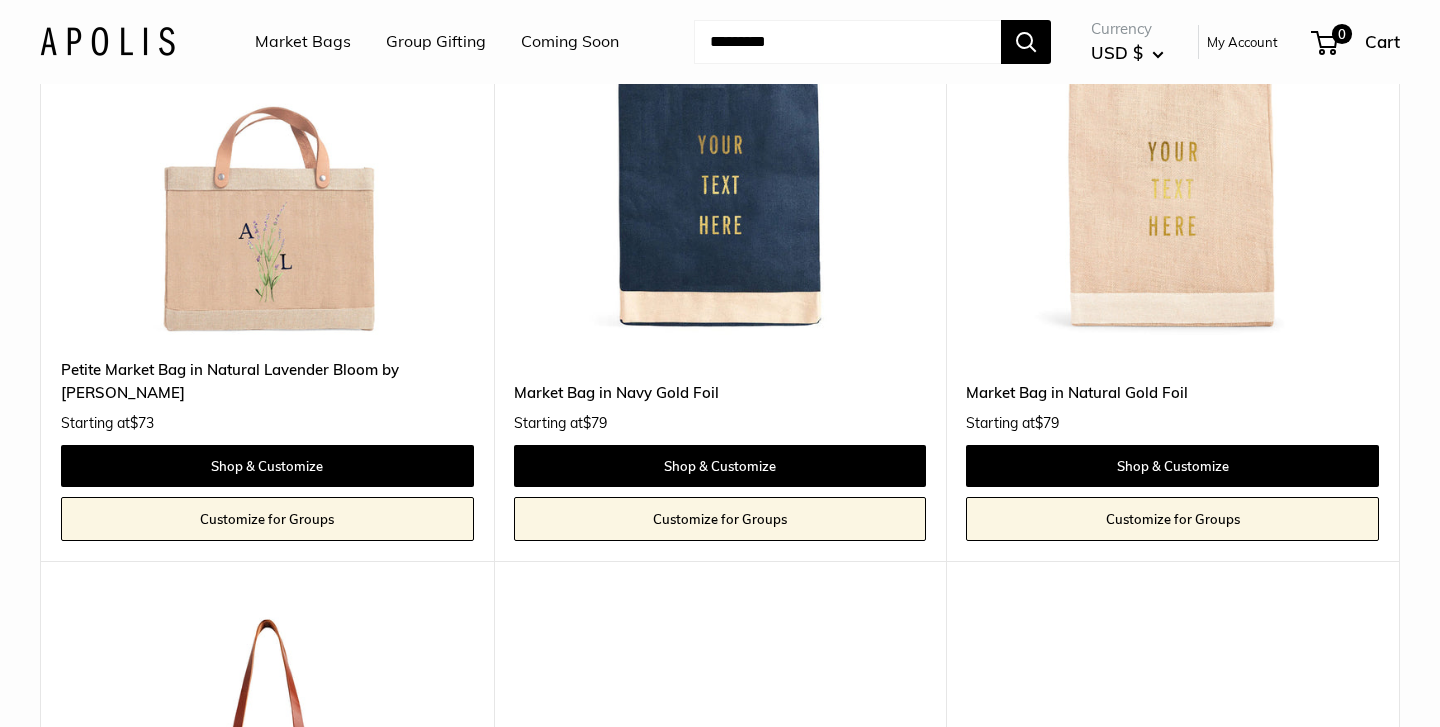 scroll, scrollTop: 8268, scrollLeft: 0, axis: vertical 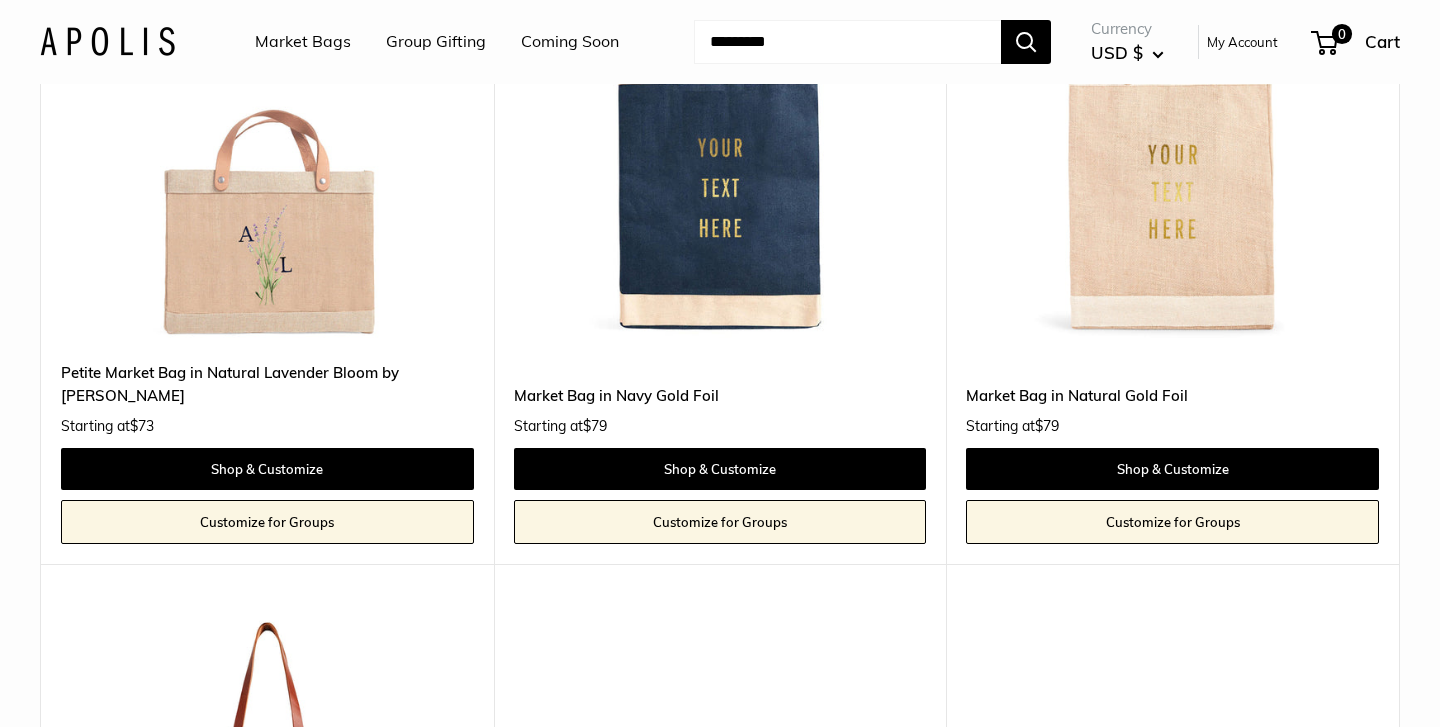 click at bounding box center (0, 0) 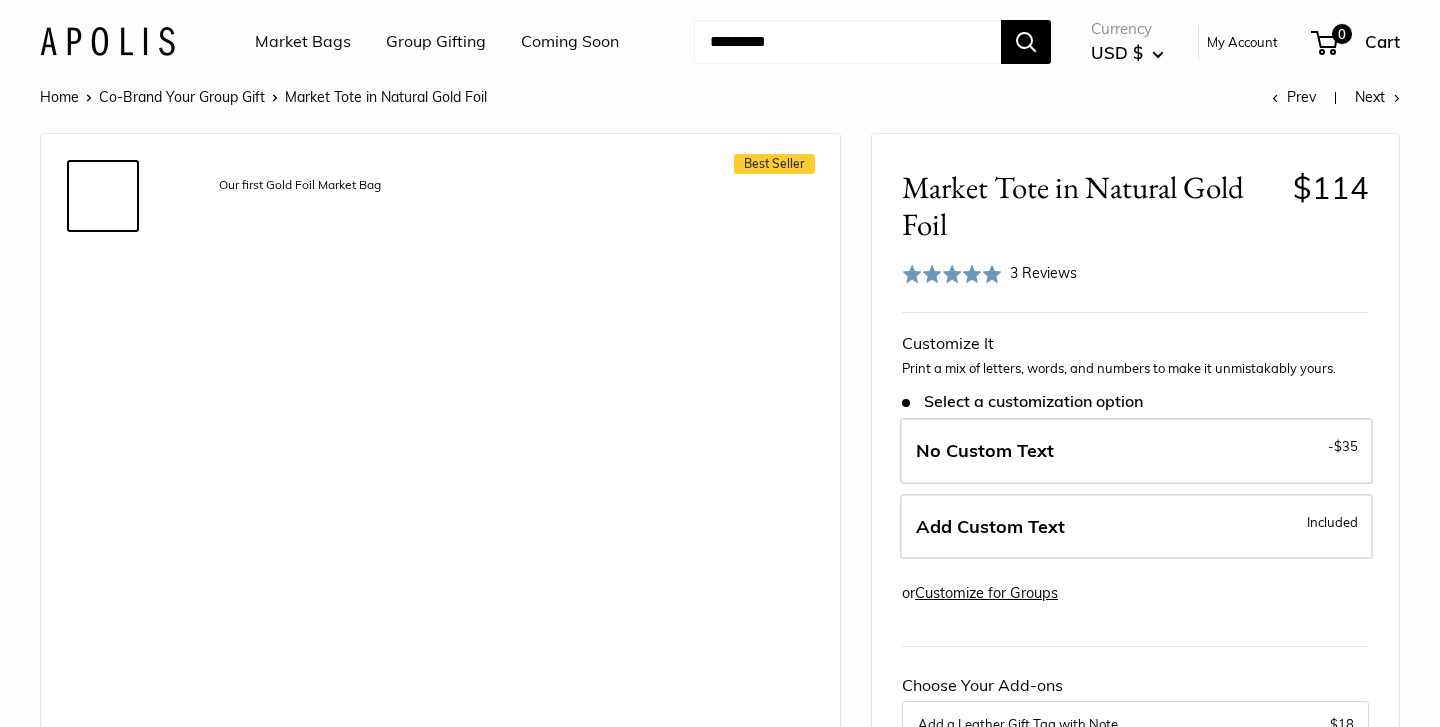 scroll, scrollTop: 0, scrollLeft: 0, axis: both 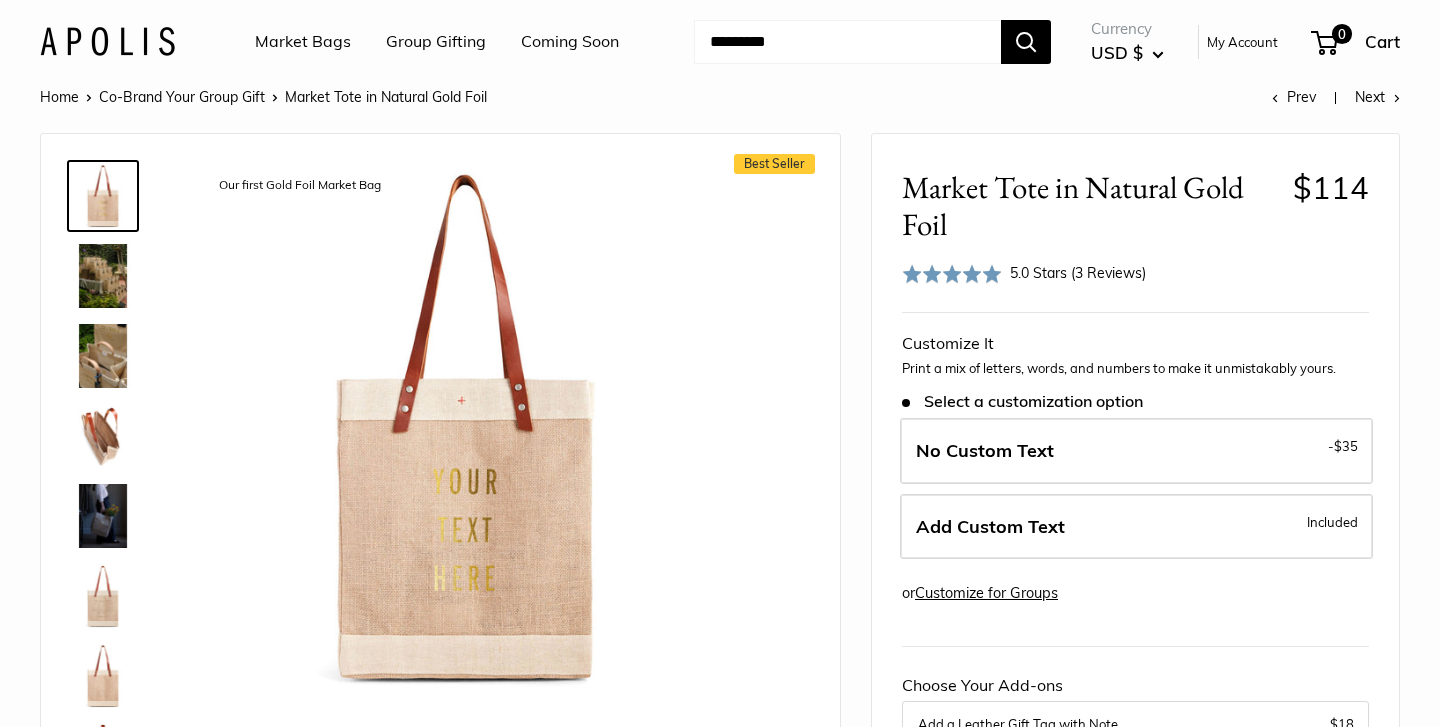 click at bounding box center (103, 356) 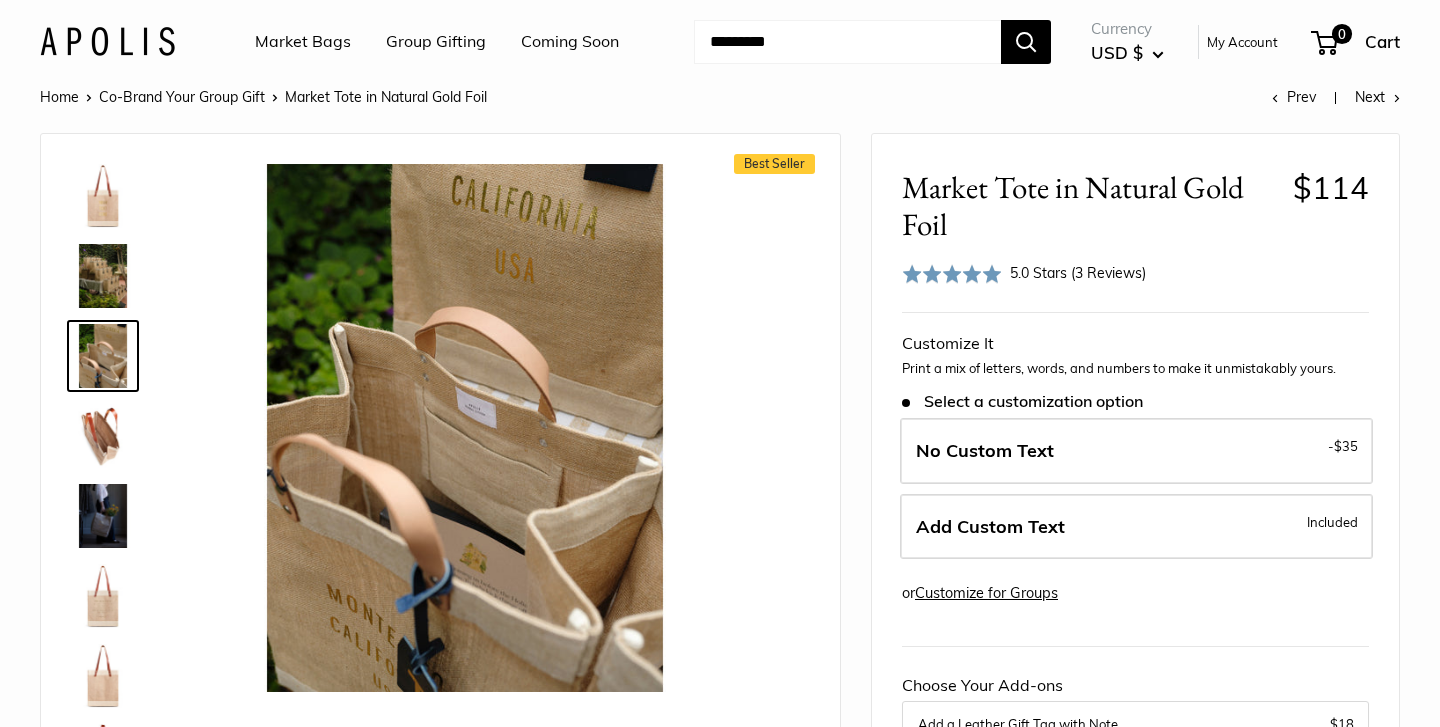 click at bounding box center (103, 676) 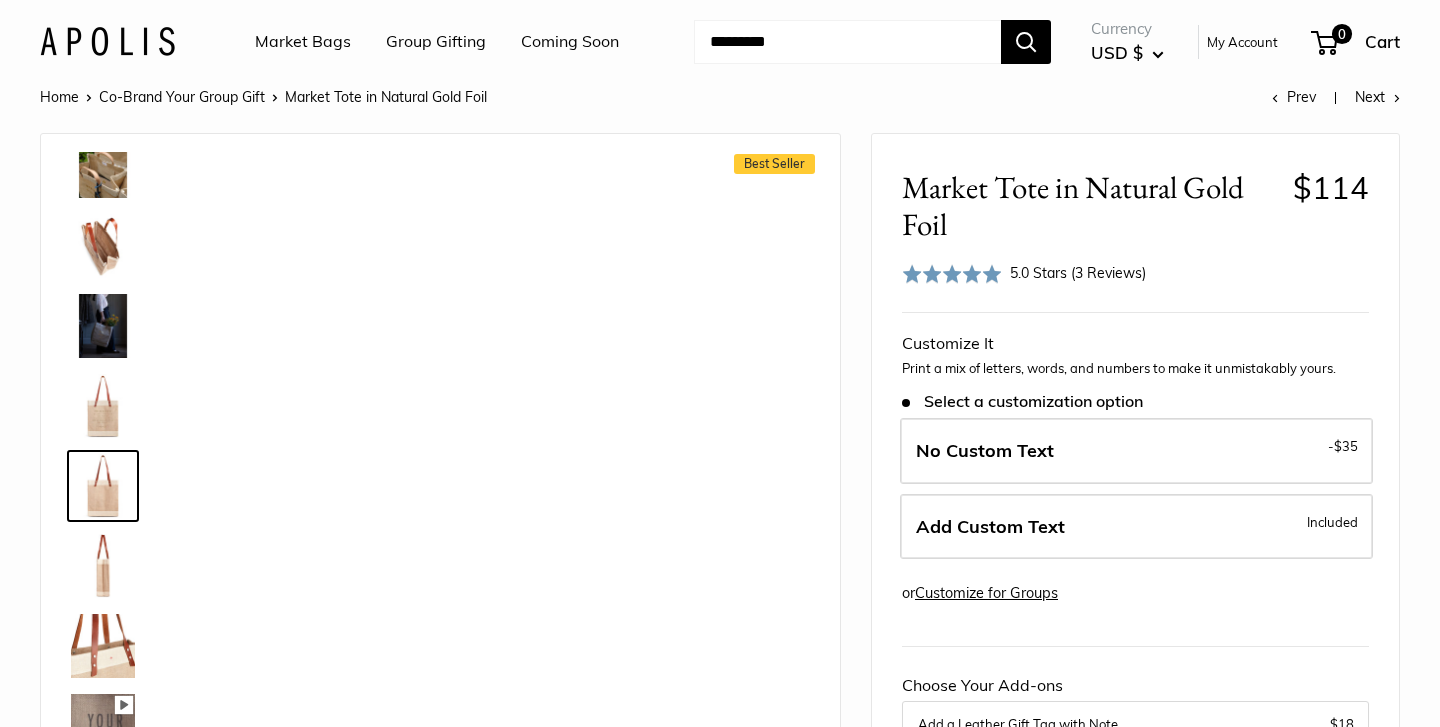 scroll, scrollTop: 222, scrollLeft: 0, axis: vertical 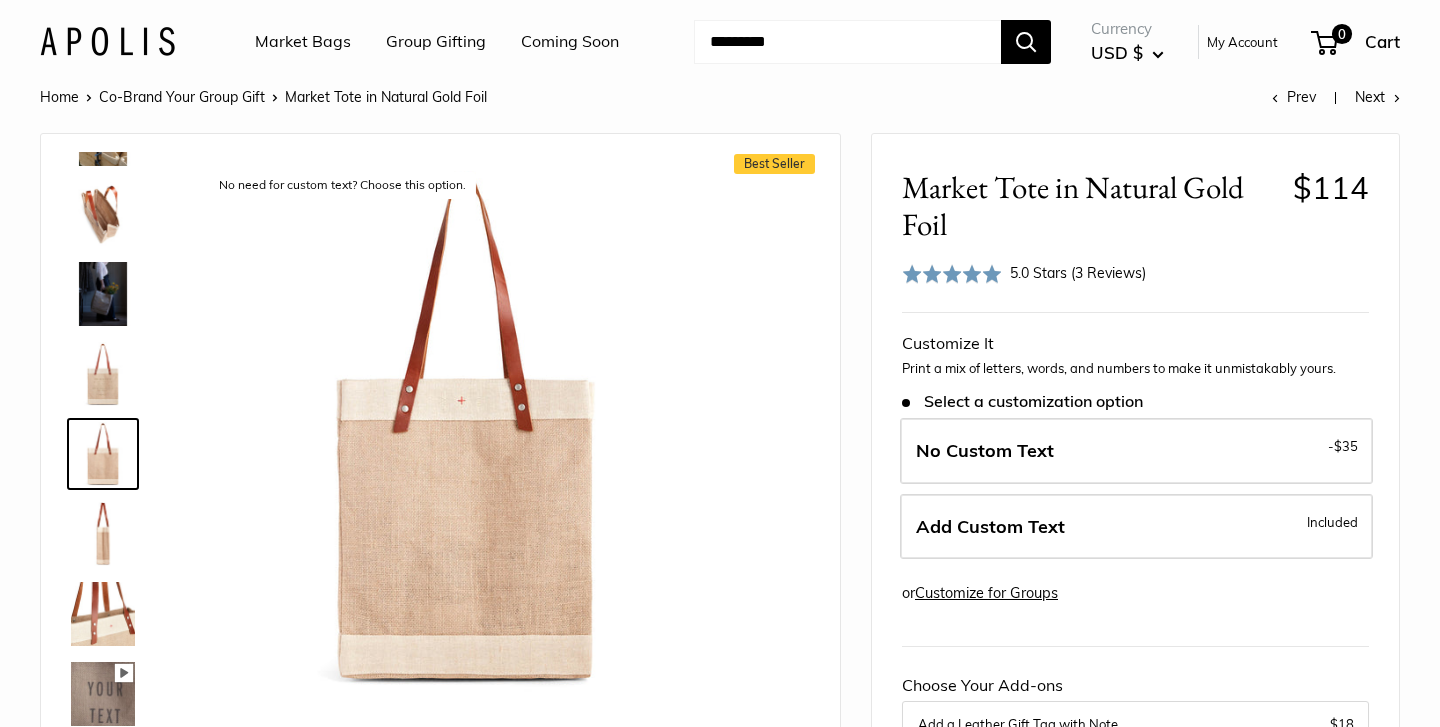 click at bounding box center [103, 614] 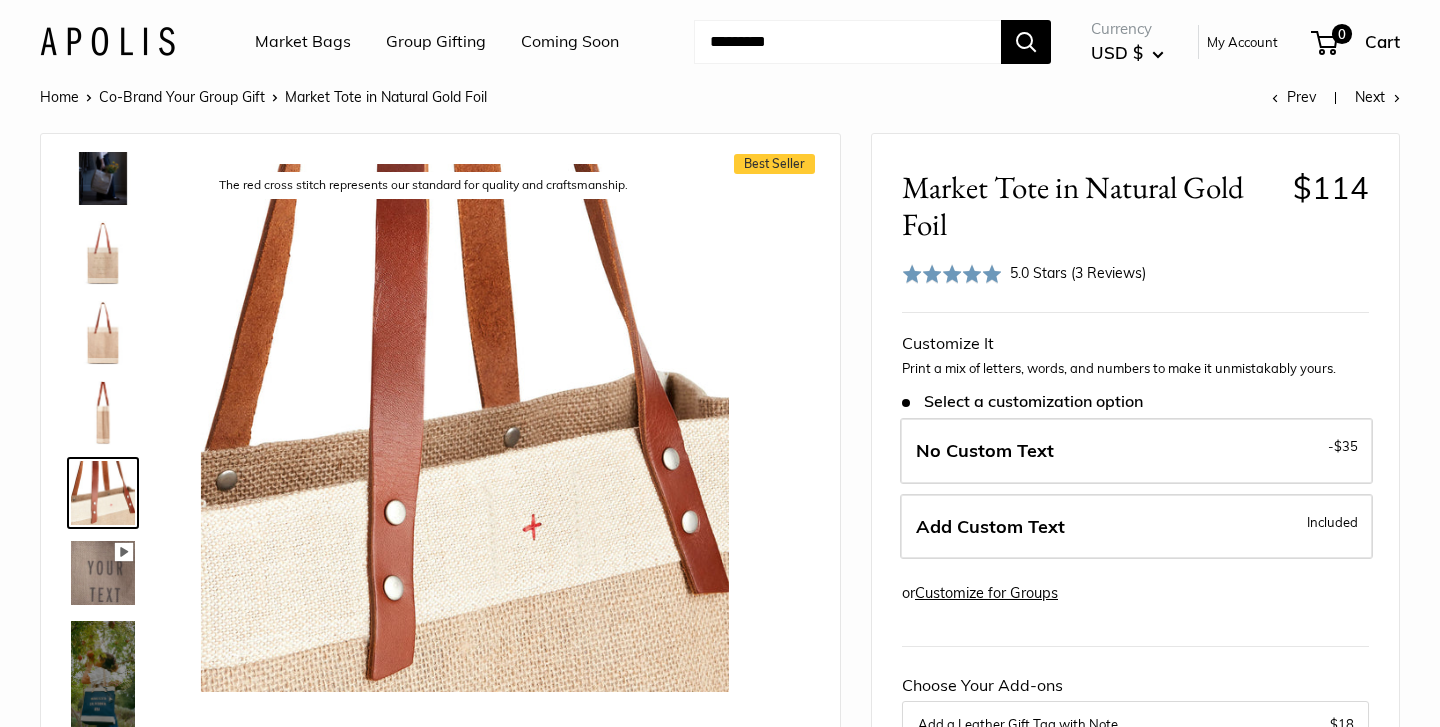 click at bounding box center (103, 493) 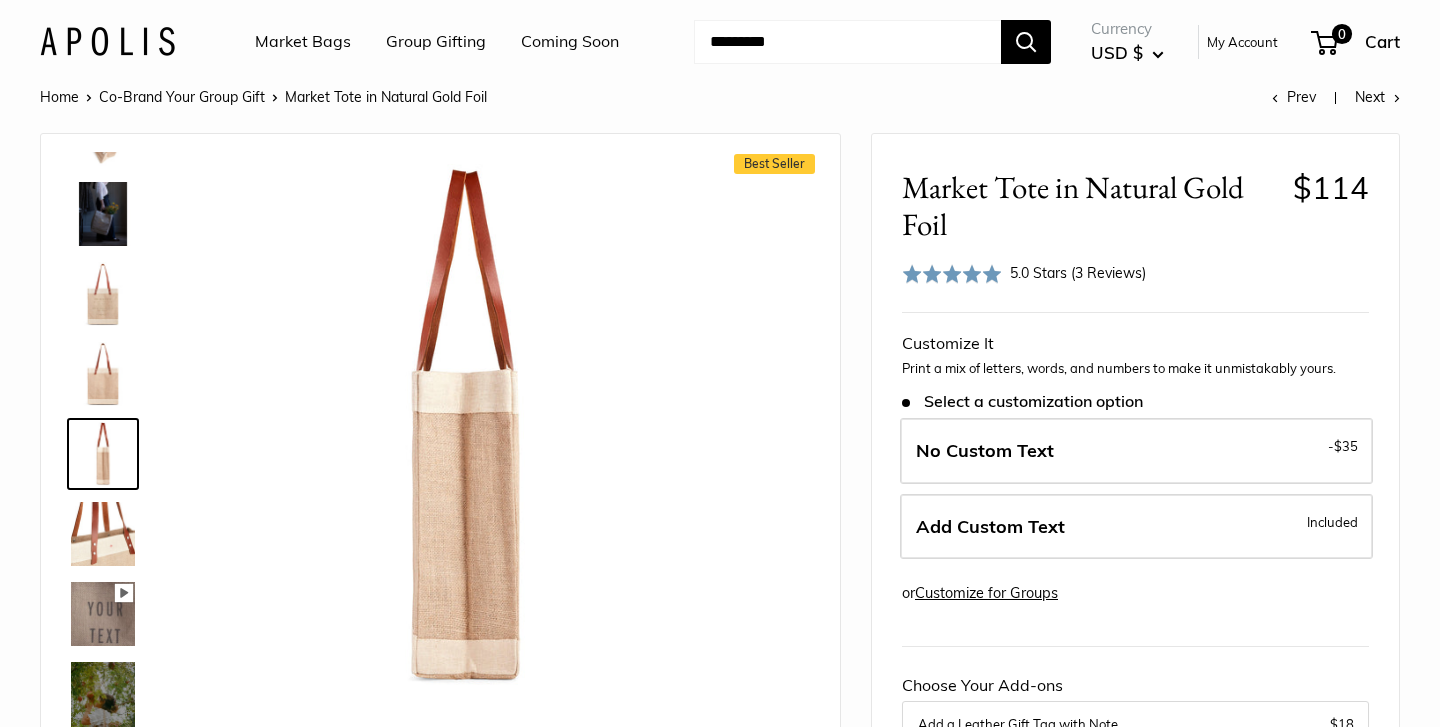 click at bounding box center (103, 374) 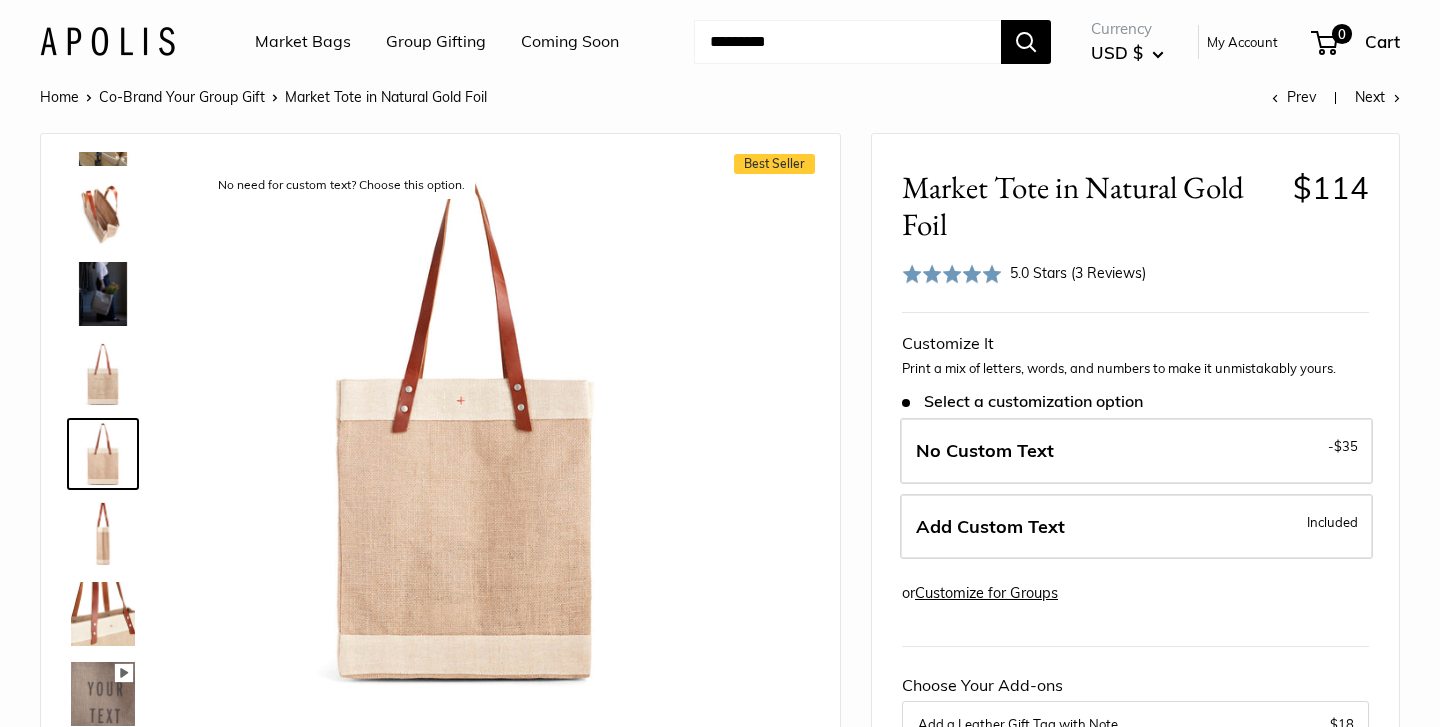 click at bounding box center (103, 294) 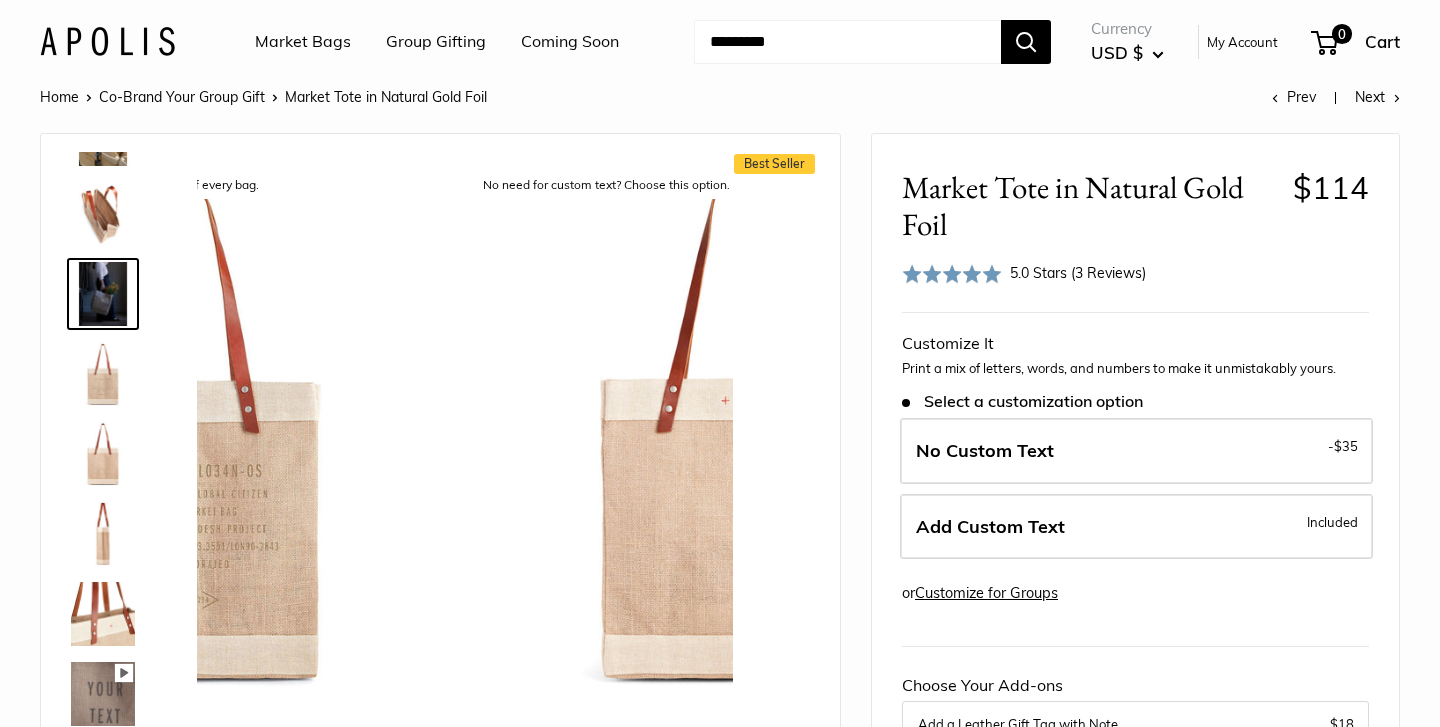 scroll, scrollTop: 62, scrollLeft: 0, axis: vertical 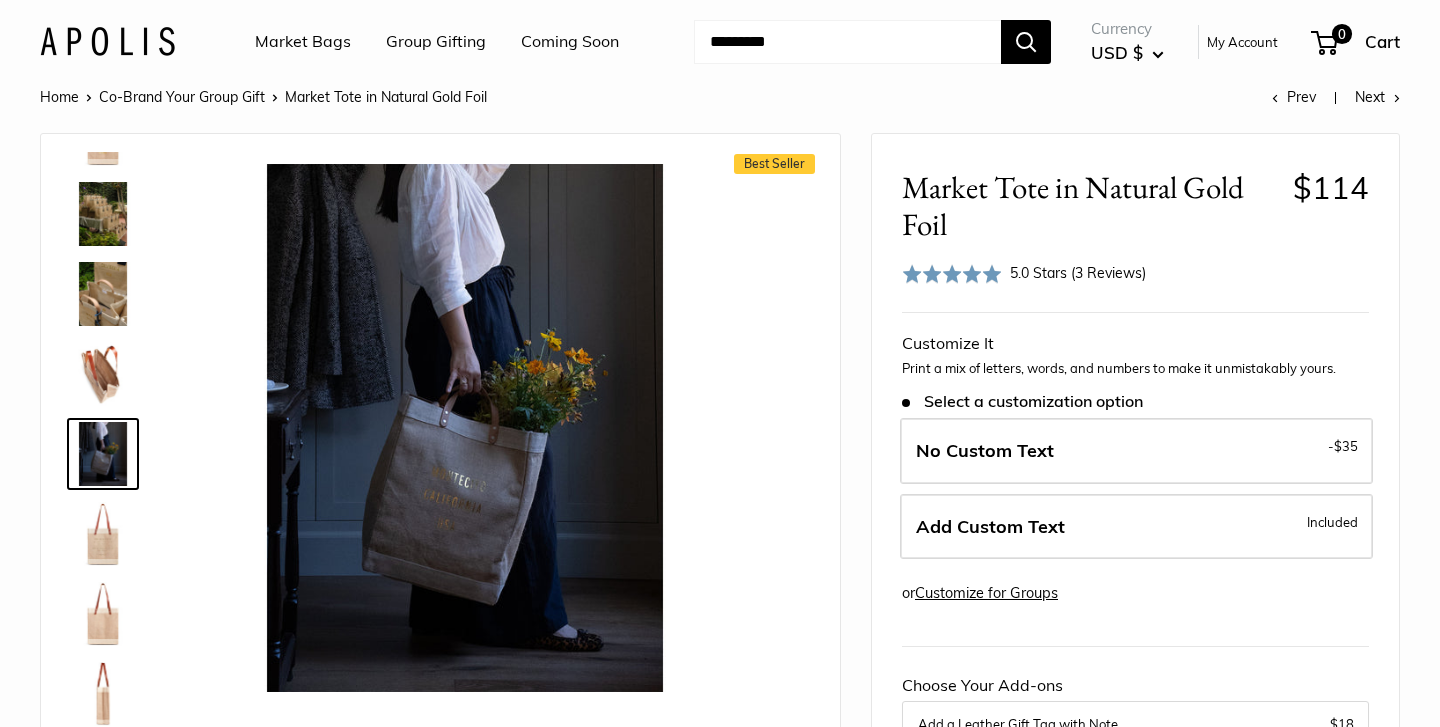 click at bounding box center (103, 214) 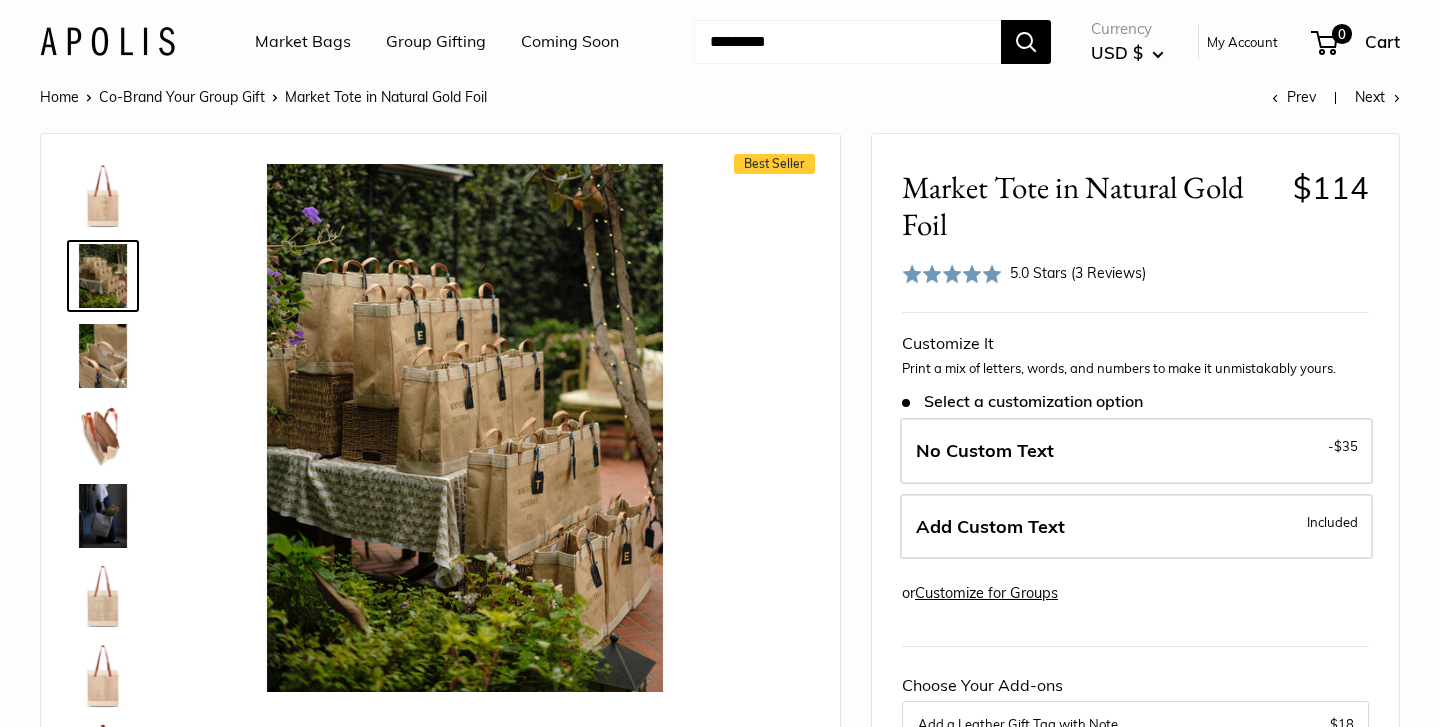 click at bounding box center (103, 276) 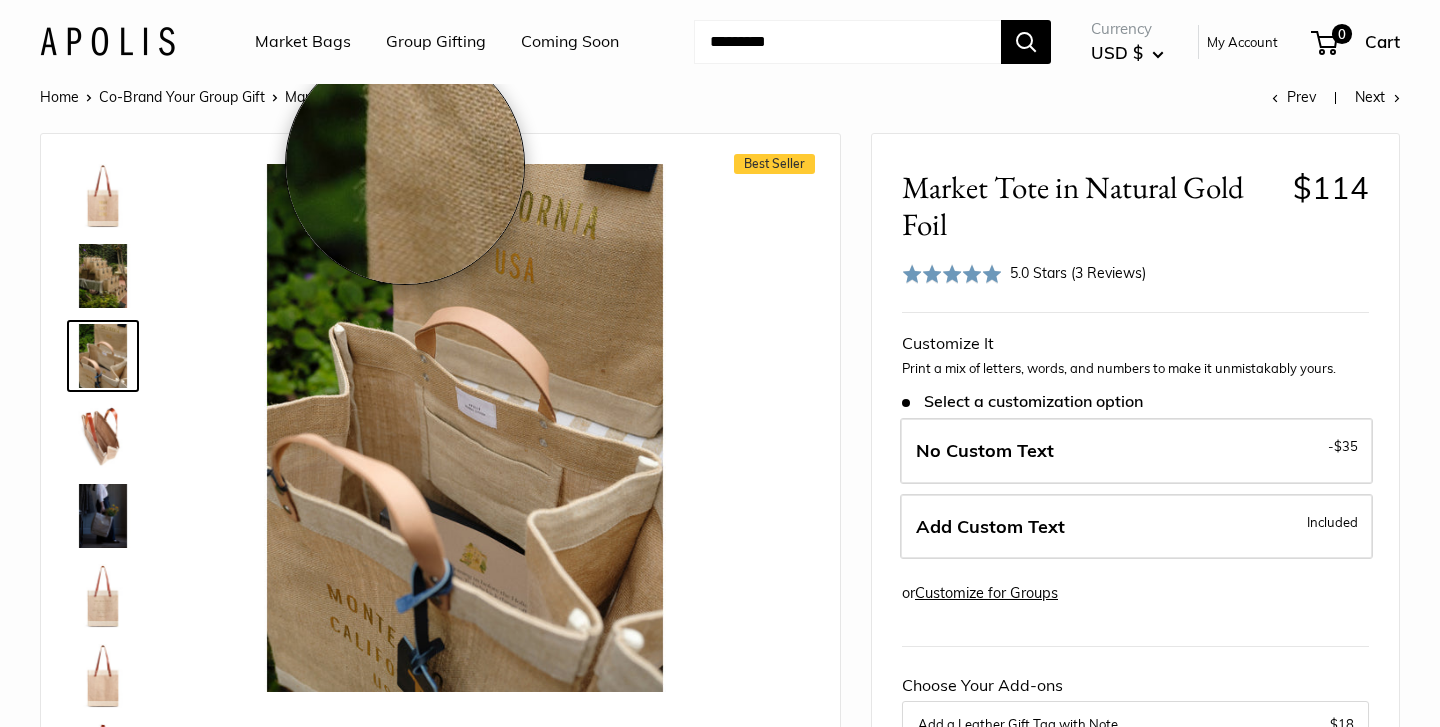 scroll, scrollTop: 0, scrollLeft: 0, axis: both 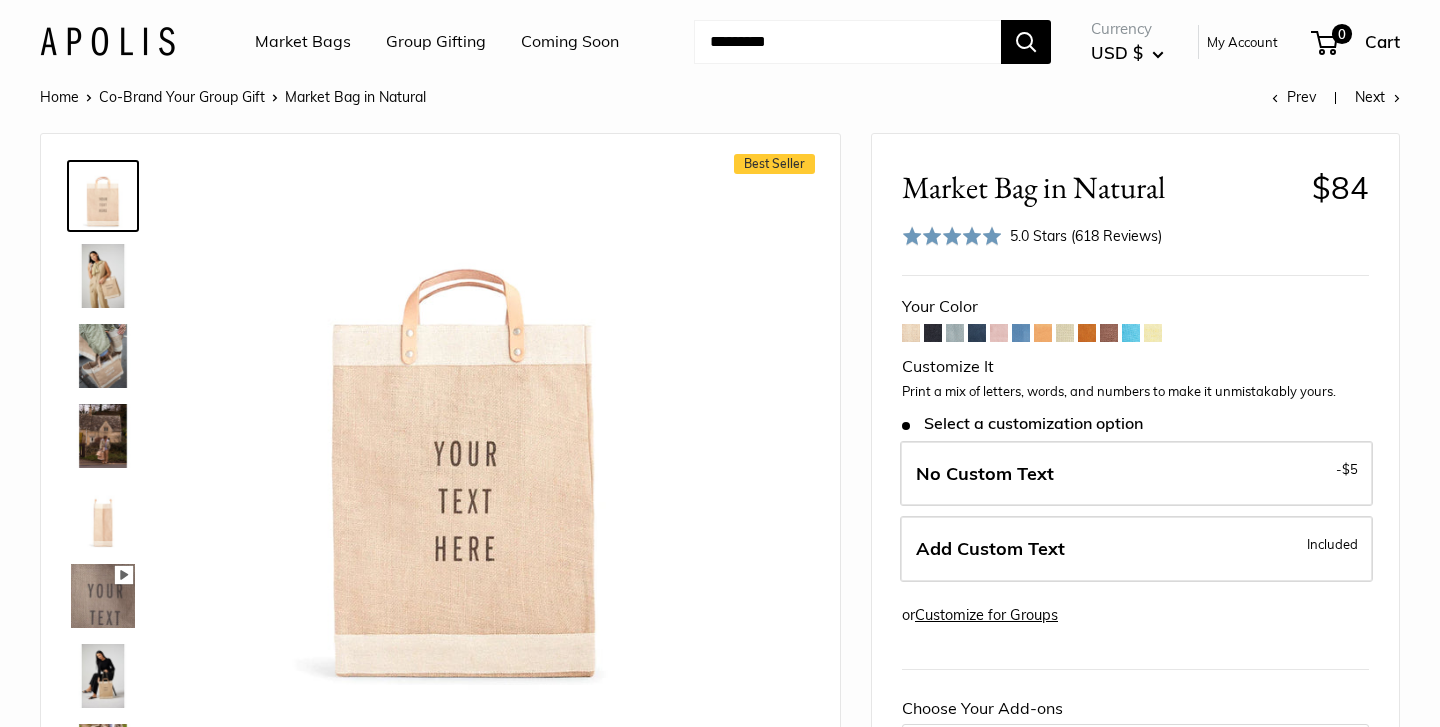 click at bounding box center (1087, 333) 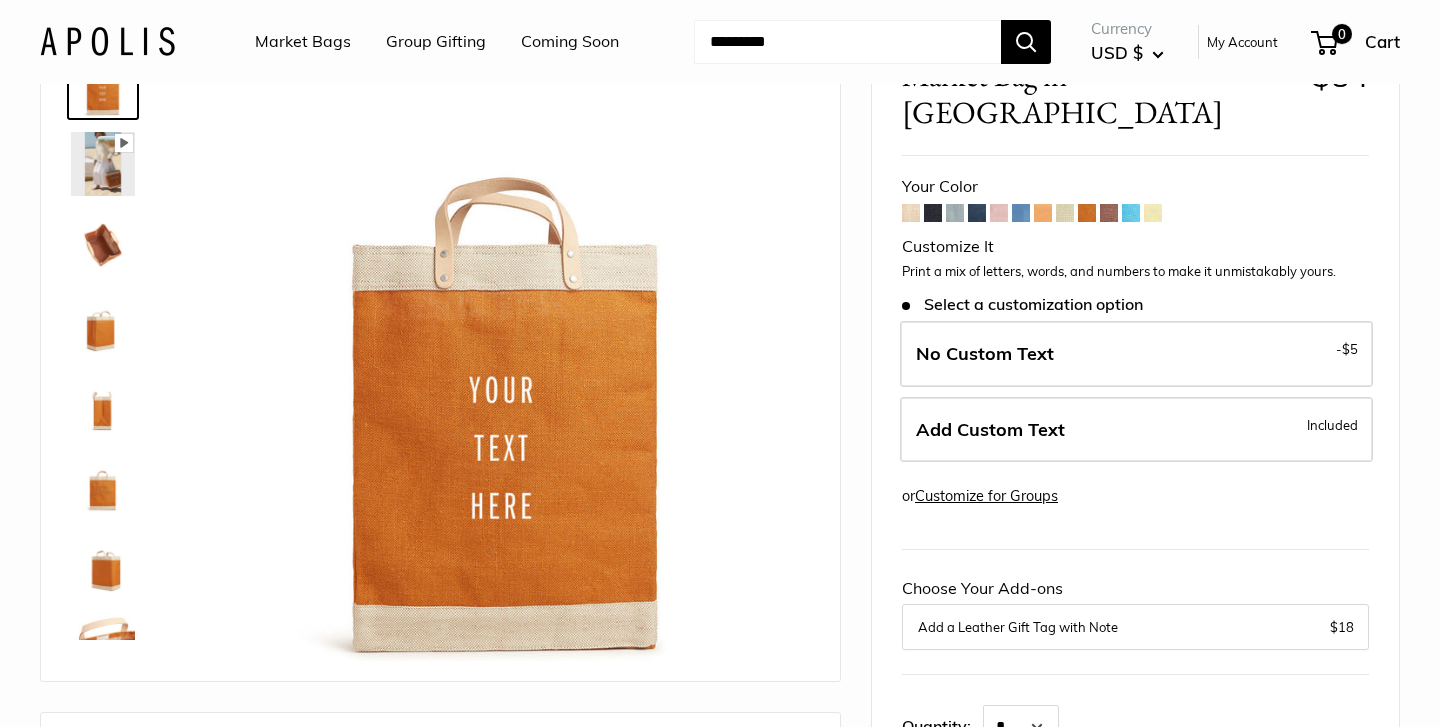 scroll, scrollTop: 115, scrollLeft: 0, axis: vertical 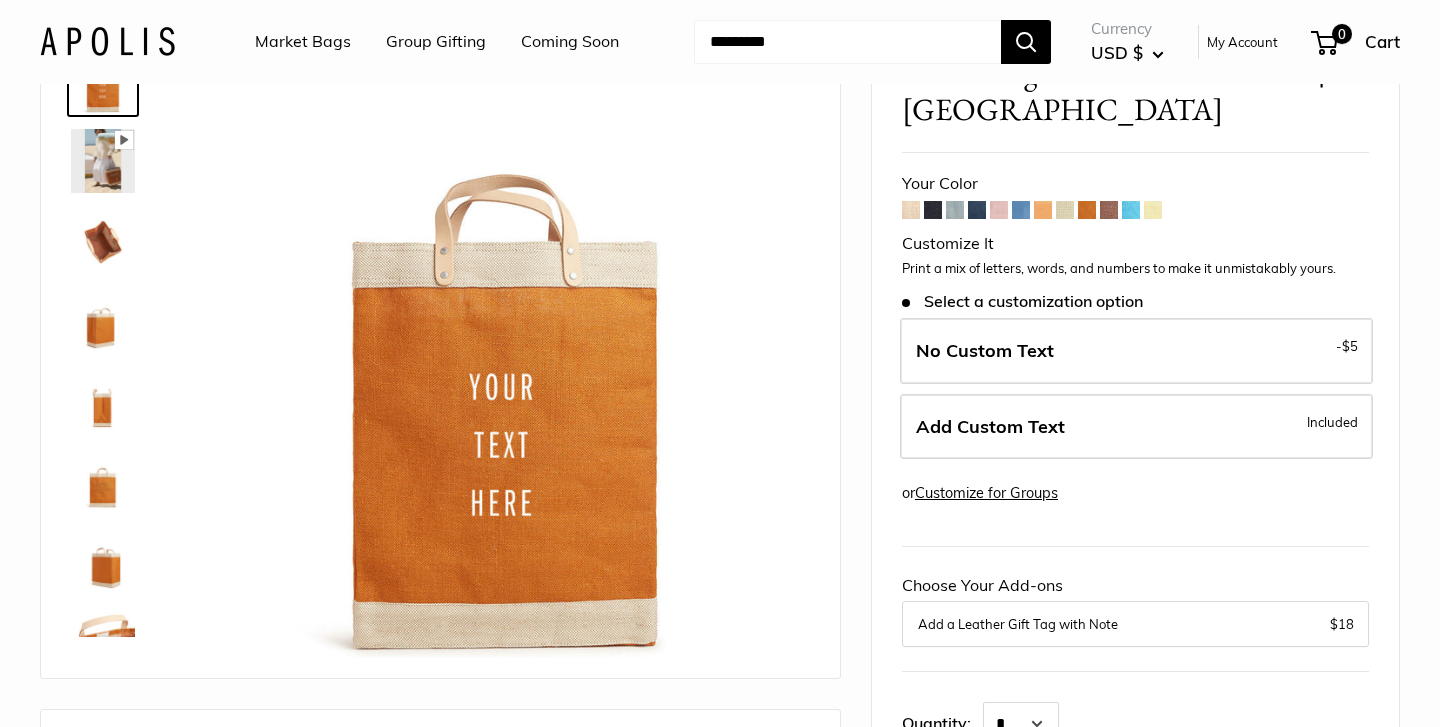 click on "Add a Leather Gift Tag with Note" at bounding box center [1135, 624] 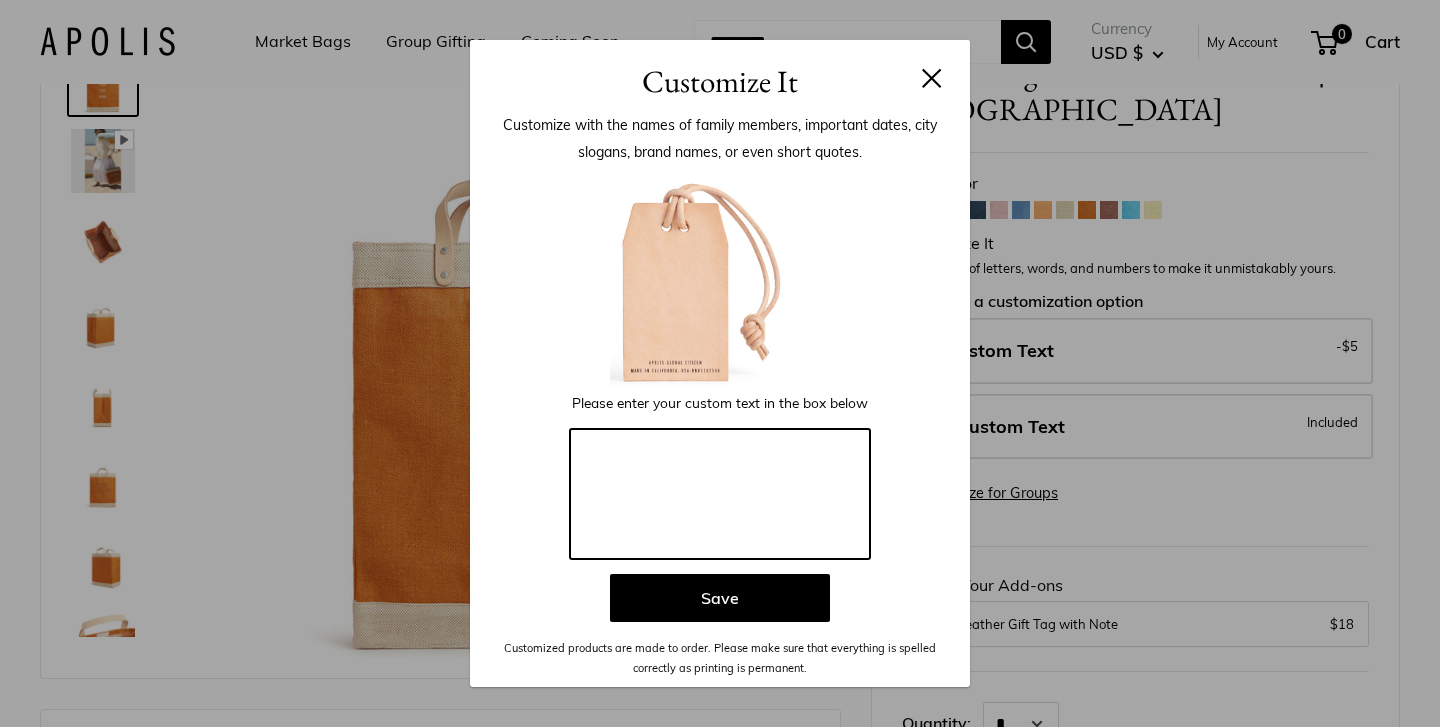 click at bounding box center (720, 494) 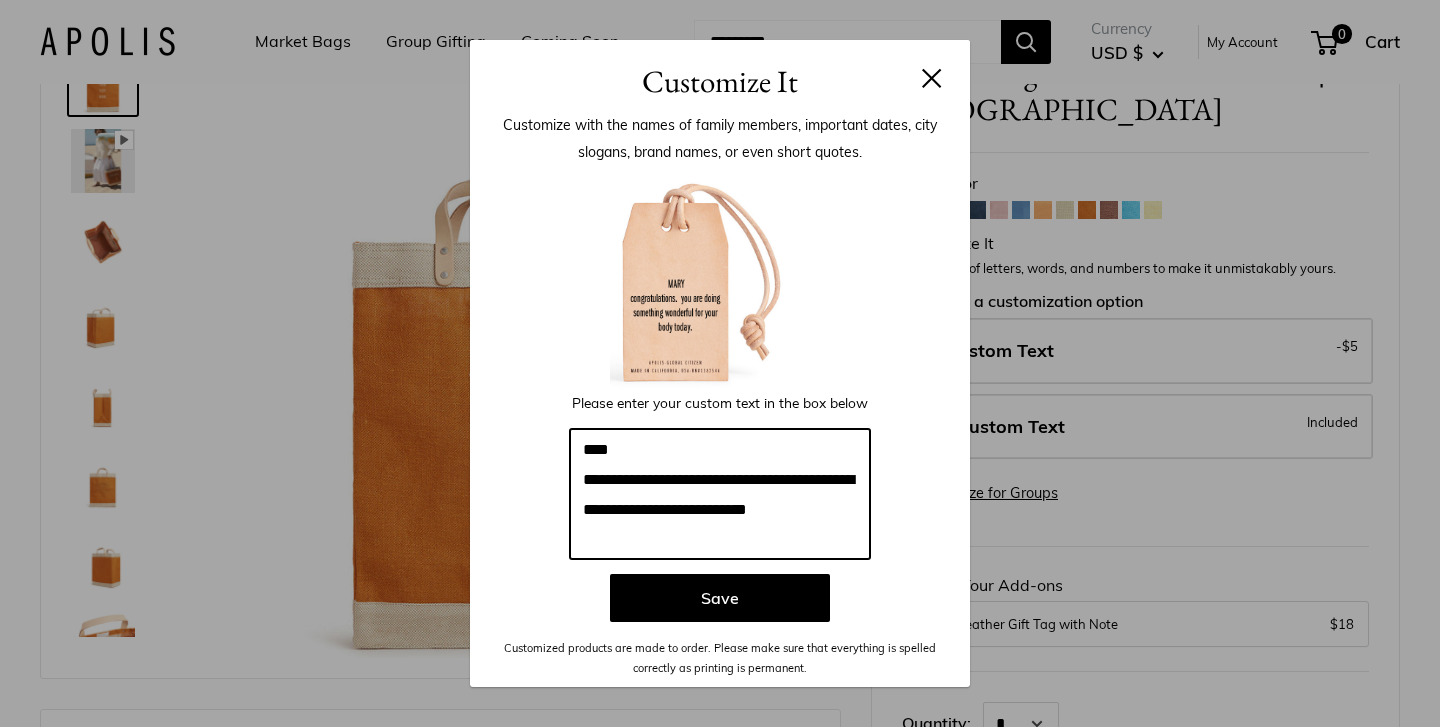type on "**********" 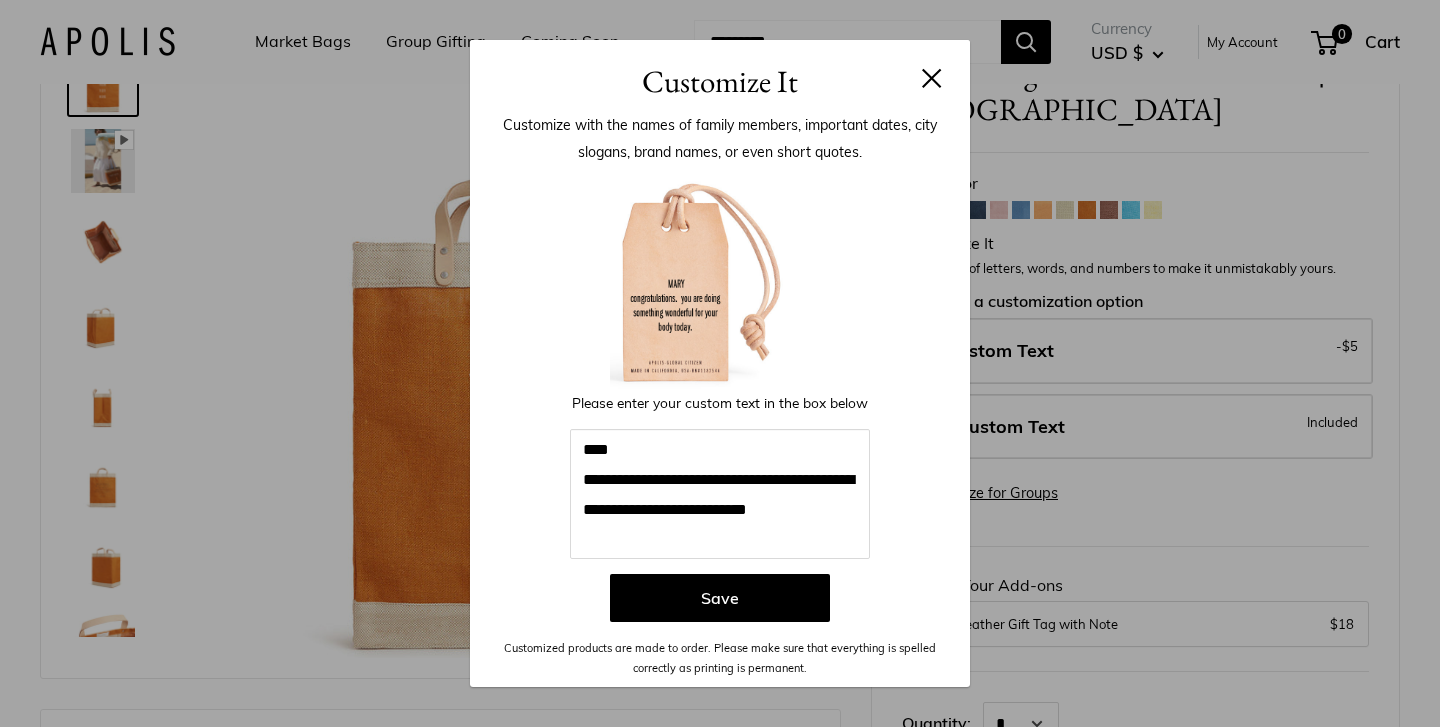 click at bounding box center (932, 78) 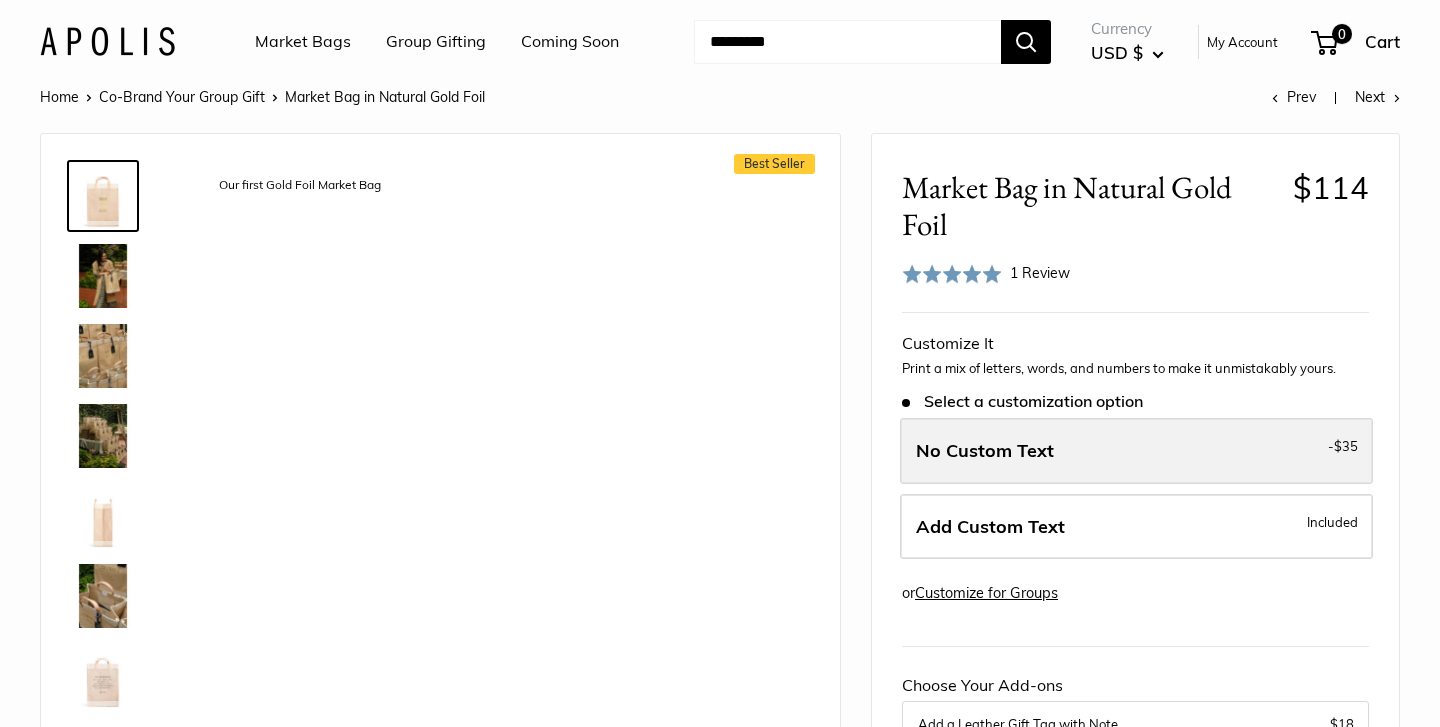 scroll, scrollTop: 0, scrollLeft: 0, axis: both 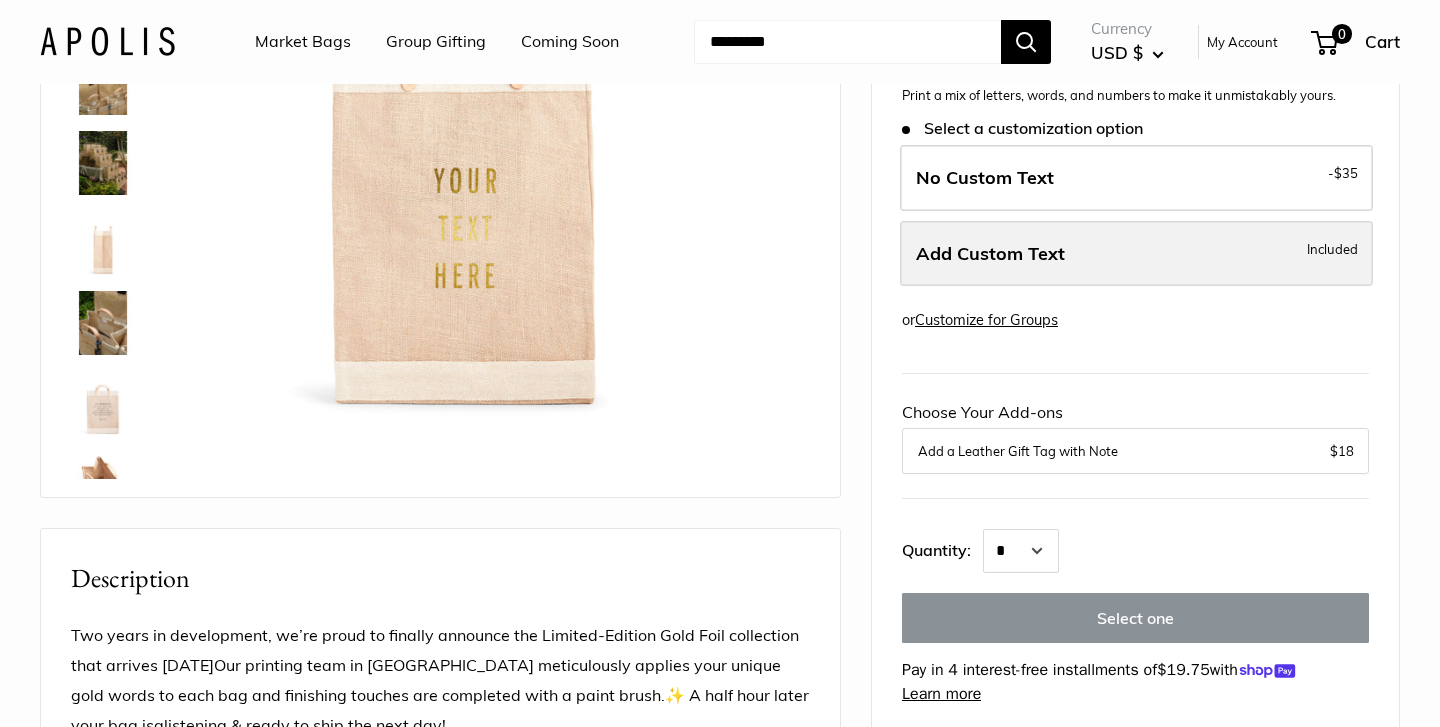 click on "Add Custom Text
Included" at bounding box center (1136, 254) 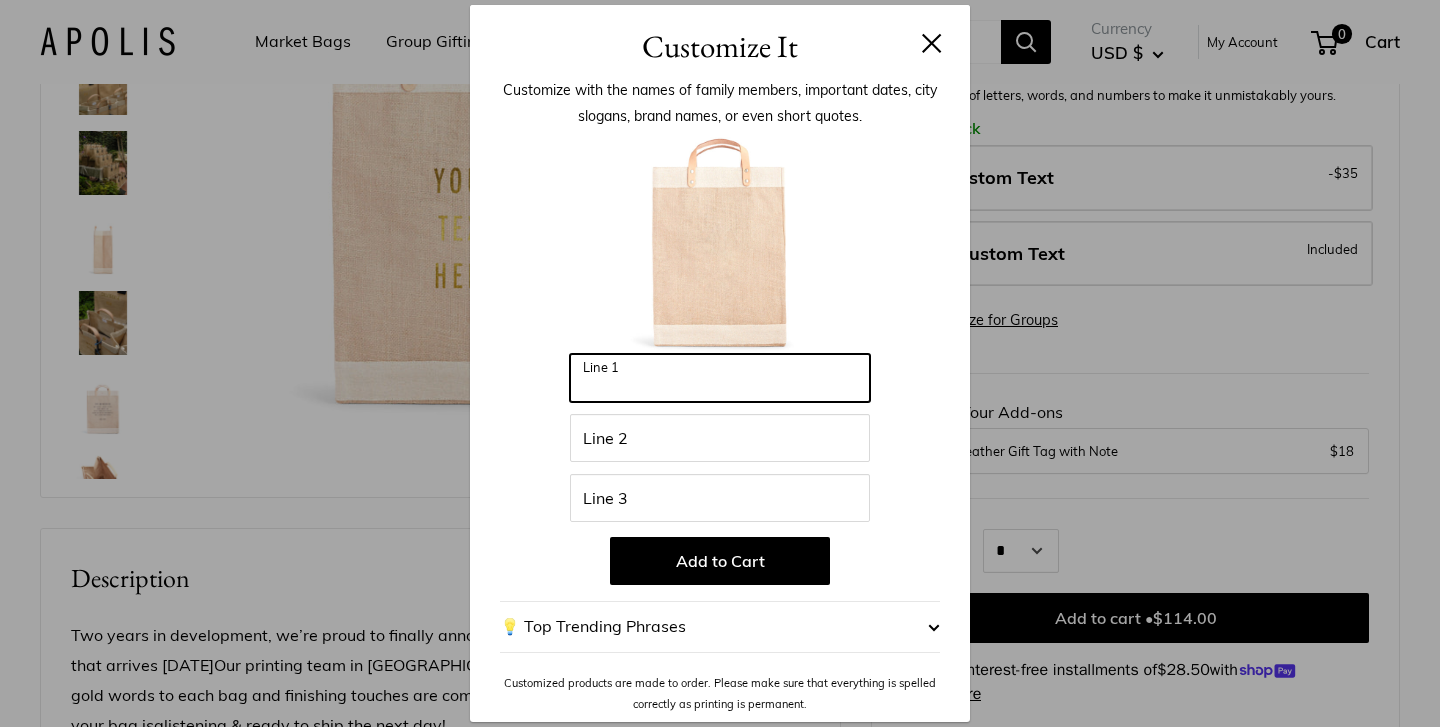 click on "Line 1" at bounding box center [720, 378] 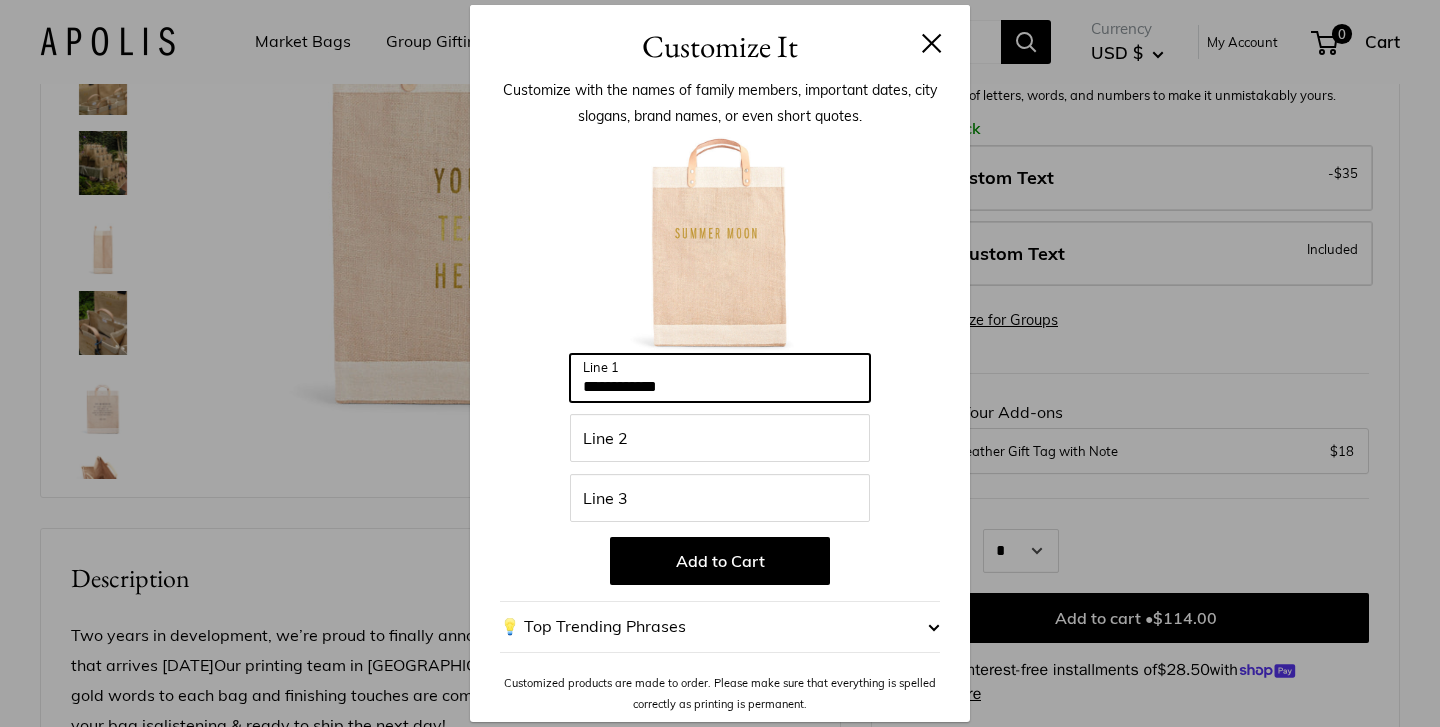 type on "**********" 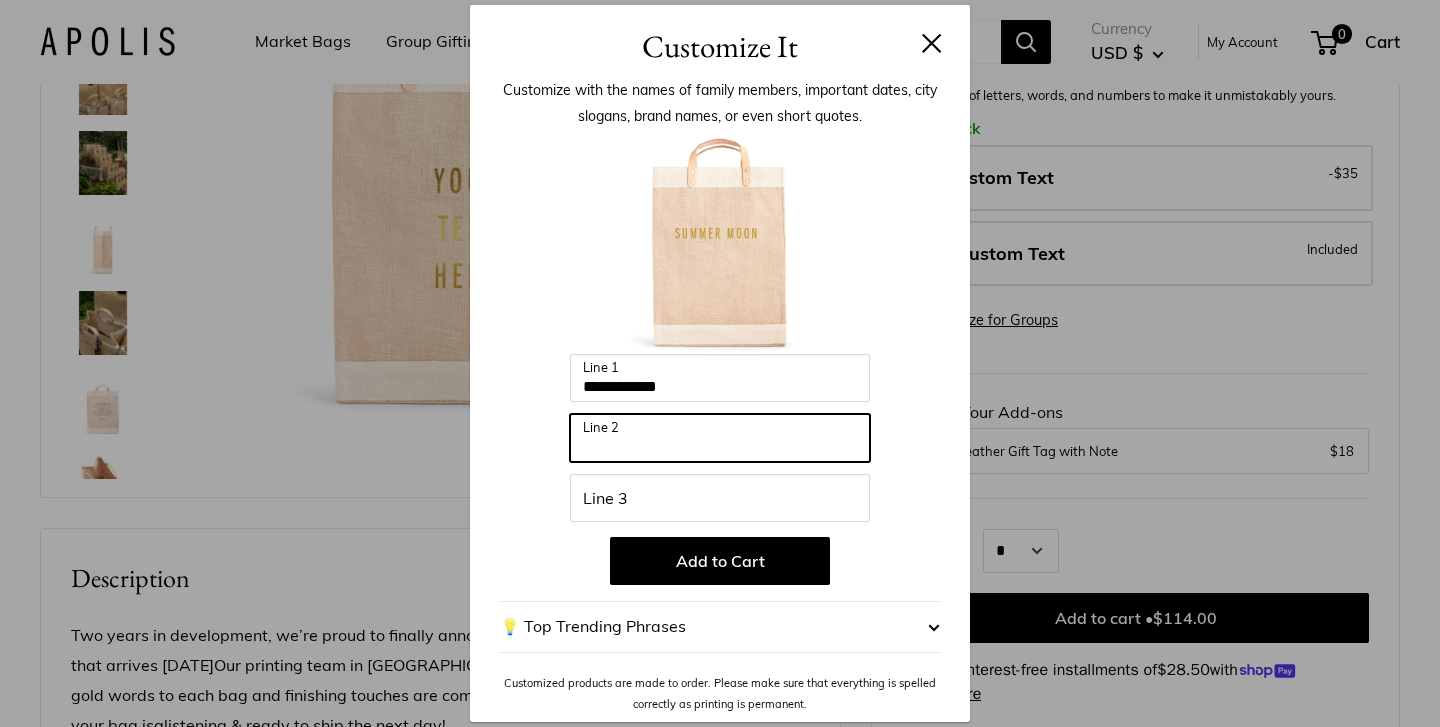 click on "Line 2" at bounding box center [720, 438] 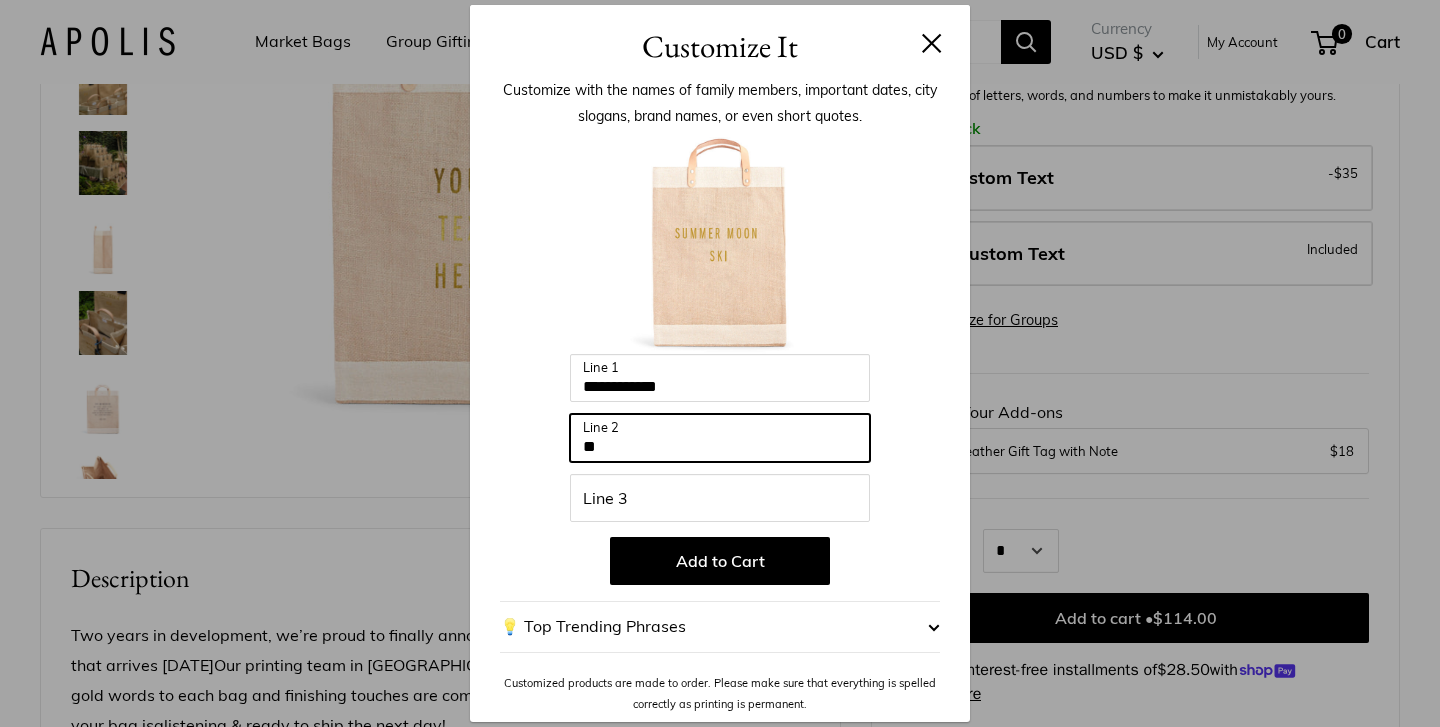 type on "*" 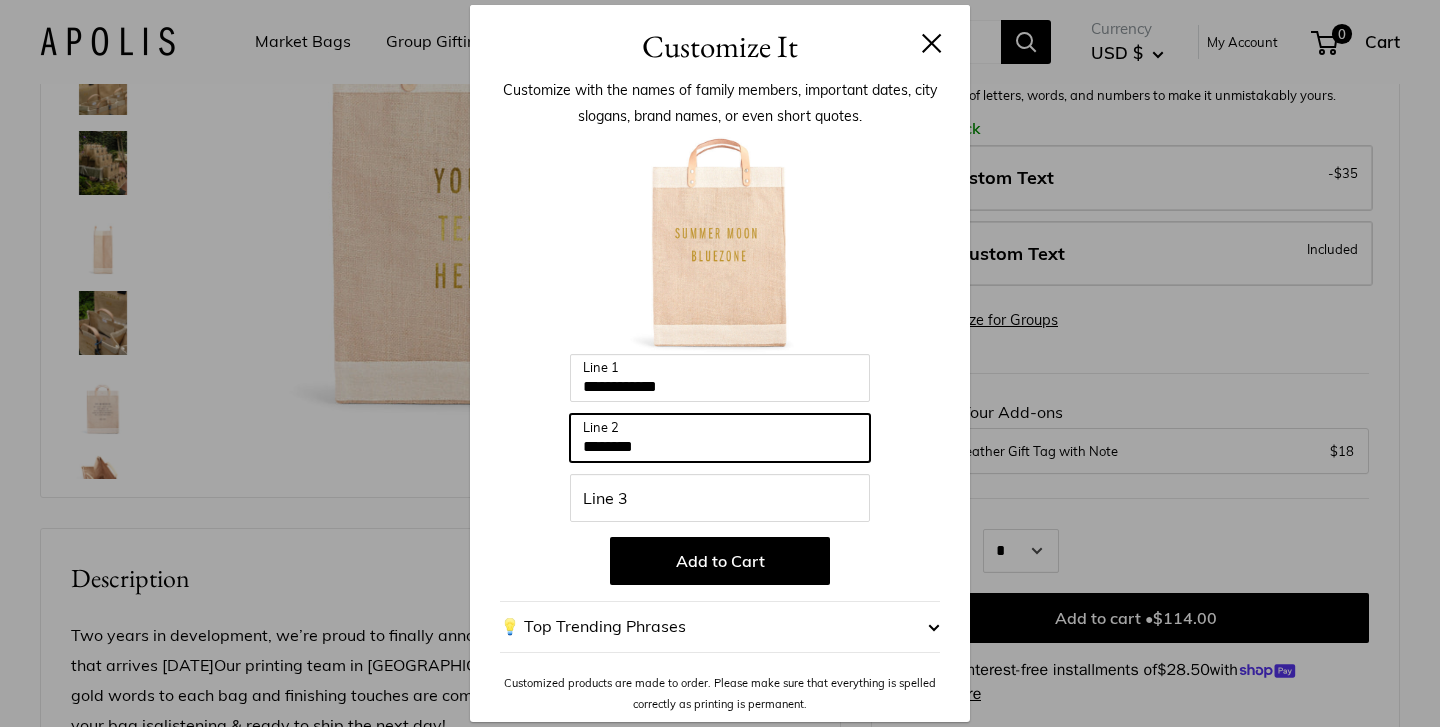 type on "********" 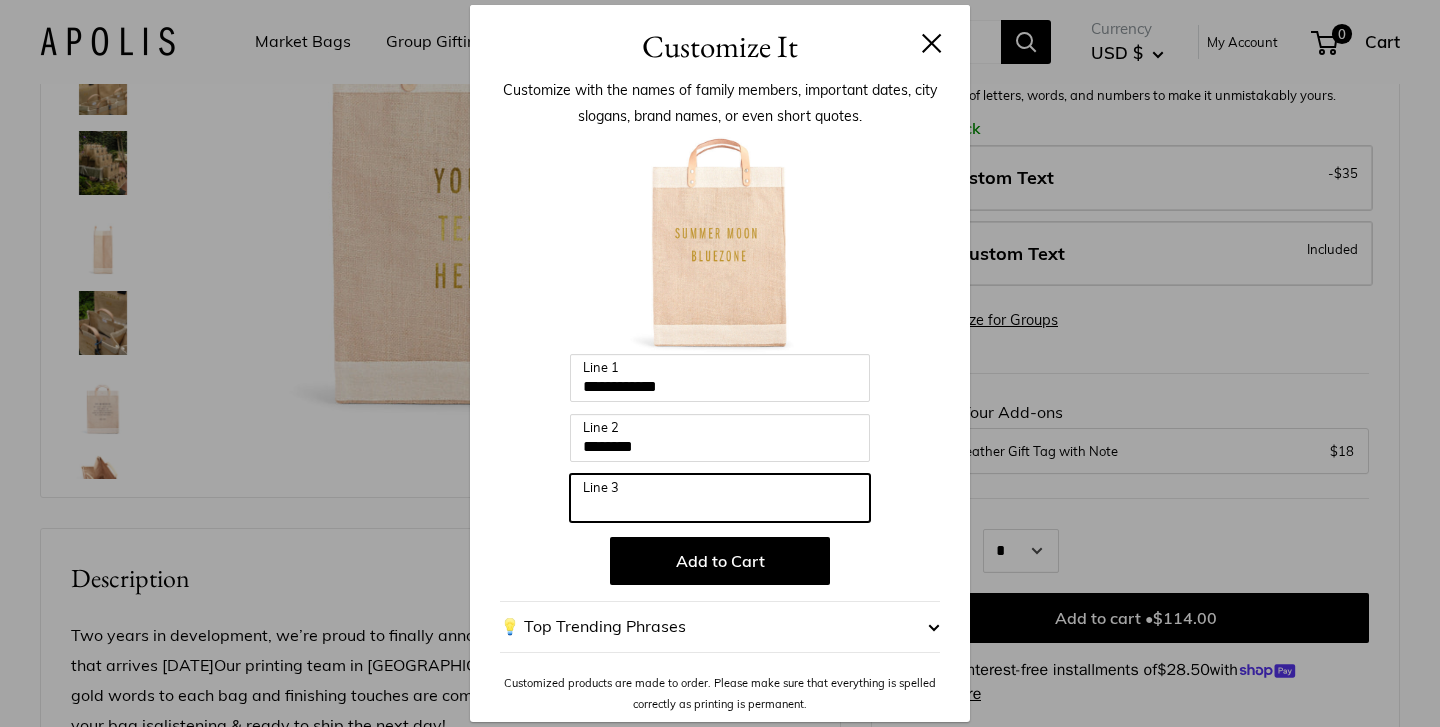 click on "Line 3" at bounding box center [720, 498] 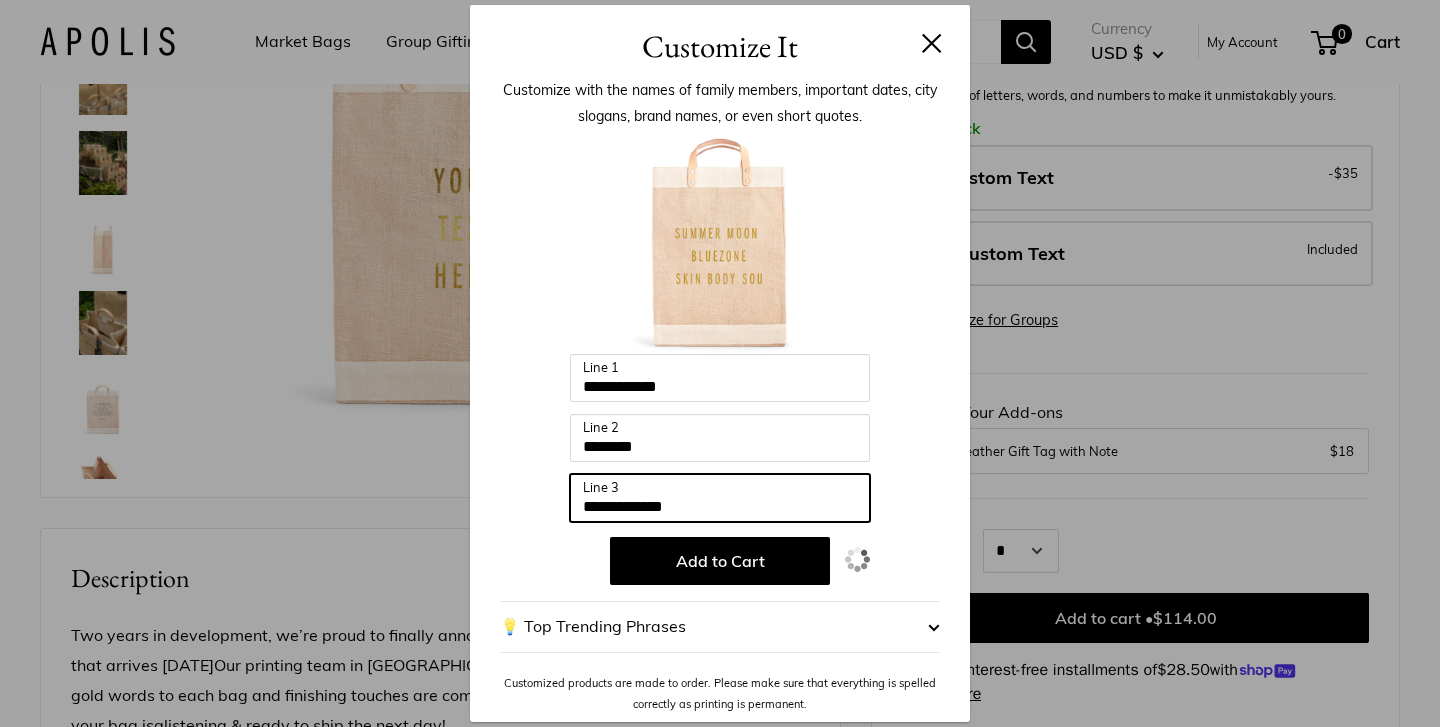 type on "**********" 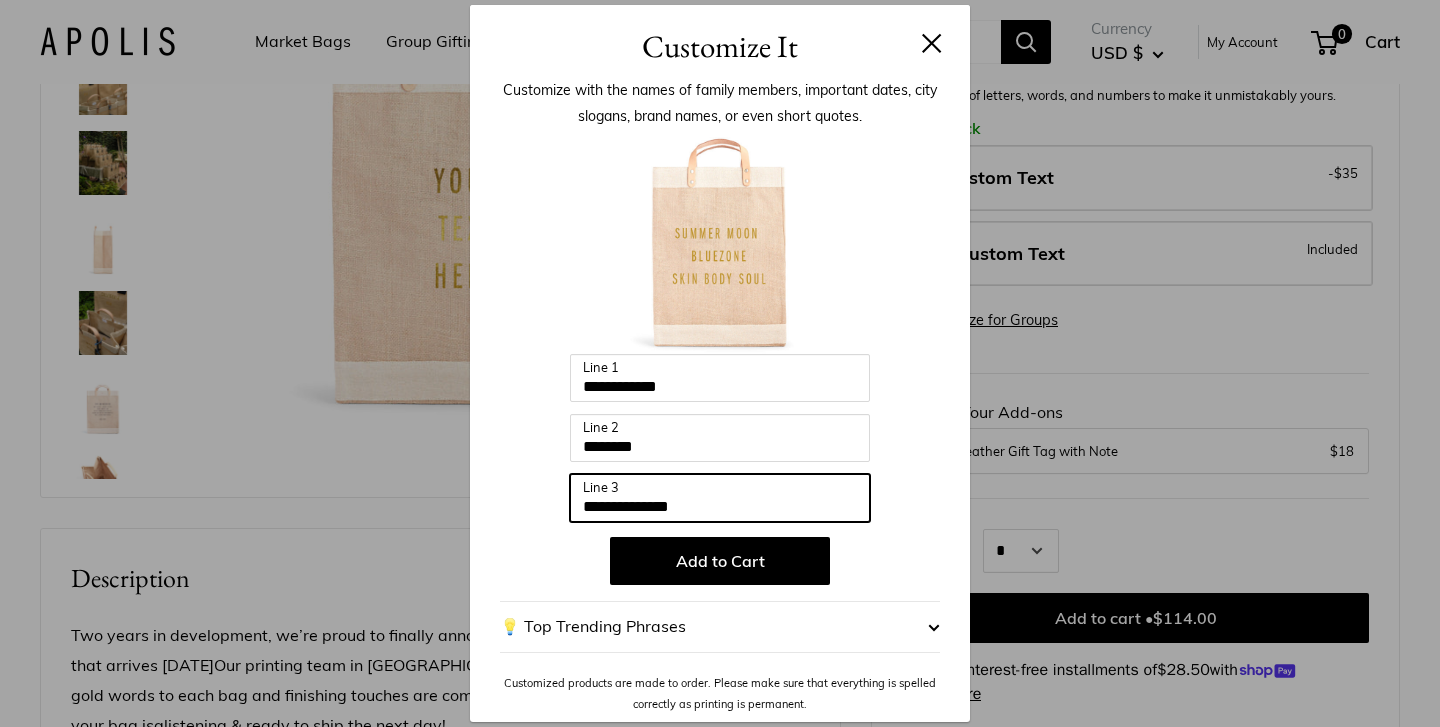 drag, startPoint x: 799, startPoint y: 491, endPoint x: 577, endPoint y: 492, distance: 222.00226 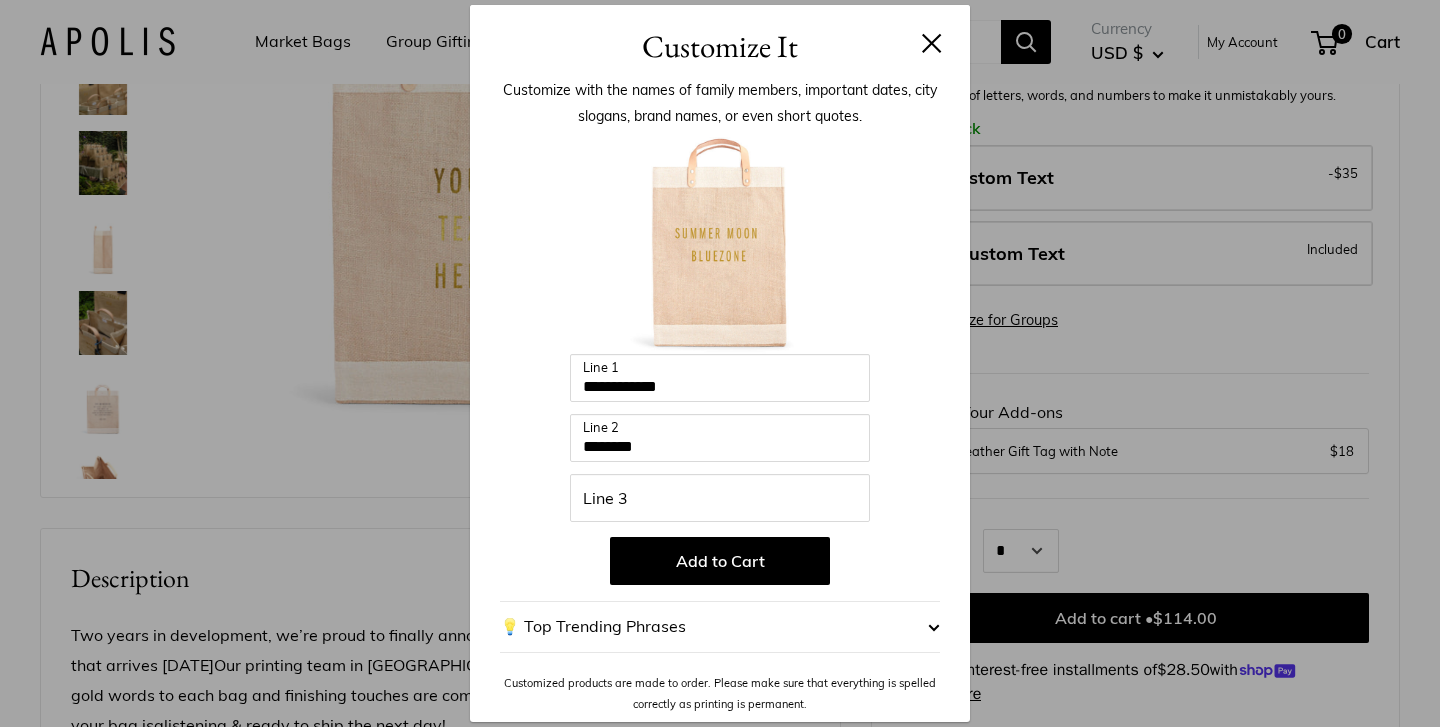 click on "Customize It" at bounding box center (720, 37) 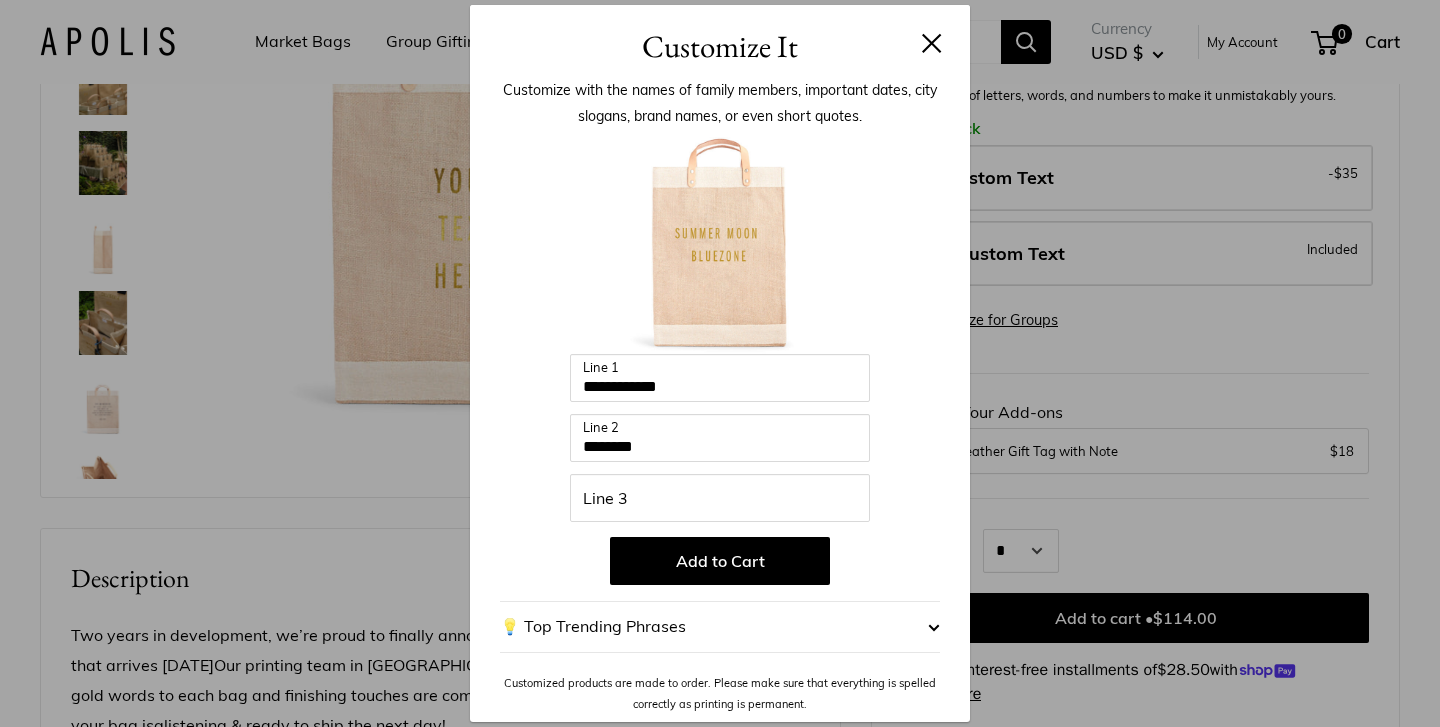 click at bounding box center (932, 43) 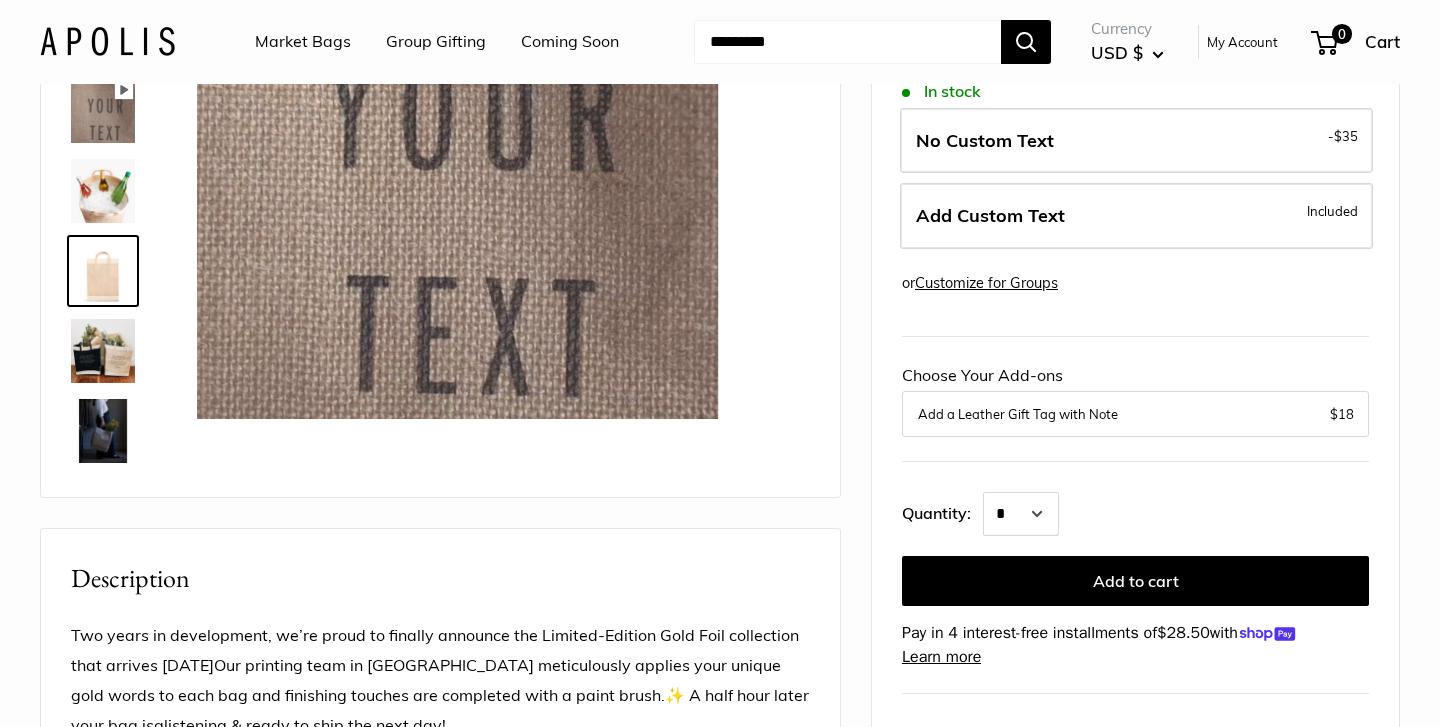 scroll, scrollTop: 608, scrollLeft: 0, axis: vertical 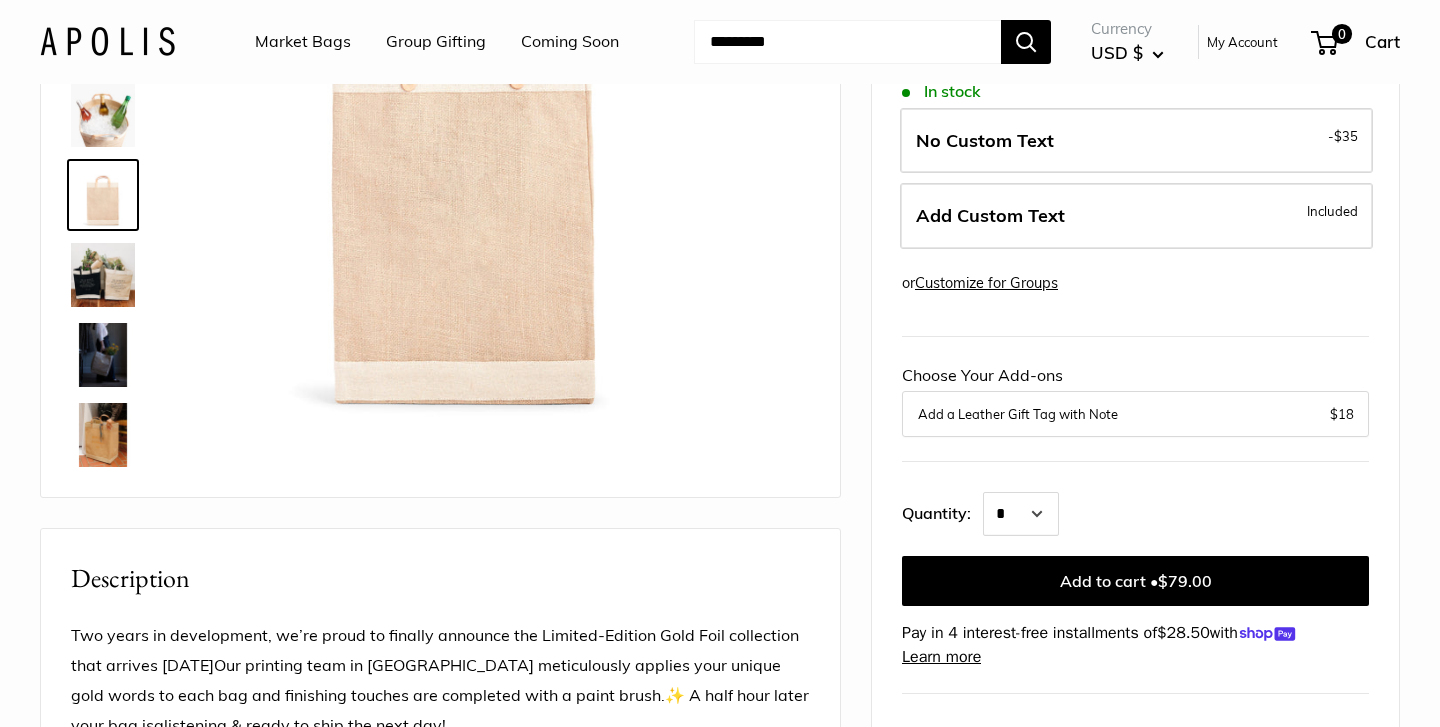 click at bounding box center [103, 435] 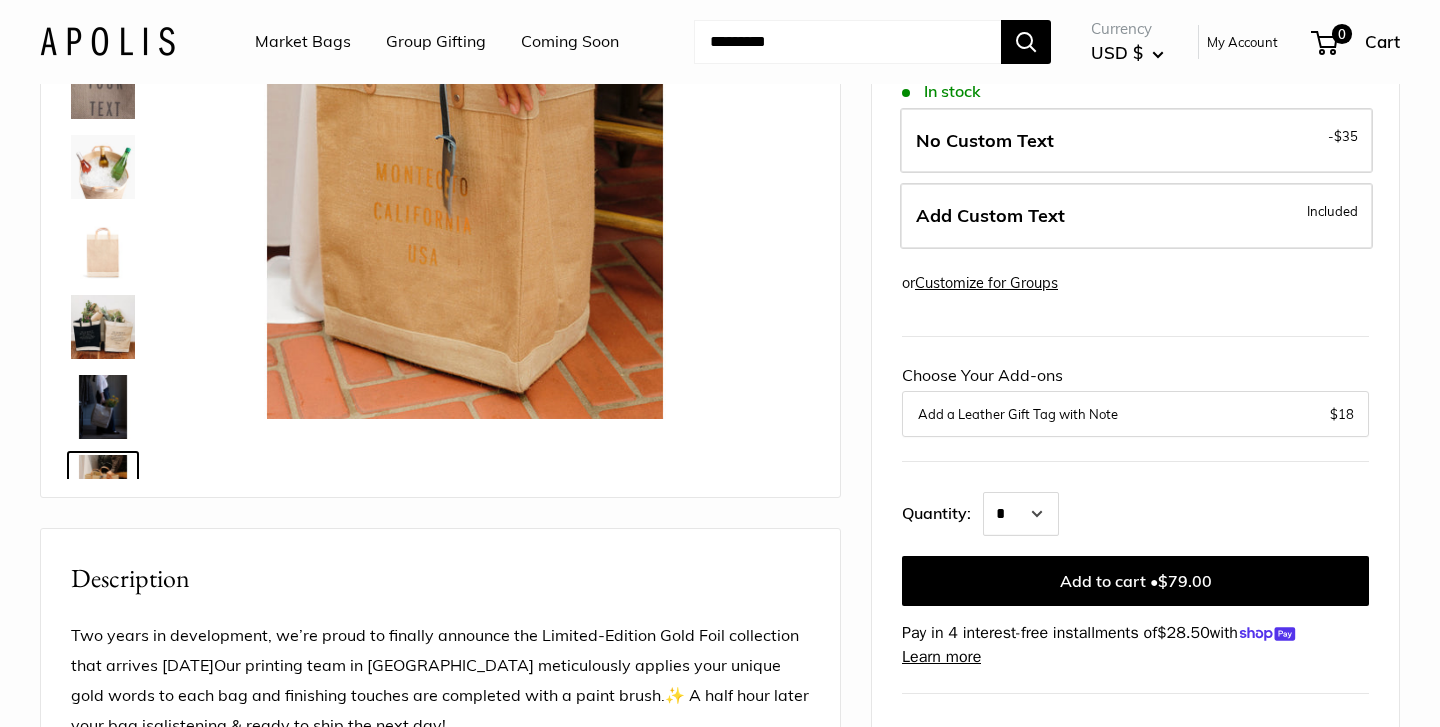 scroll, scrollTop: 536, scrollLeft: 0, axis: vertical 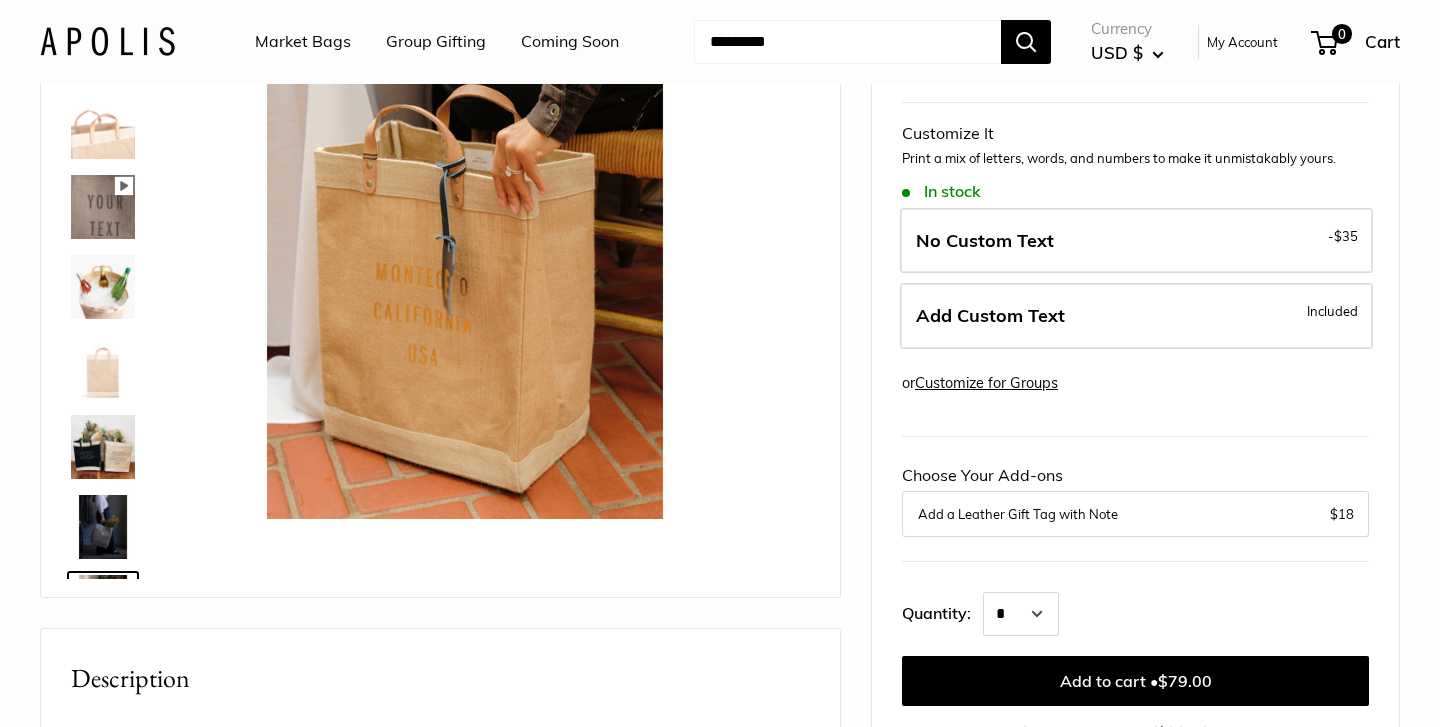 click at bounding box center (103, 287) 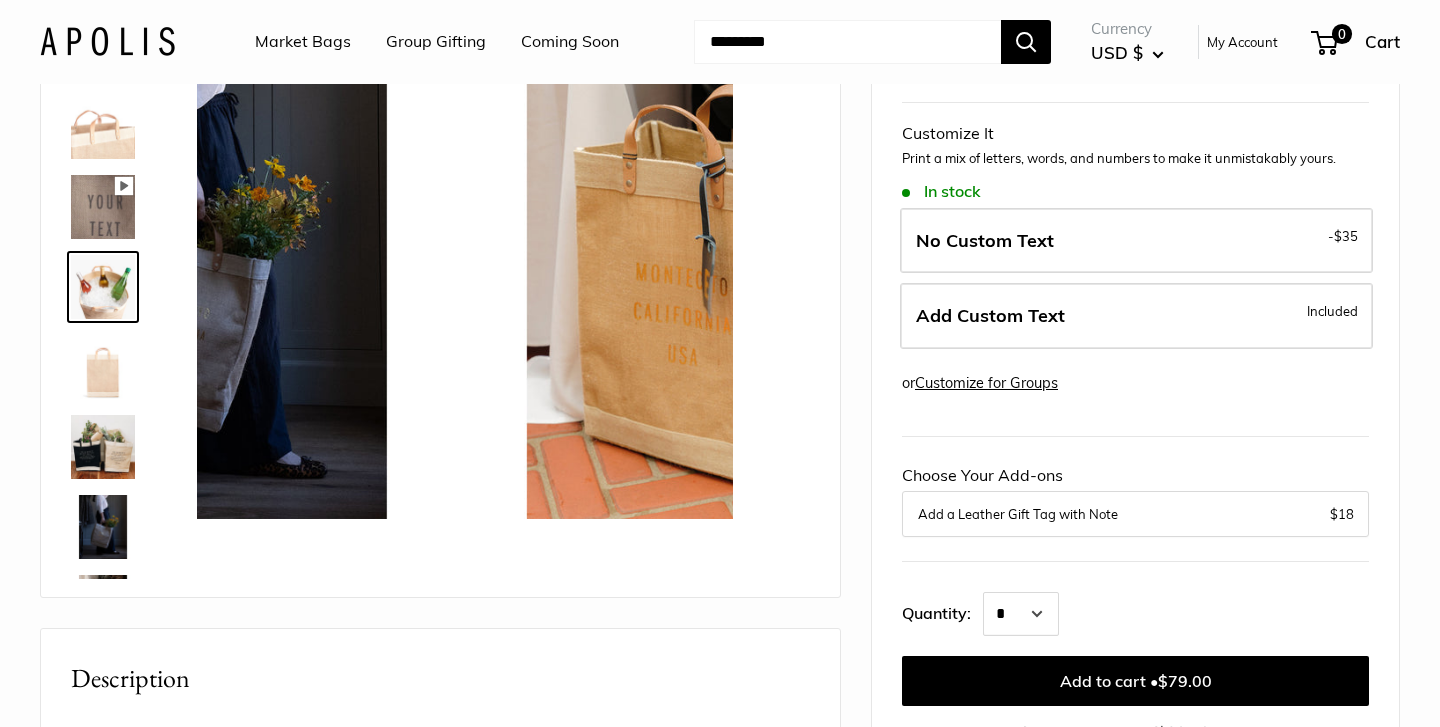 scroll, scrollTop: 542, scrollLeft: 0, axis: vertical 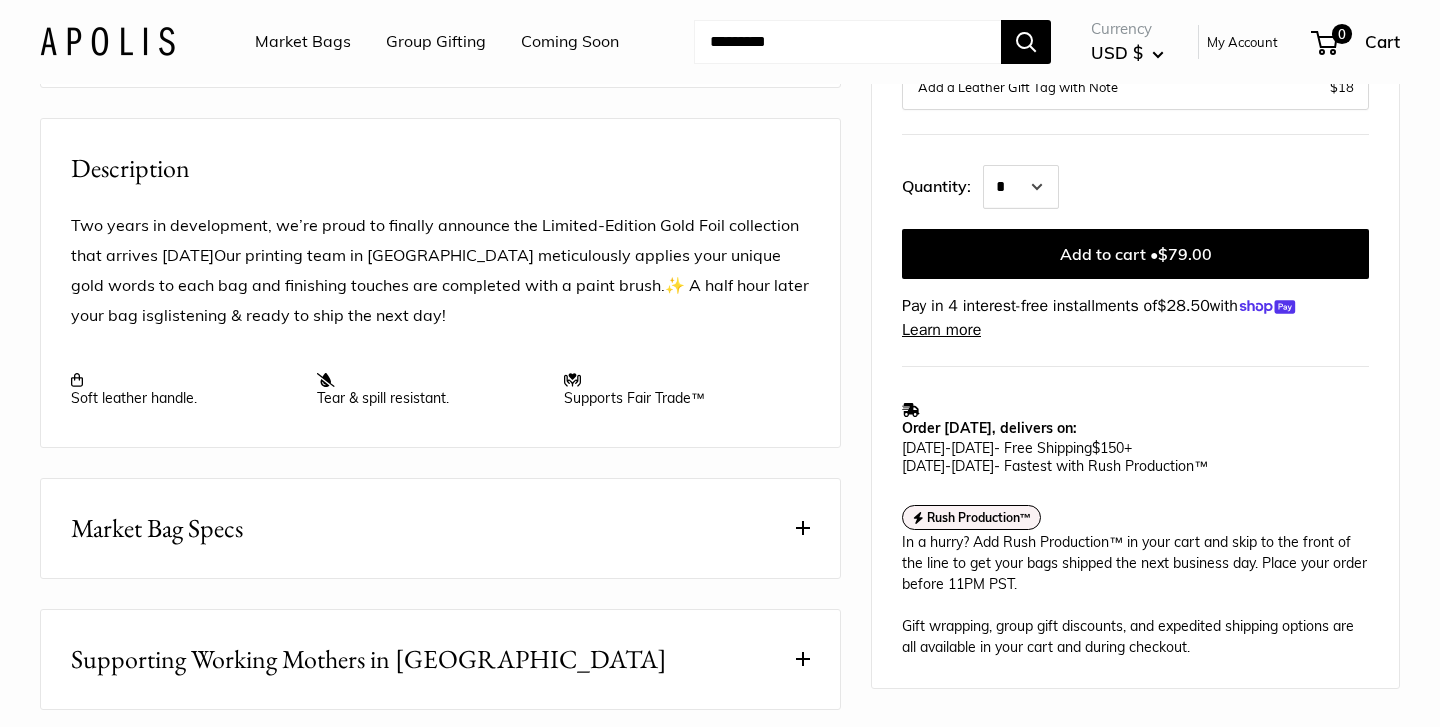 click on "Market Bag Specs" at bounding box center [440, 528] 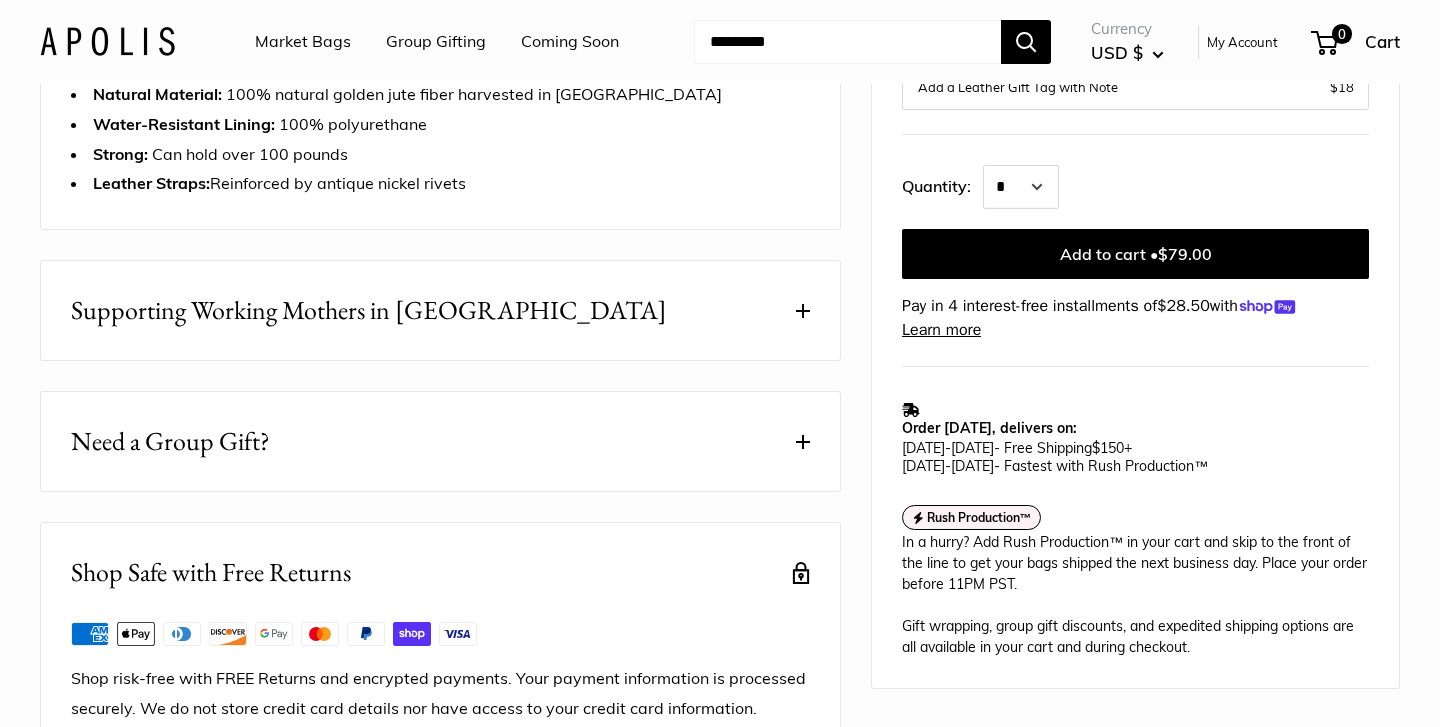 scroll, scrollTop: 1206, scrollLeft: 0, axis: vertical 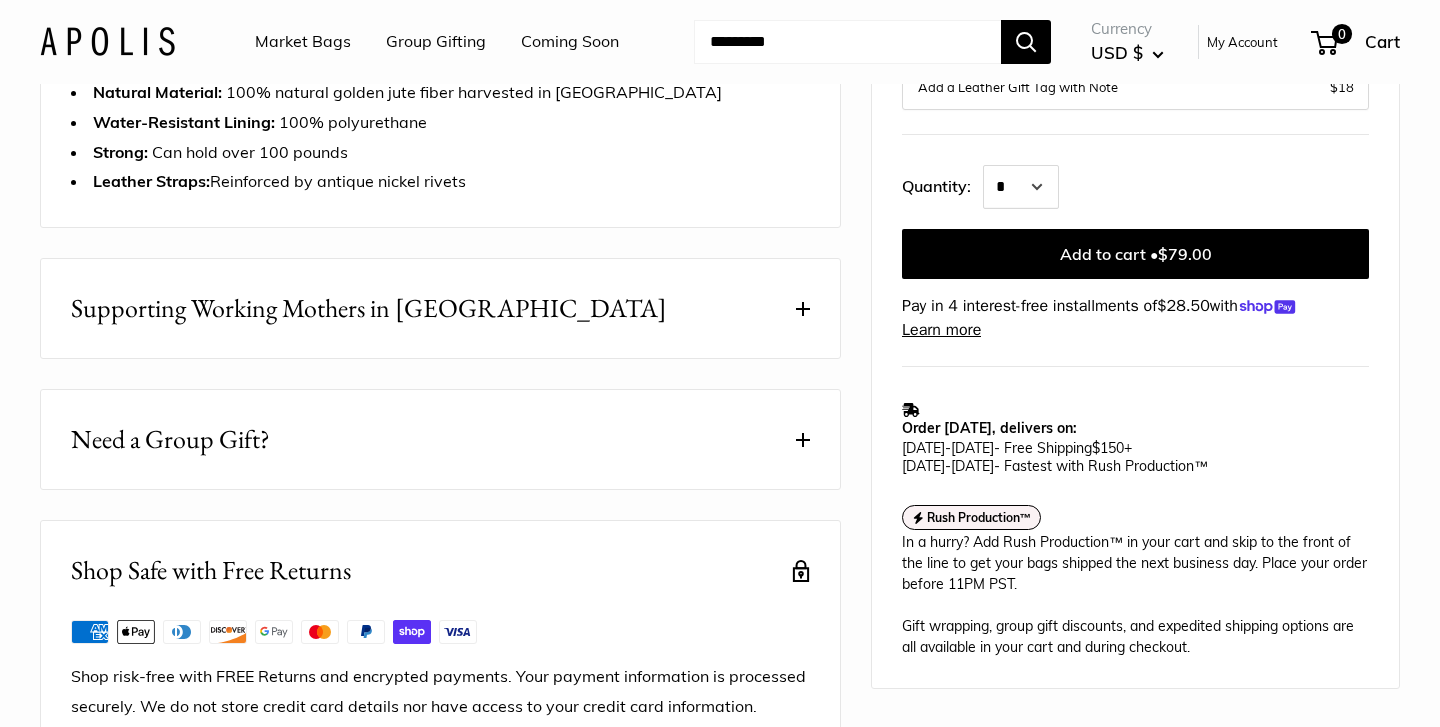 click on "Need a Group Gift?" at bounding box center (440, 439) 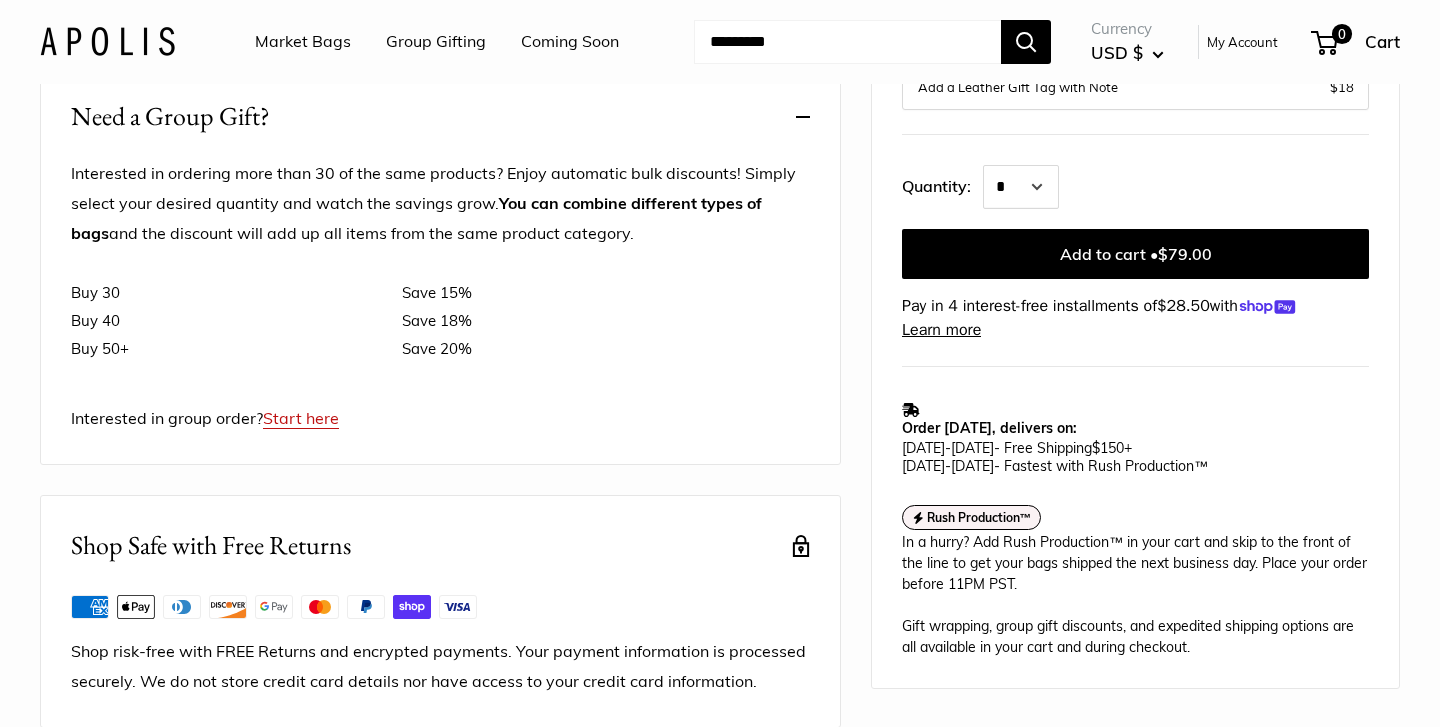 scroll, scrollTop: 1529, scrollLeft: 0, axis: vertical 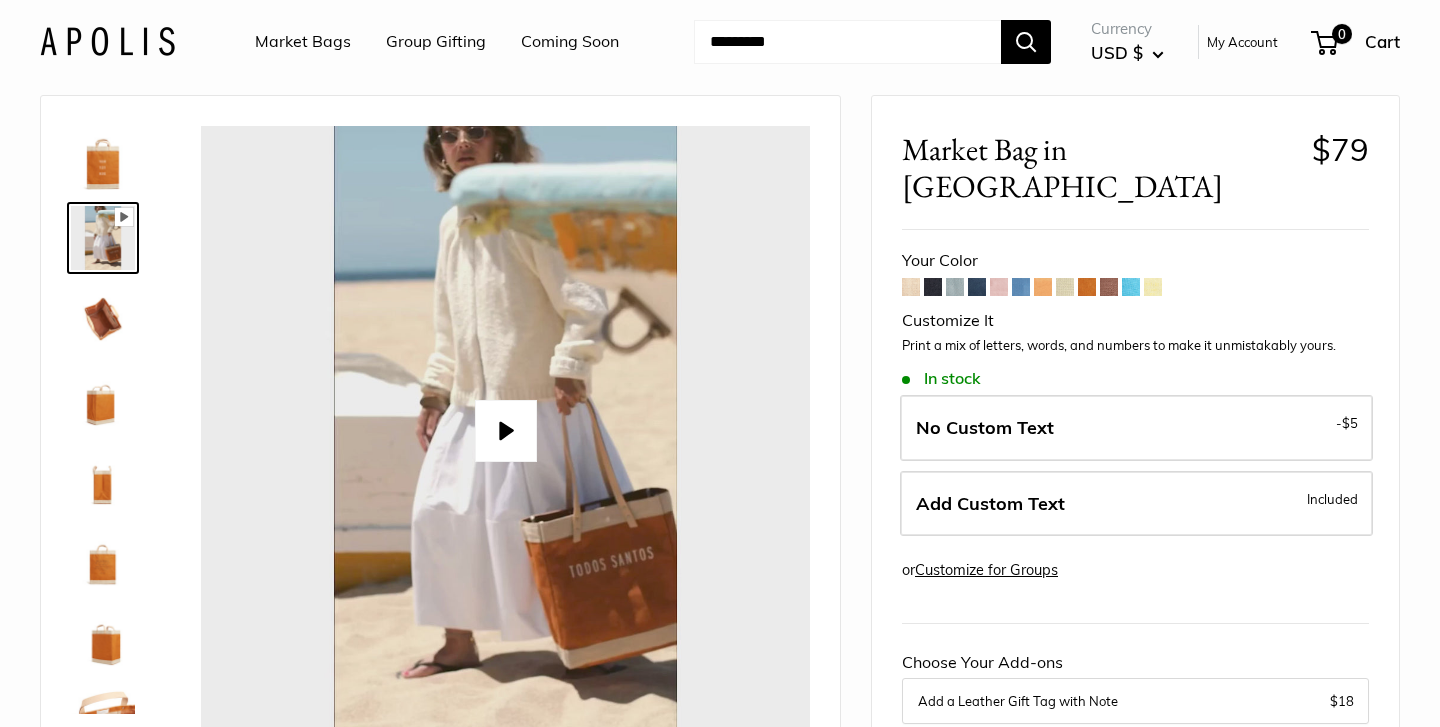 click at bounding box center [103, 478] 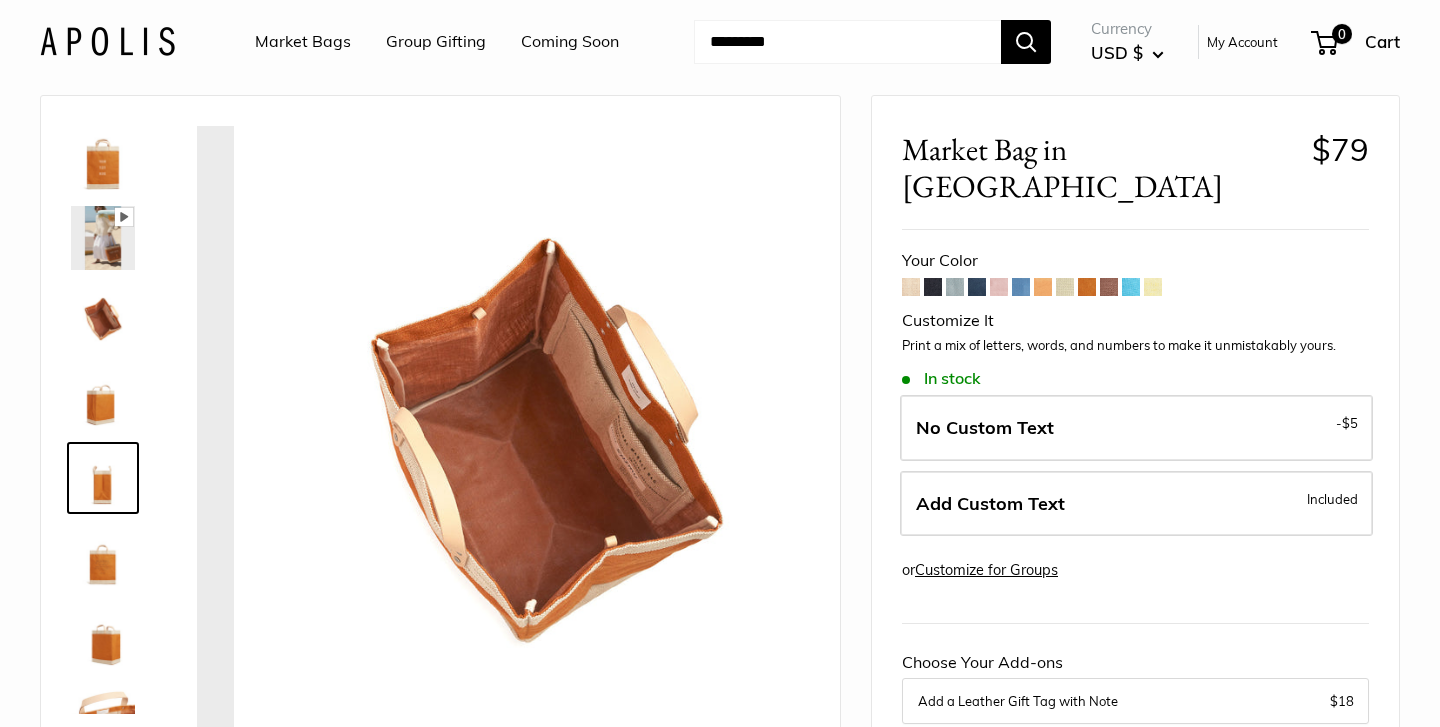 scroll, scrollTop: 62, scrollLeft: 0, axis: vertical 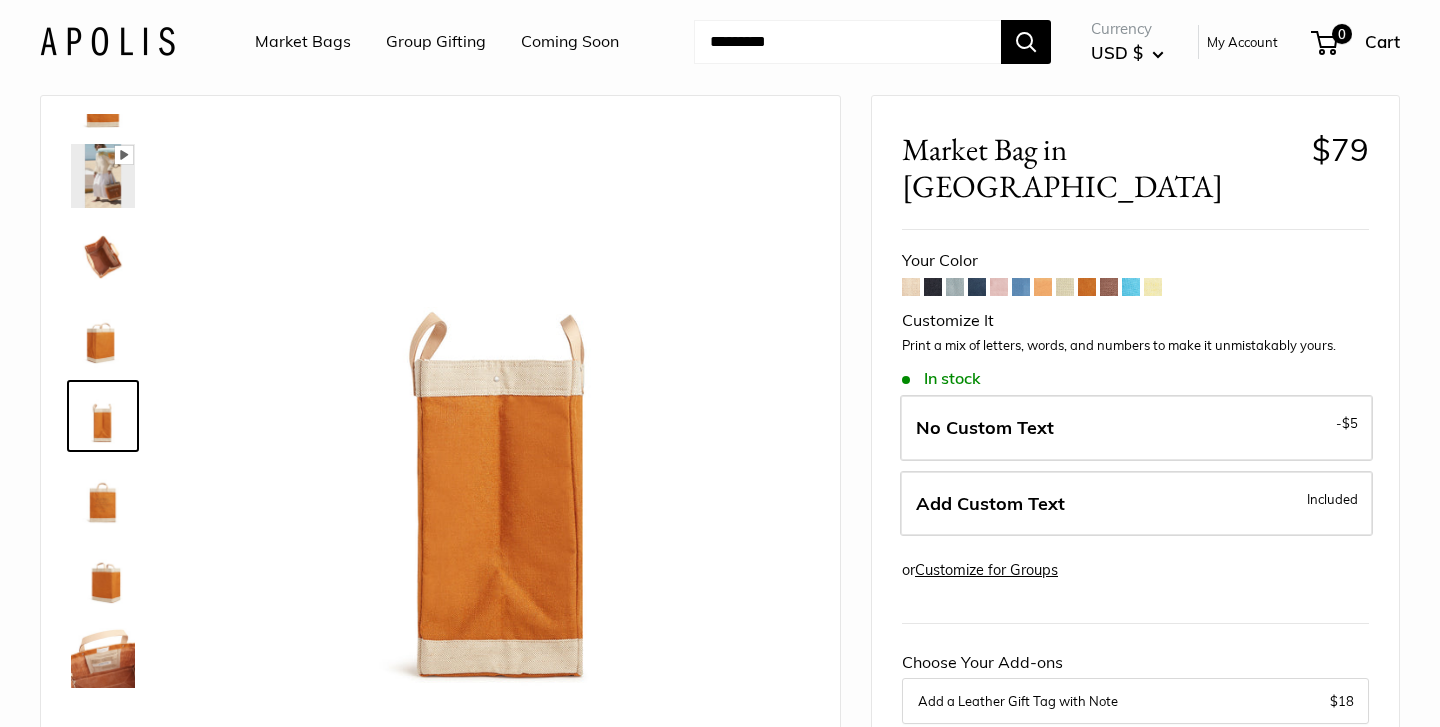 click on "Group Gifting" at bounding box center (436, 42) 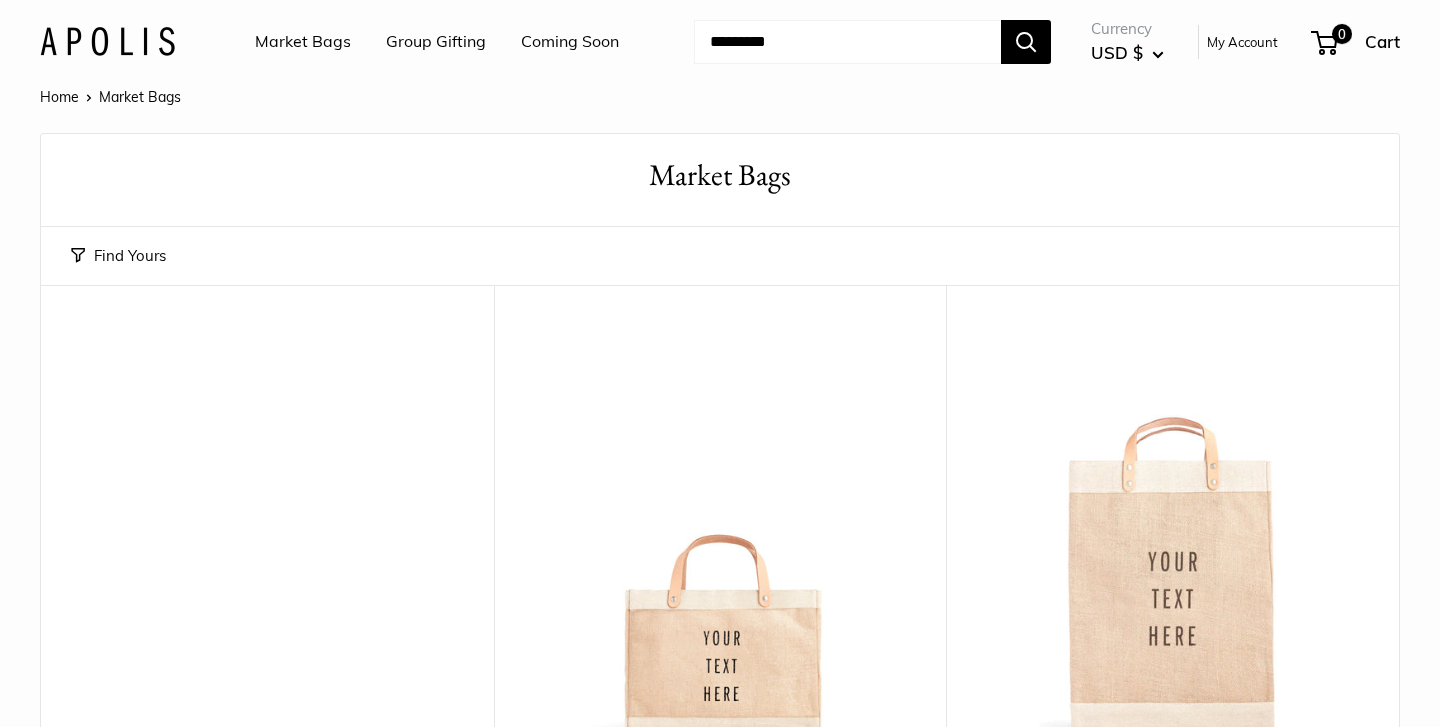 scroll, scrollTop: 0, scrollLeft: 0, axis: both 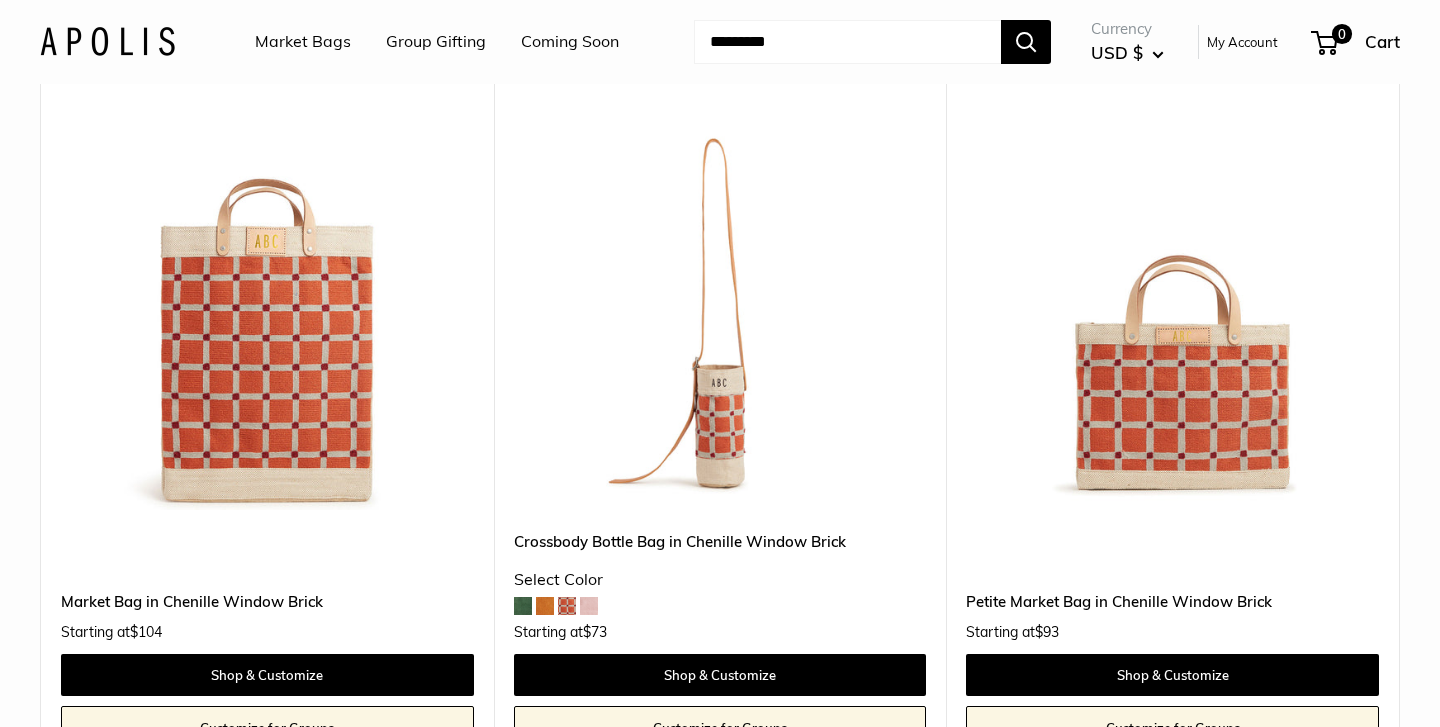 click at bounding box center [545, 606] 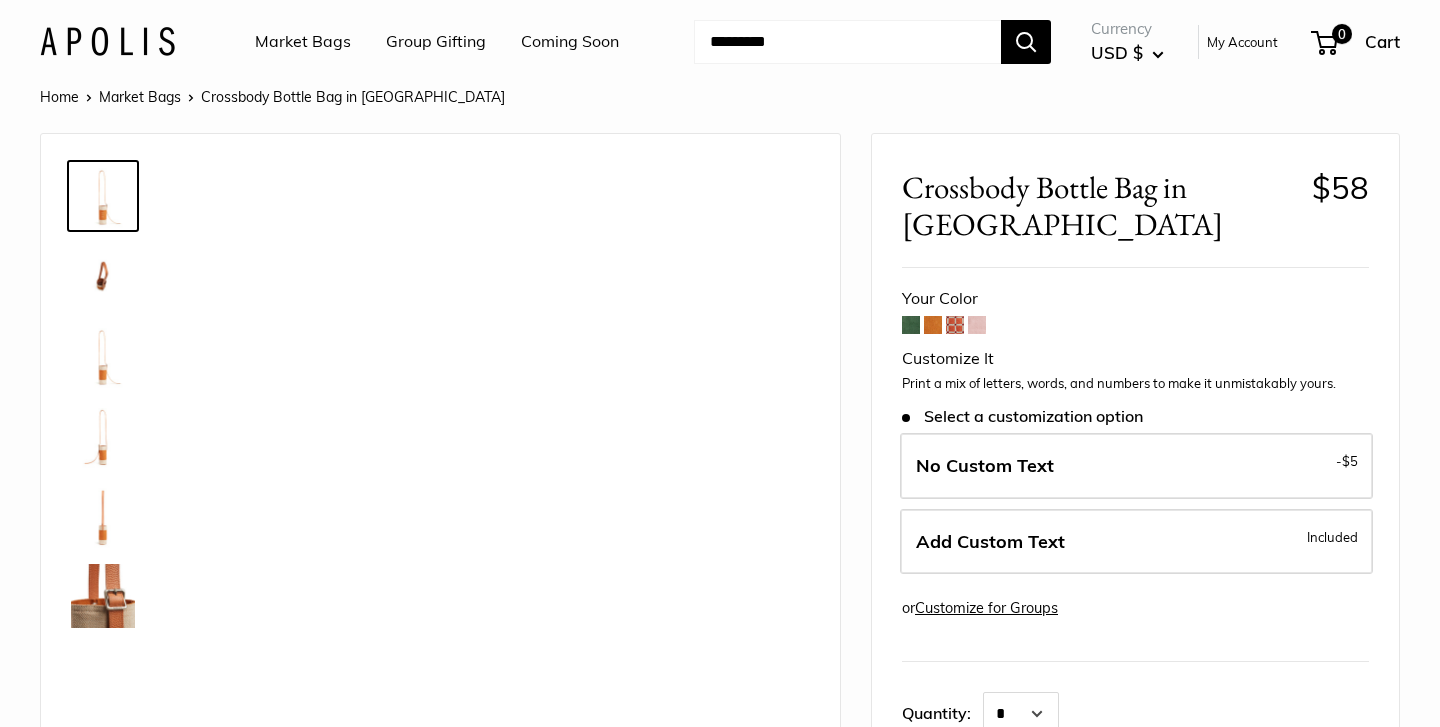 scroll, scrollTop: 0, scrollLeft: 0, axis: both 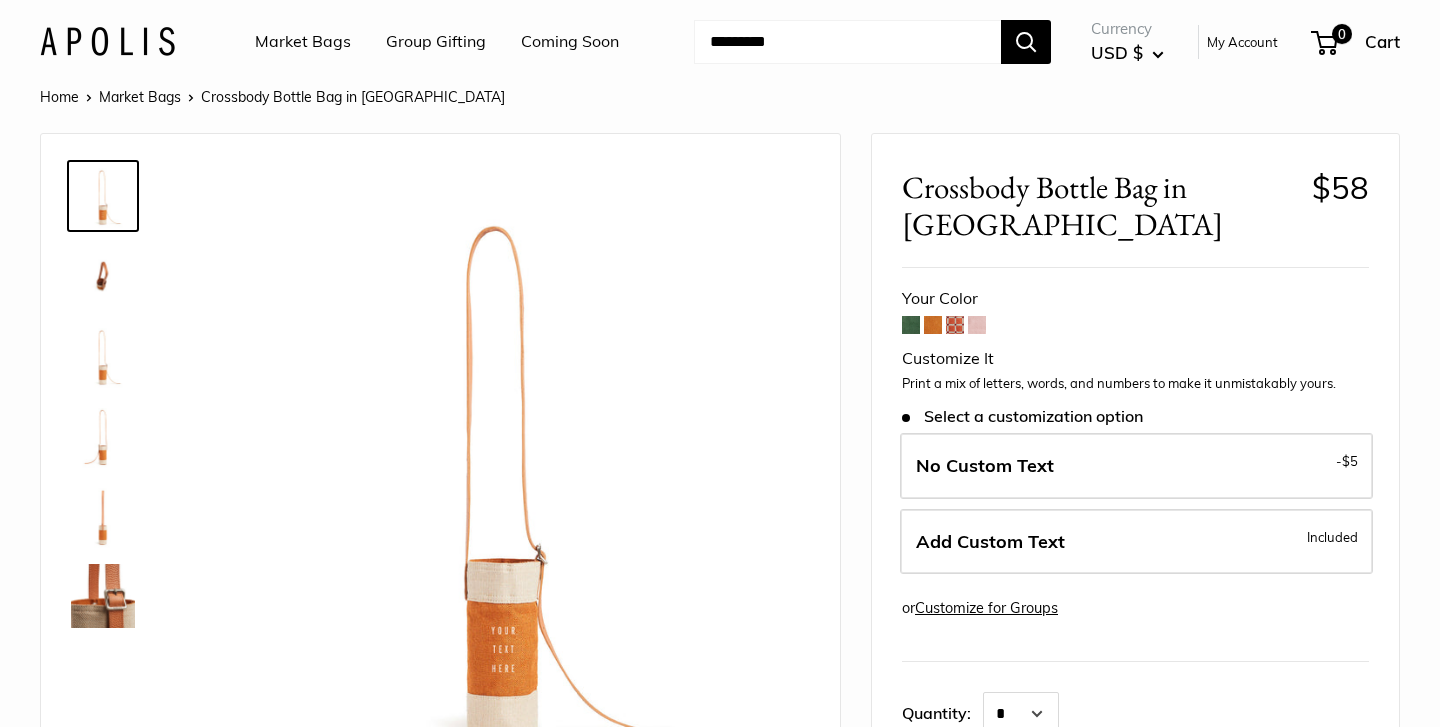 click at bounding box center [933, 325] 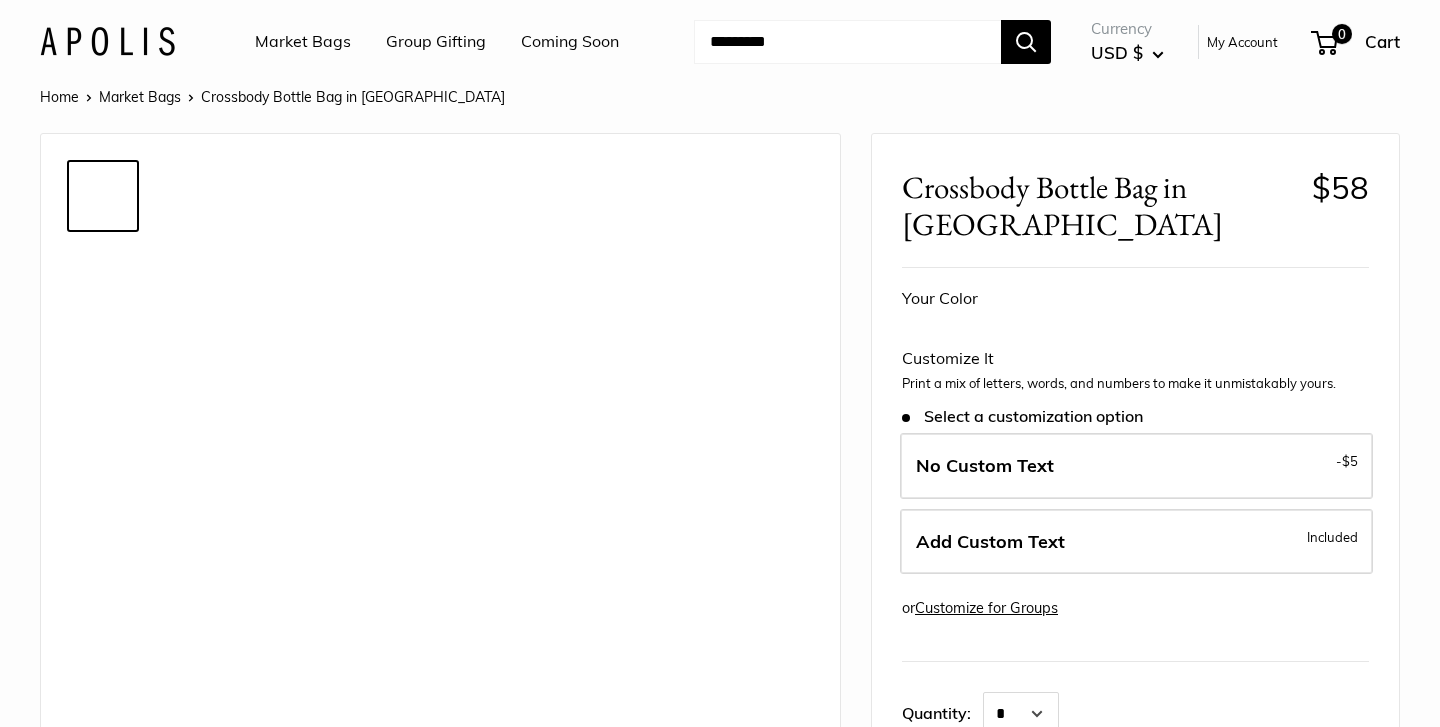 scroll, scrollTop: 0, scrollLeft: 0, axis: both 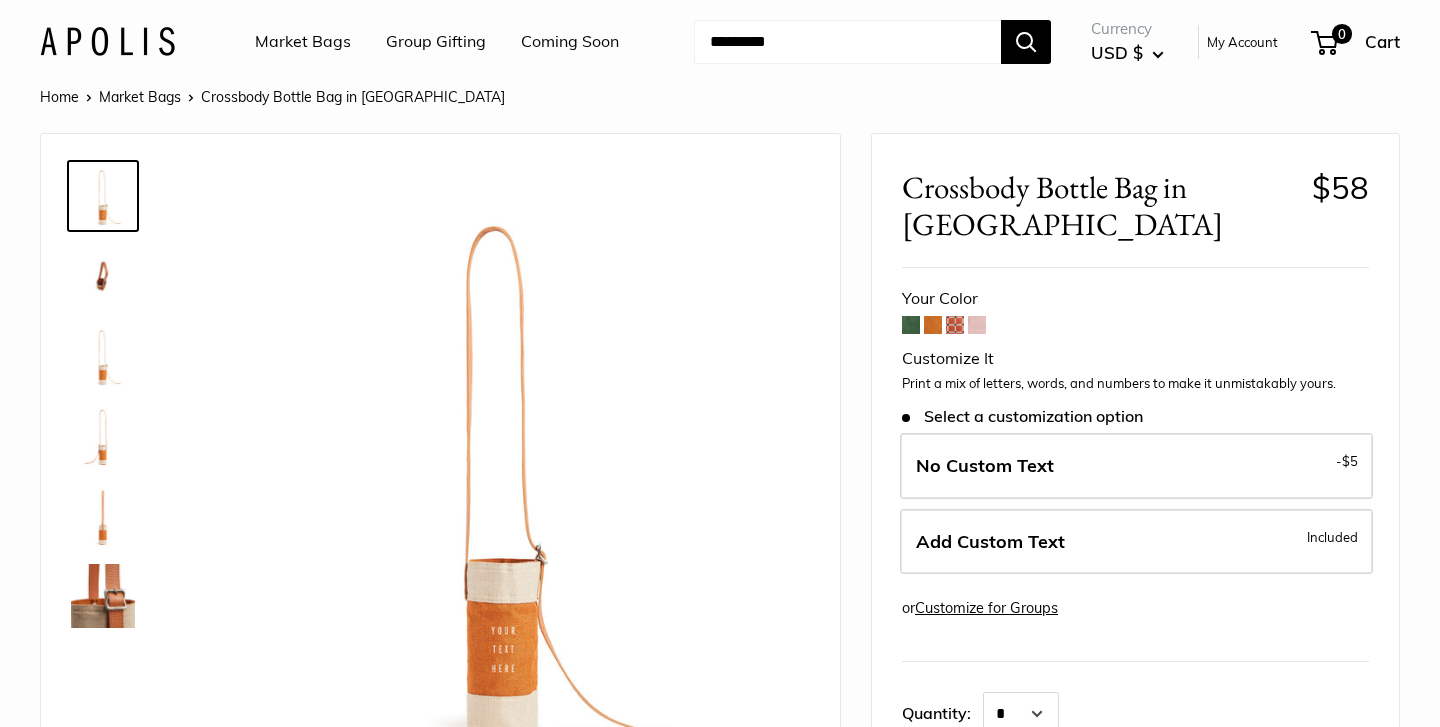 click at bounding box center (103, 596) 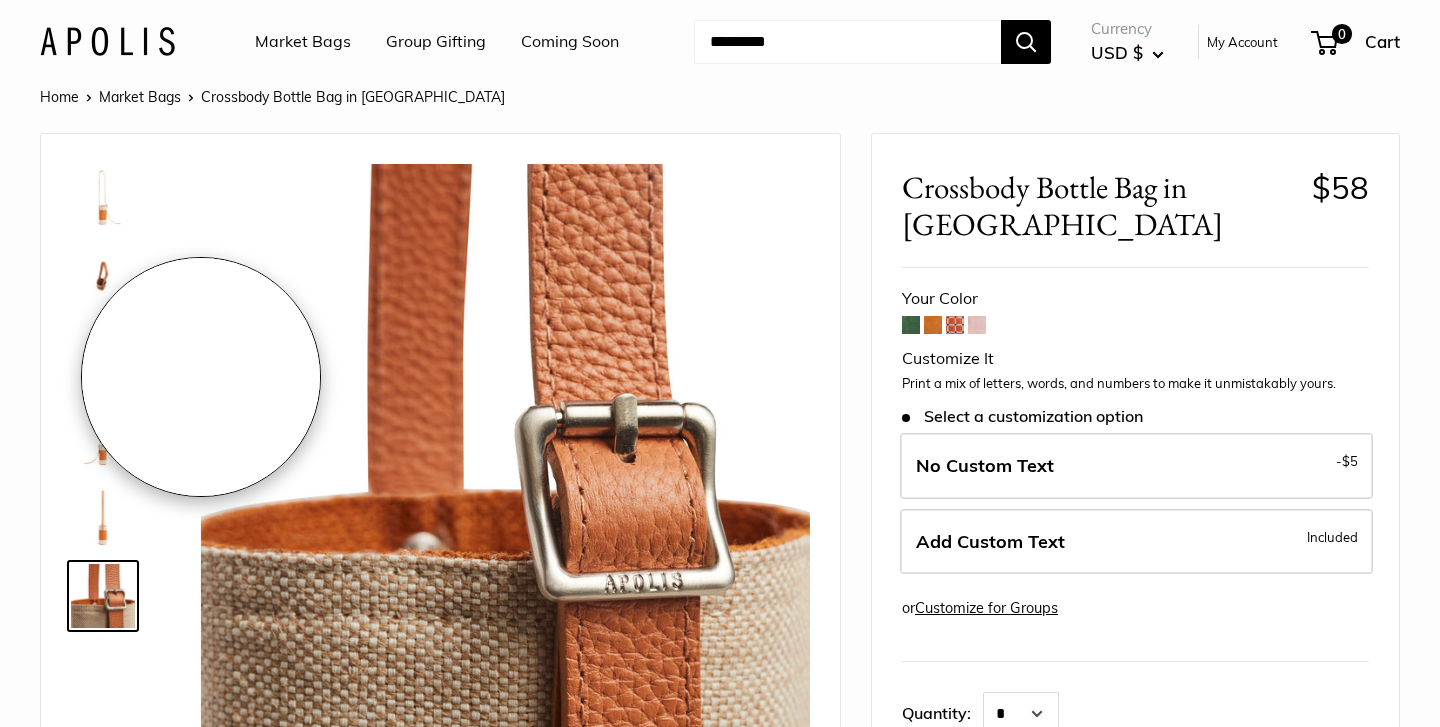 scroll, scrollTop: 0, scrollLeft: 0, axis: both 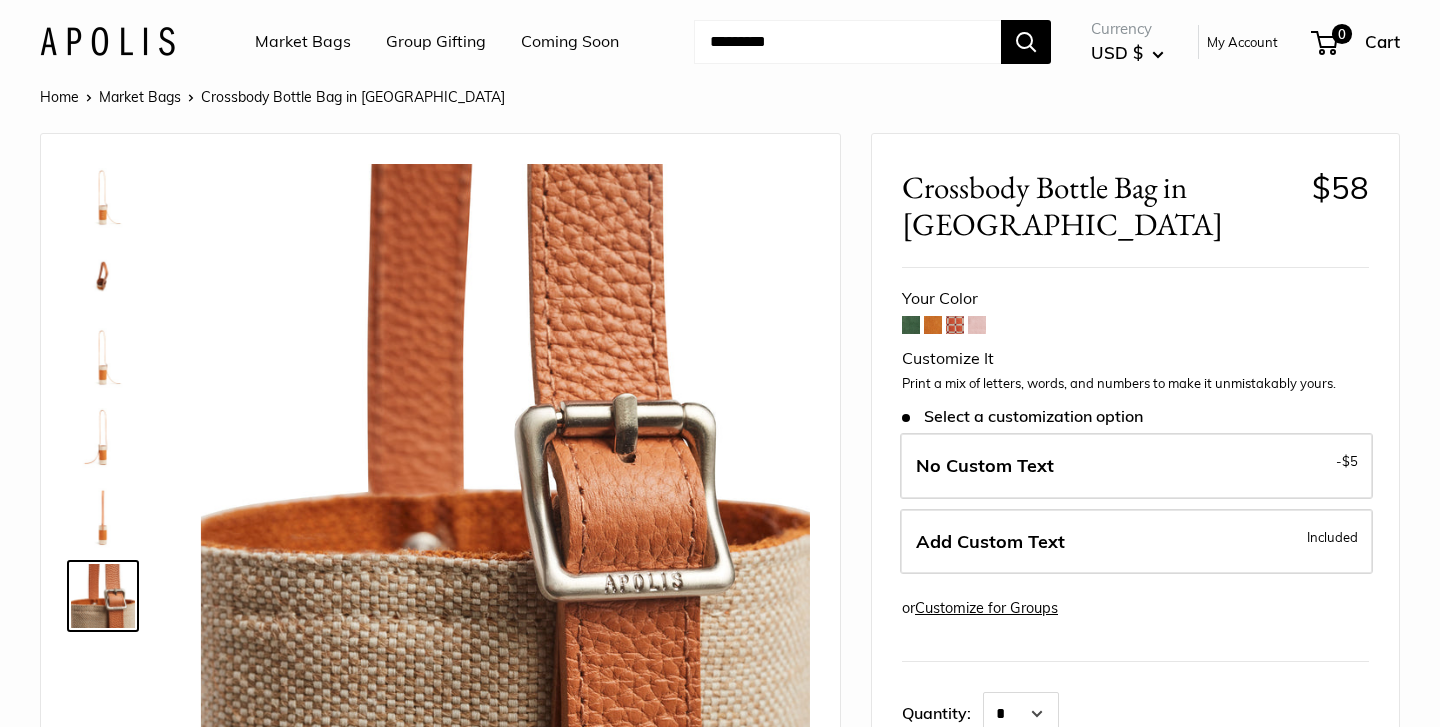 click at bounding box center [103, 516] 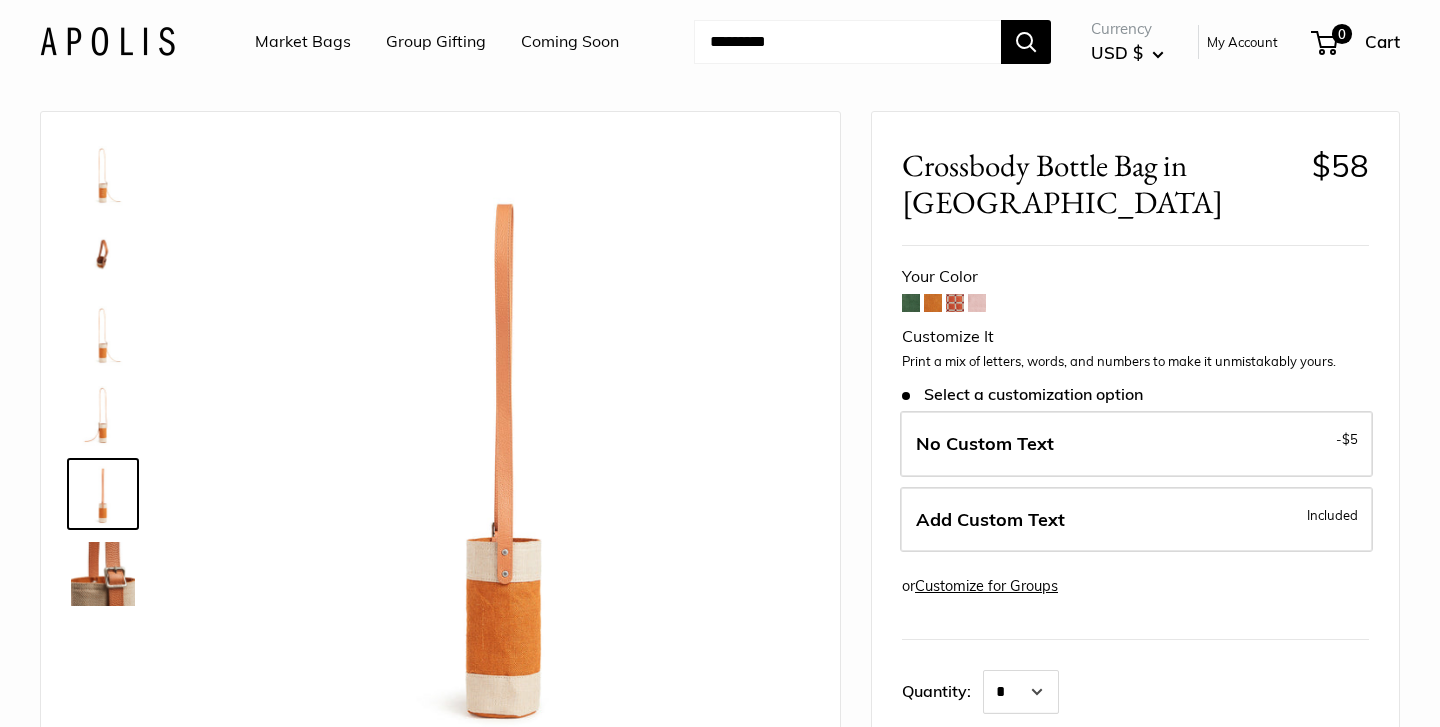 scroll, scrollTop: 21, scrollLeft: 0, axis: vertical 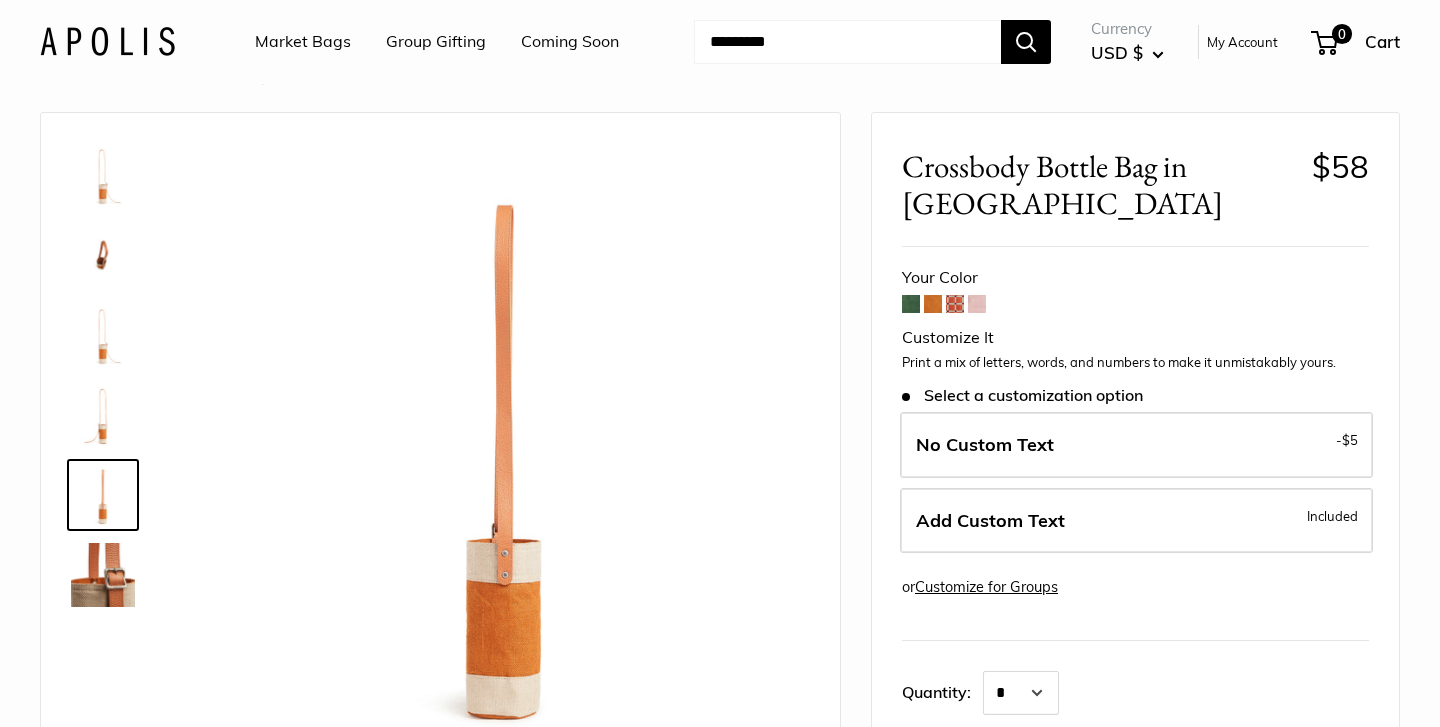 click at bounding box center [103, 255] 